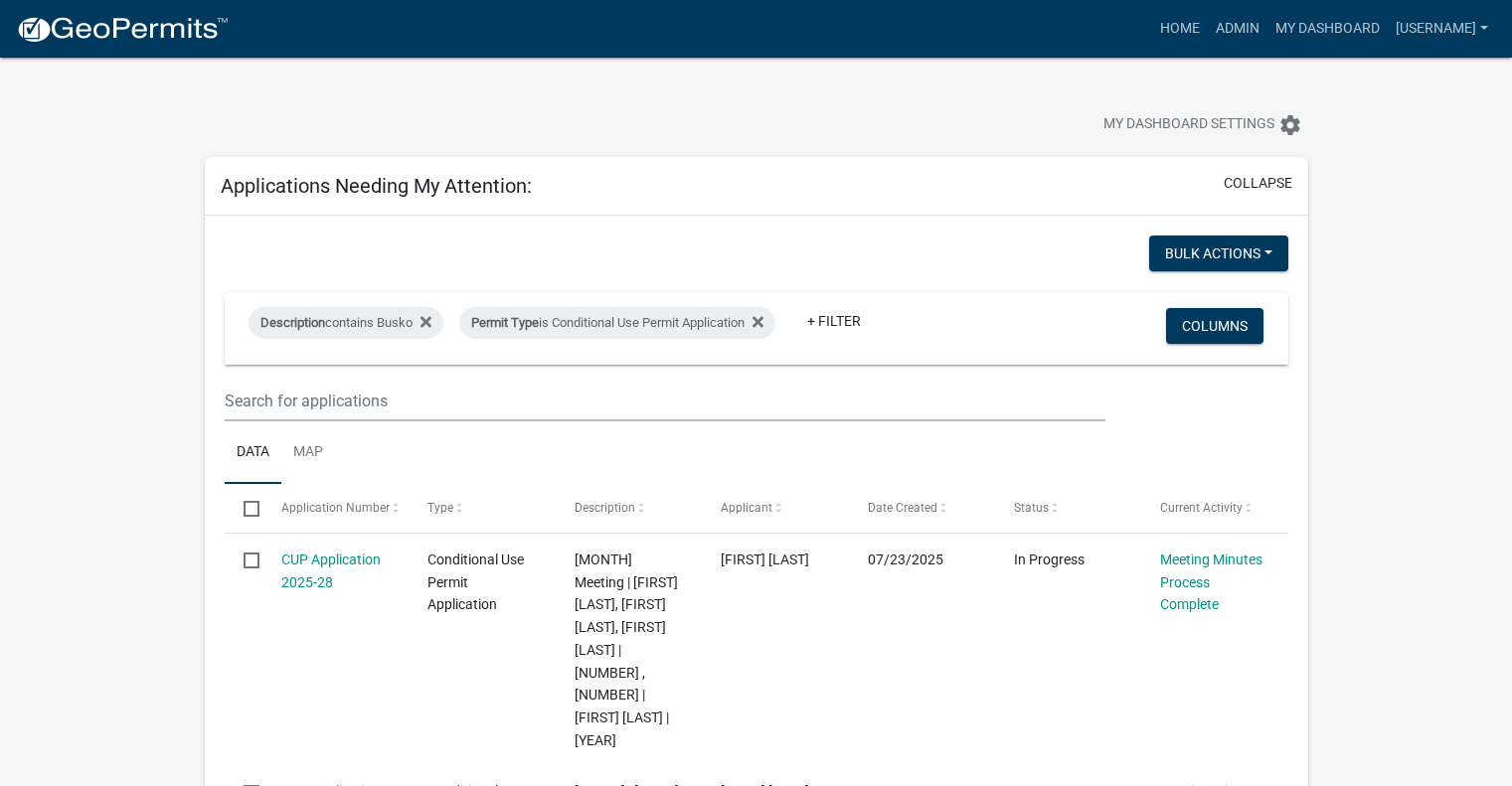 scroll, scrollTop: 0, scrollLeft: 0, axis: both 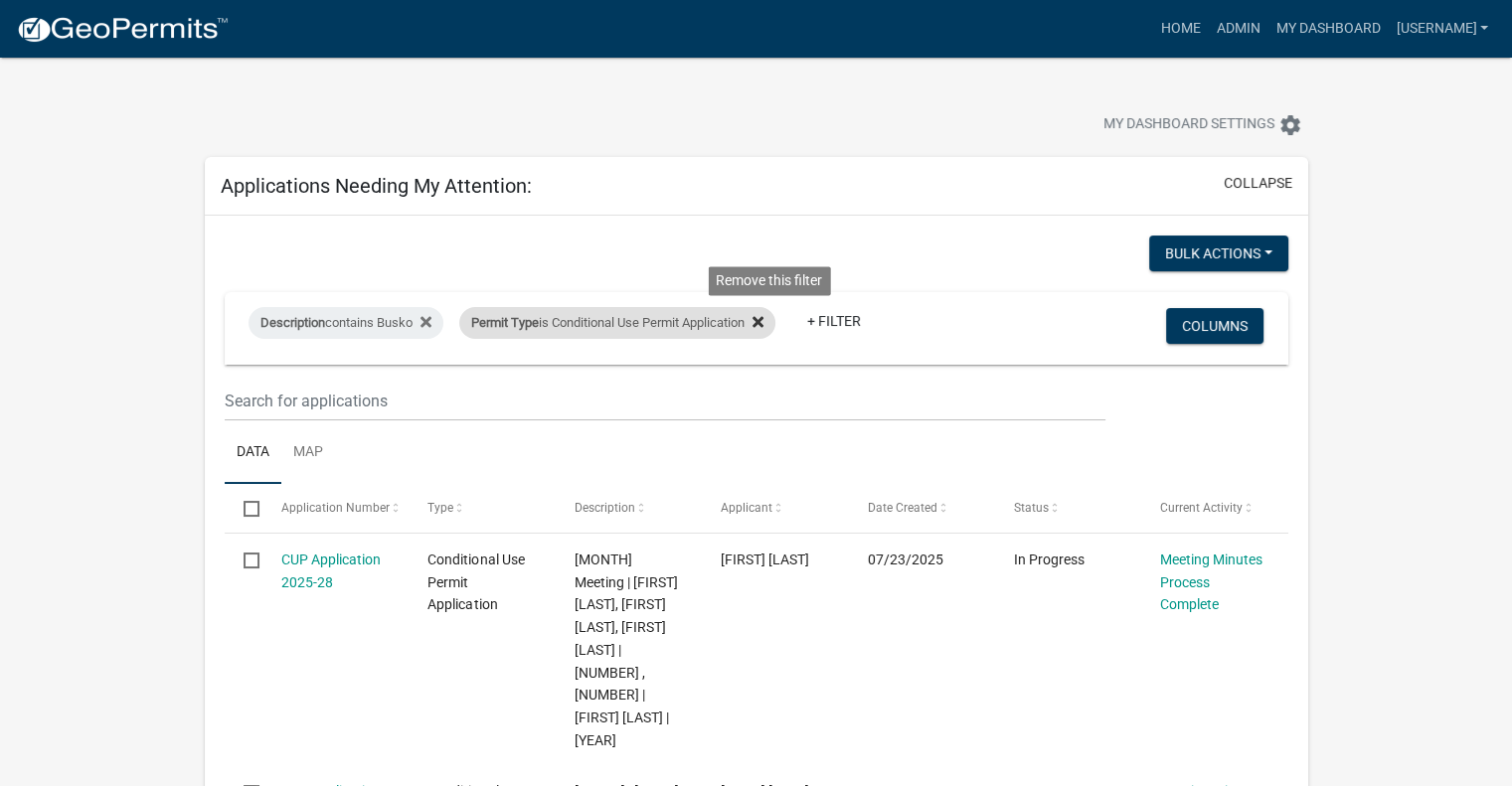 click at bounding box center (754, 323) 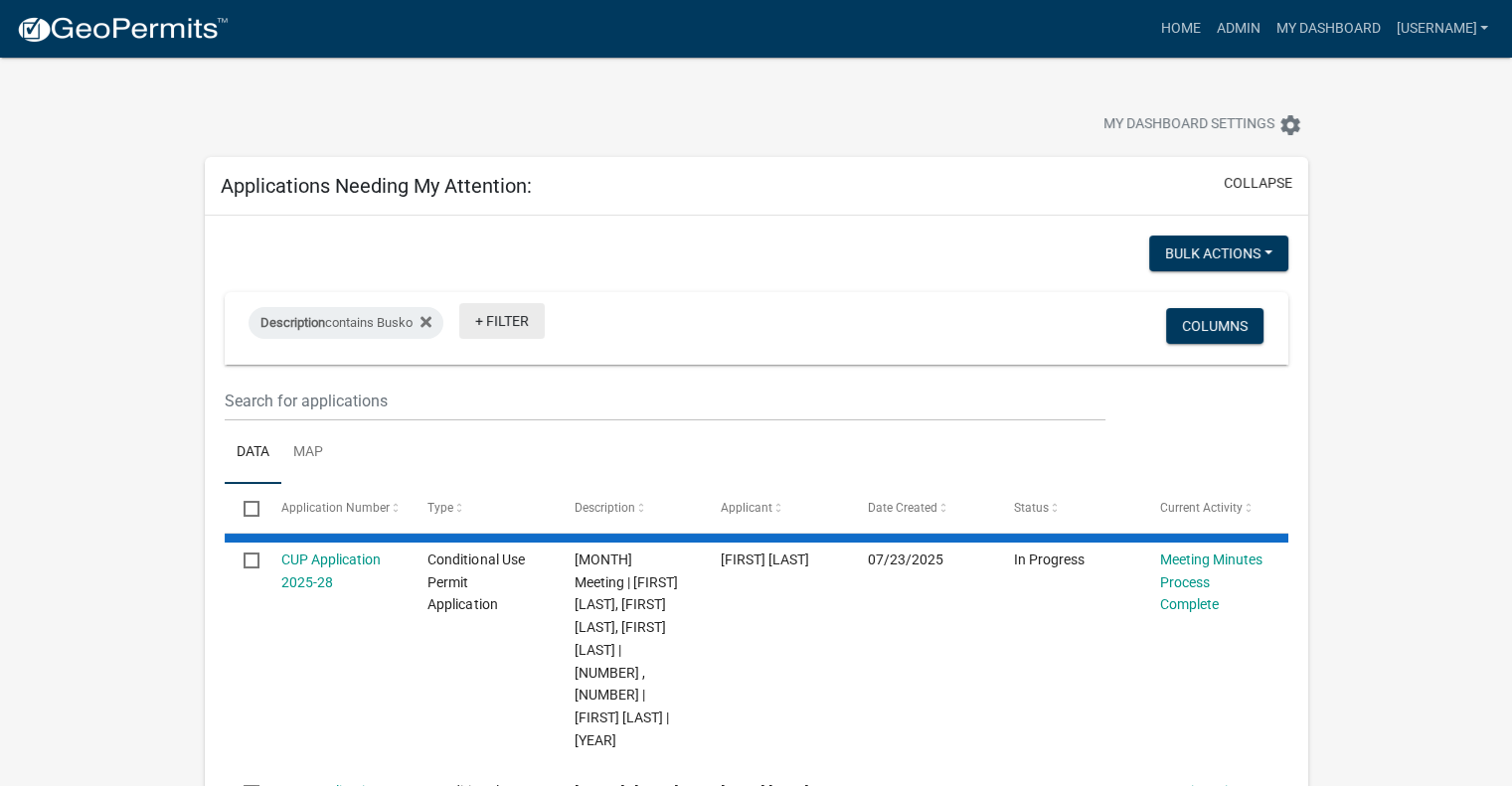 click on "+ Filter" at bounding box center [502, 321] 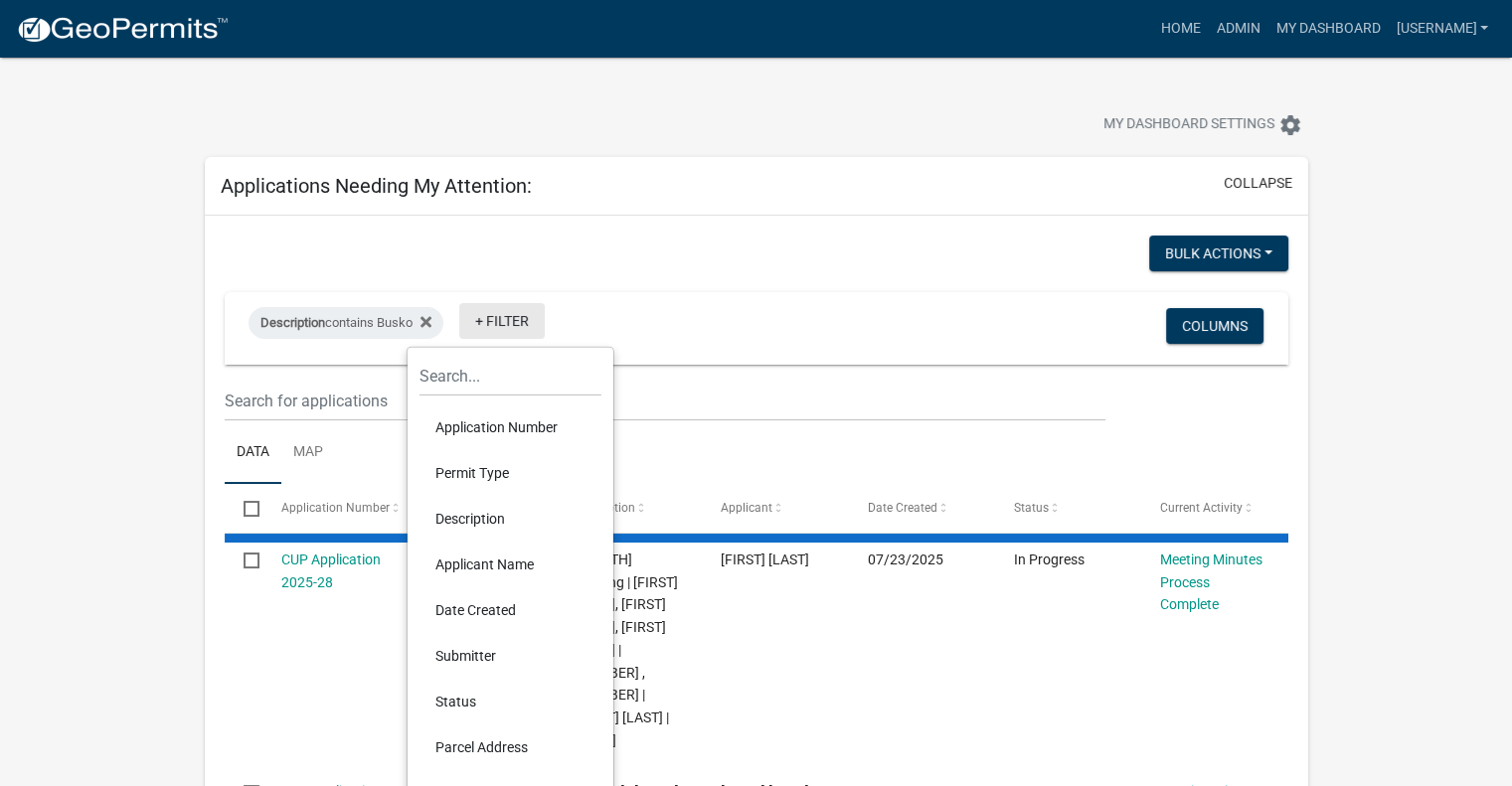 select on "1: 25" 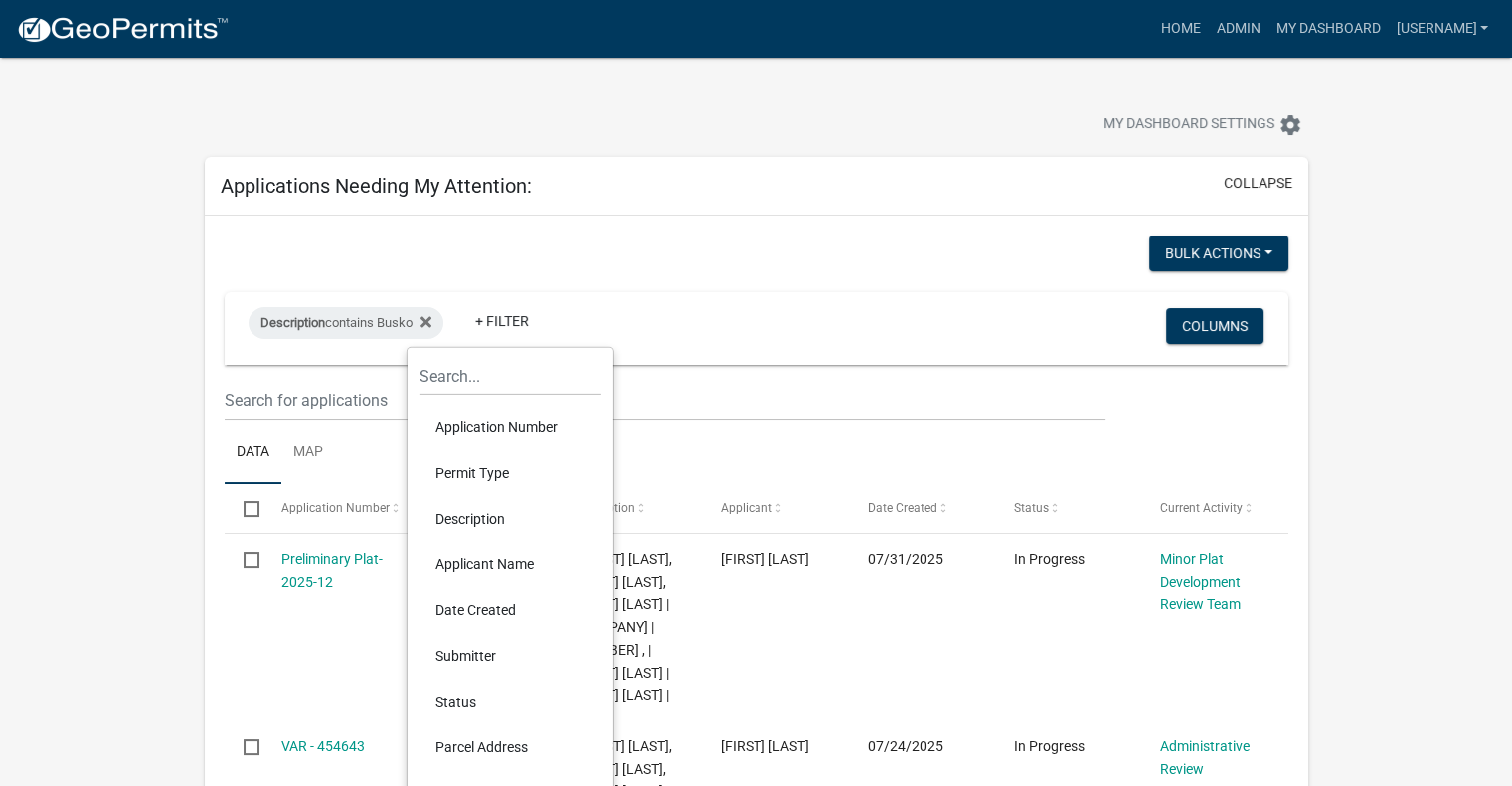 click on "Permit Type" at bounding box center [510, 473] 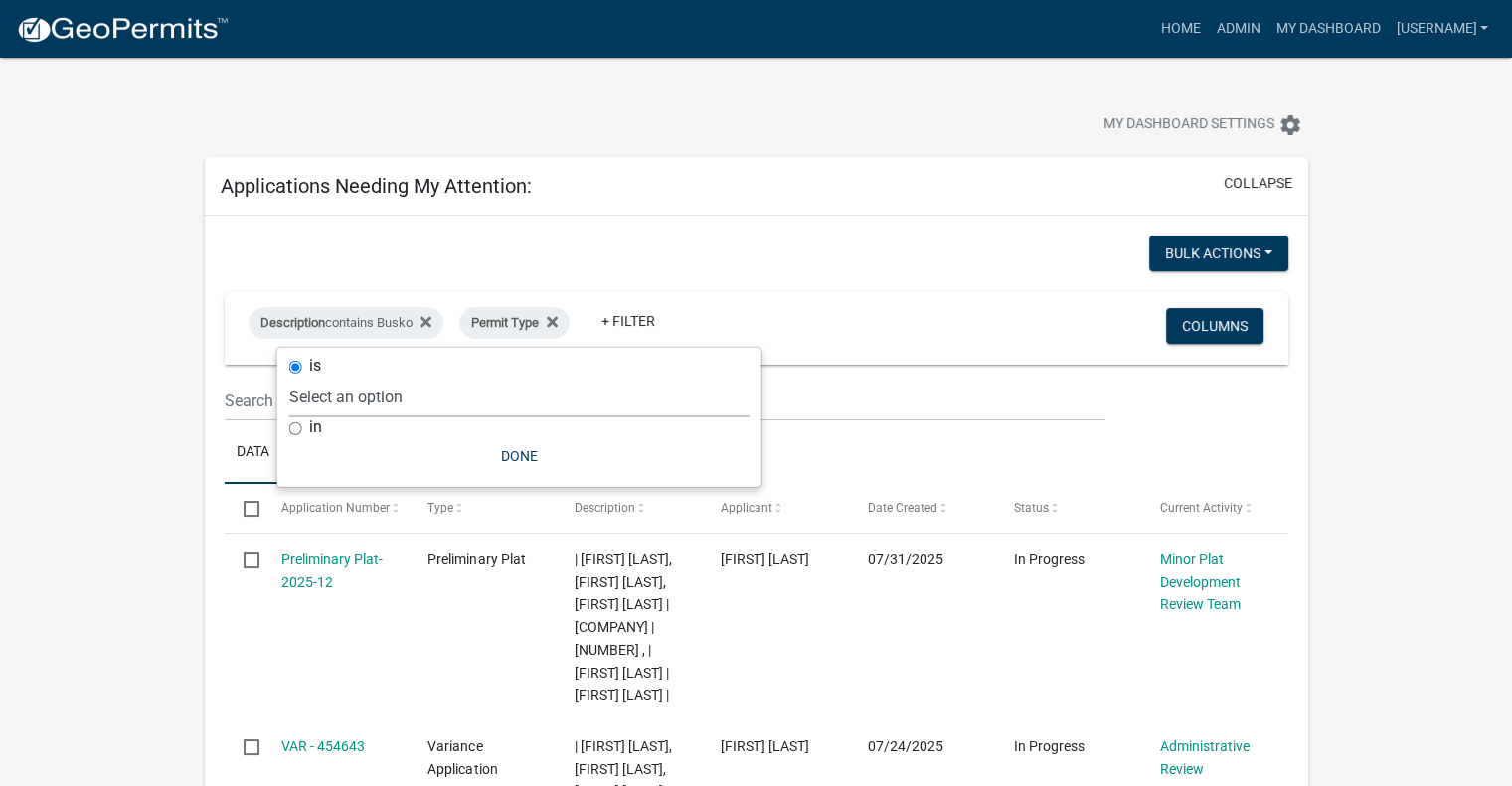 click on "Select an option   Building Contractor / Excavators (Registration)   Building Contractor / Excavators (Renewal)   Cannabis Retail Businesses and Temporary Cannabis Events   Conditional Use Permit Application   Copy Of - Structure and Shoreland Alteration Permit Application   Dock & Lift Registry   DRAFT - Cannabis Retail Registration   Ice Damage Repair Application   LR Parcel Event   Maintenance Report for Subsurface Sewage Treatment Systems   Metes and Bounds Subdivision   Operating Permit   Preliminary Plat   Septic Compliance Inspection   Septic Design Contractor (Registration)   Septic Design Contractor (Renewal)   Septic Inspector Contractor (Registration)   Septic Inspector Contractor (Renewal)   Septic Installer Contractor (Registration)   Septic Installer Contractor (Renewal)   Septic Maintainer (Registration)   Septic Maintainer (Renewal)   Service Provider (Registration)   Service Provider (Renewal)   Sewage Treatment System Property Transfer Form   Soil Verification Request   Subdivision Notes" at bounding box center [519, 396] 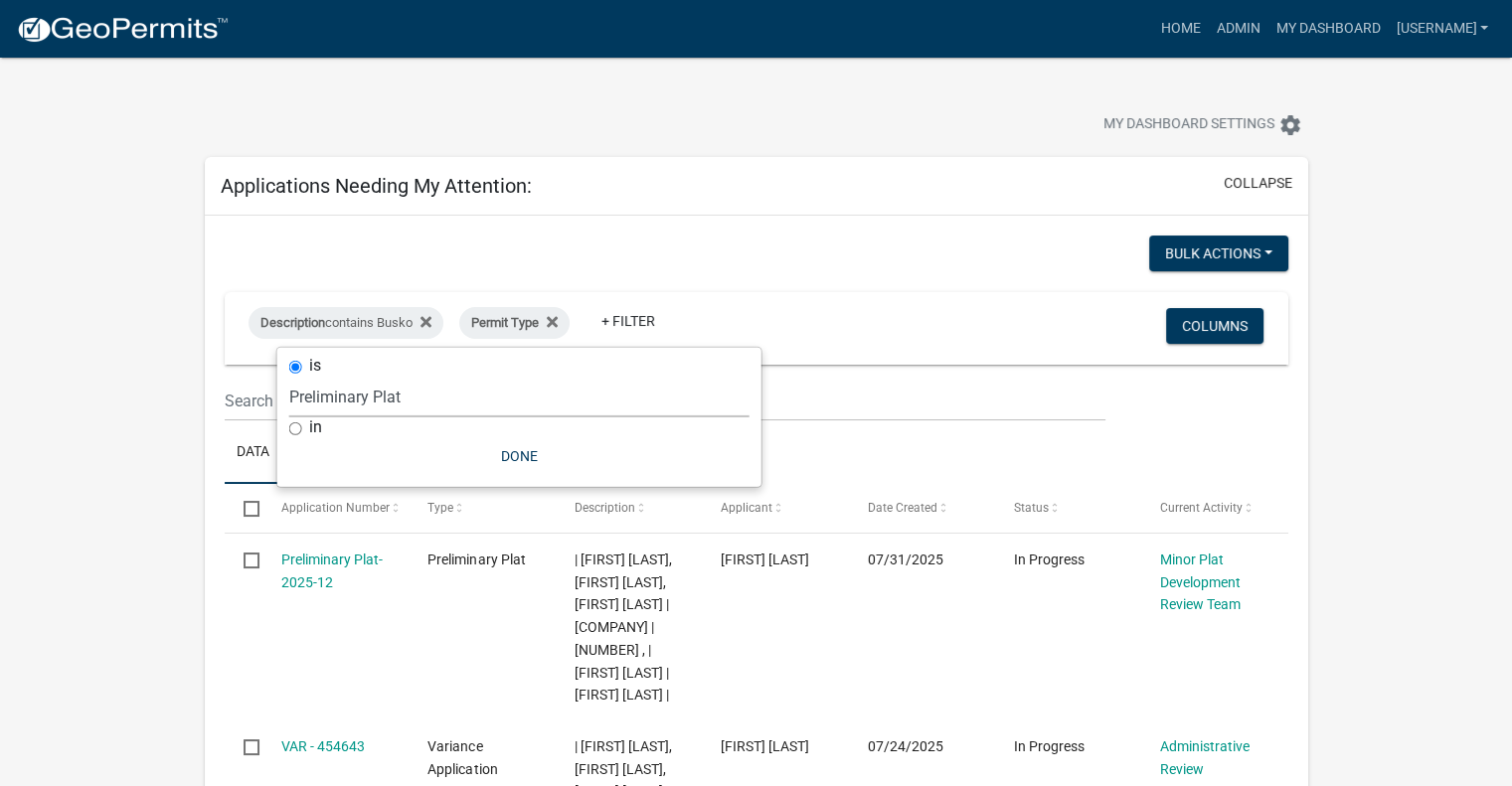 click on "Select an option   Building Contractor / Excavators (Registration)   Building Contractor / Excavators (Renewal)   Cannabis Retail Businesses and Temporary Cannabis Events   Conditional Use Permit Application   Copy Of - Structure and Shoreland Alteration Permit Application   Dock & Lift Registry   DRAFT - Cannabis Retail Registration   Ice Damage Repair Application   LR Parcel Event   Maintenance Report for Subsurface Sewage Treatment Systems   Metes and Bounds Subdivision   Operating Permit   Preliminary Plat   Septic Compliance Inspection   Septic Design Contractor (Registration)   Septic Design Contractor (Renewal)   Septic Inspector Contractor (Registration)   Septic Inspector Contractor (Renewal)   Septic Installer Contractor (Registration)   Septic Installer Contractor (Renewal)   Septic Maintainer (Registration)   Septic Maintainer (Renewal)   Service Provider (Registration)   Service Provider (Renewal)   Sewage Treatment System Property Transfer Form   Soil Verification Request   Subdivision Notes" at bounding box center [519, 396] 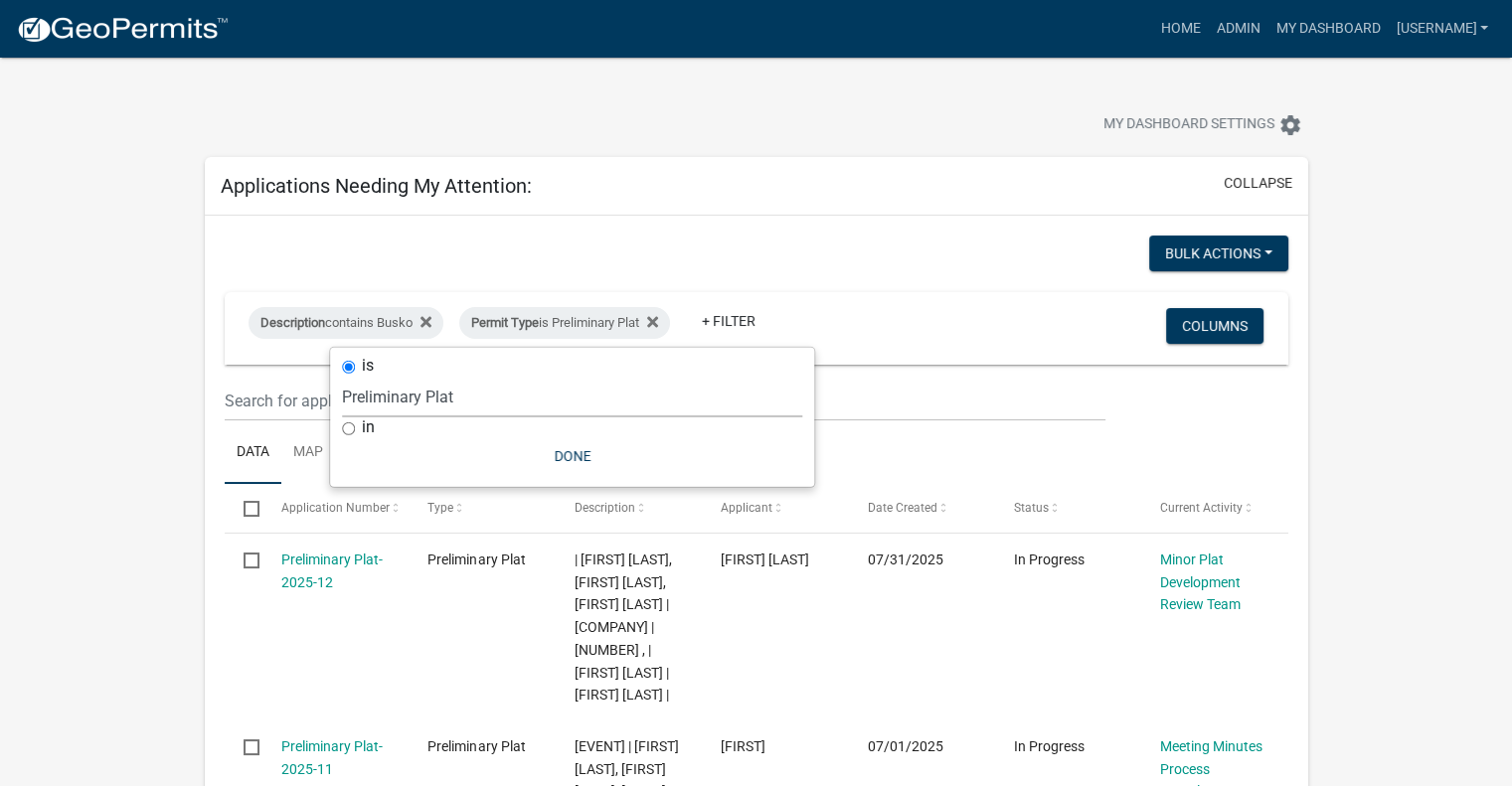 click on "is   Select an option   Building Contractor / Excavators (Registration)   Building Contractor / Excavators (Renewal)   Cannabis Retail Businesses and Temporary Cannabis Events   Conditional Use Permit Application   Copy Of - Structure and Shoreland Alteration Permit Application   Dock & Lift Registry   DRAFT - Cannabis Retail Registration   Ice Damage Repair Application   LR Parcel Event   Maintenance Report for Subsurface Sewage Treatment Systems   Metes and Bounds Subdivision   Operating Permit   Preliminary Plat   Septic Compliance Inspection   Septic Design Contractor (Registration)   Septic Design Contractor (Renewal)   Septic Inspector Contractor (Registration)   Septic Inspector Contractor (Renewal)   Septic Installer Contractor (Registration)   Septic Installer Contractor (Renewal)   Septic Maintainer (Registration)   Septic Maintainer (Renewal)   Service Provider (Registration)   Service Provider (Renewal)   Sewage Treatment System Property Transfer Form   Soil Verification Request   in   Done" at bounding box center [572, 417] 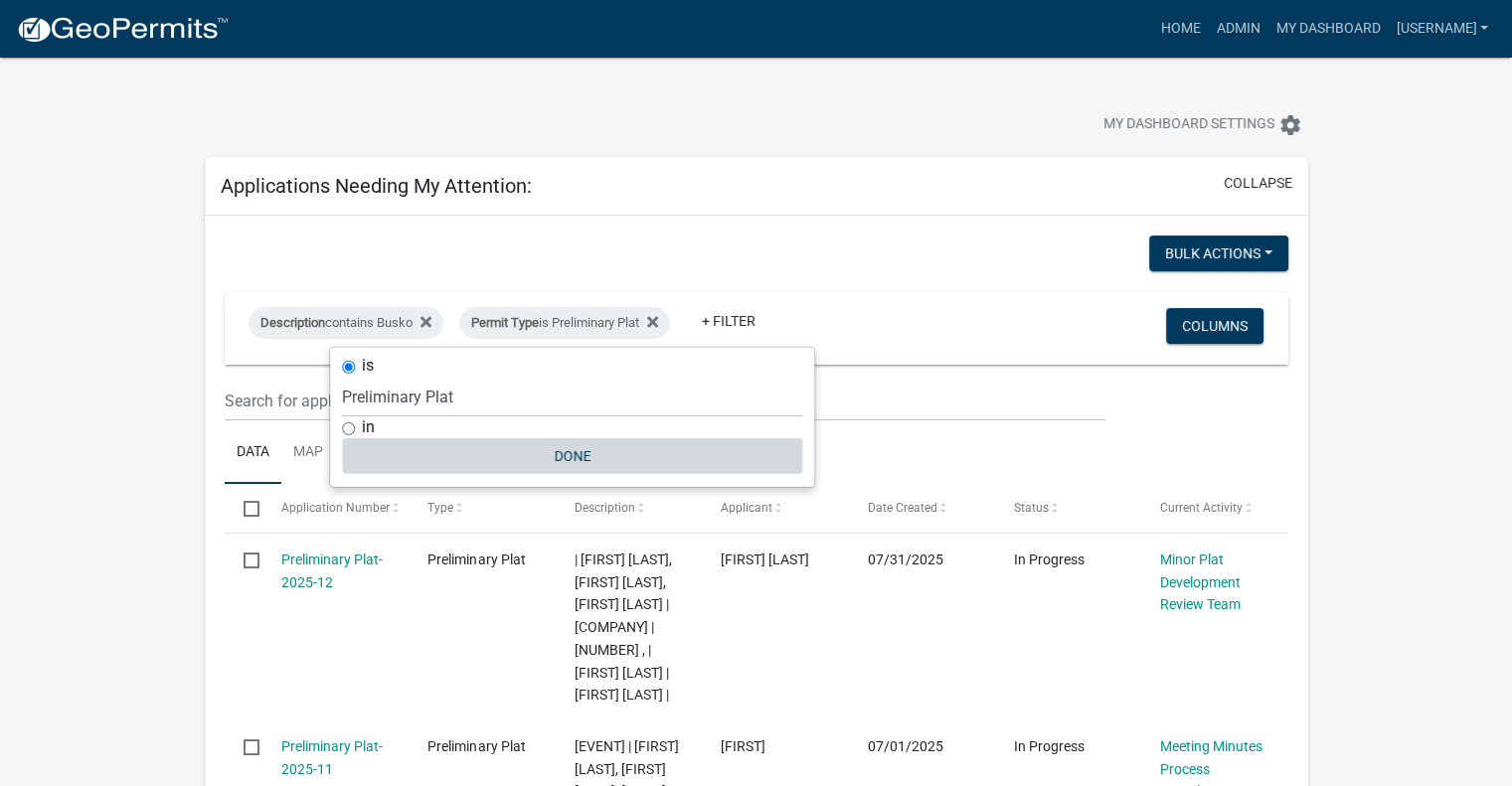 click on "Done" at bounding box center [572, 456] 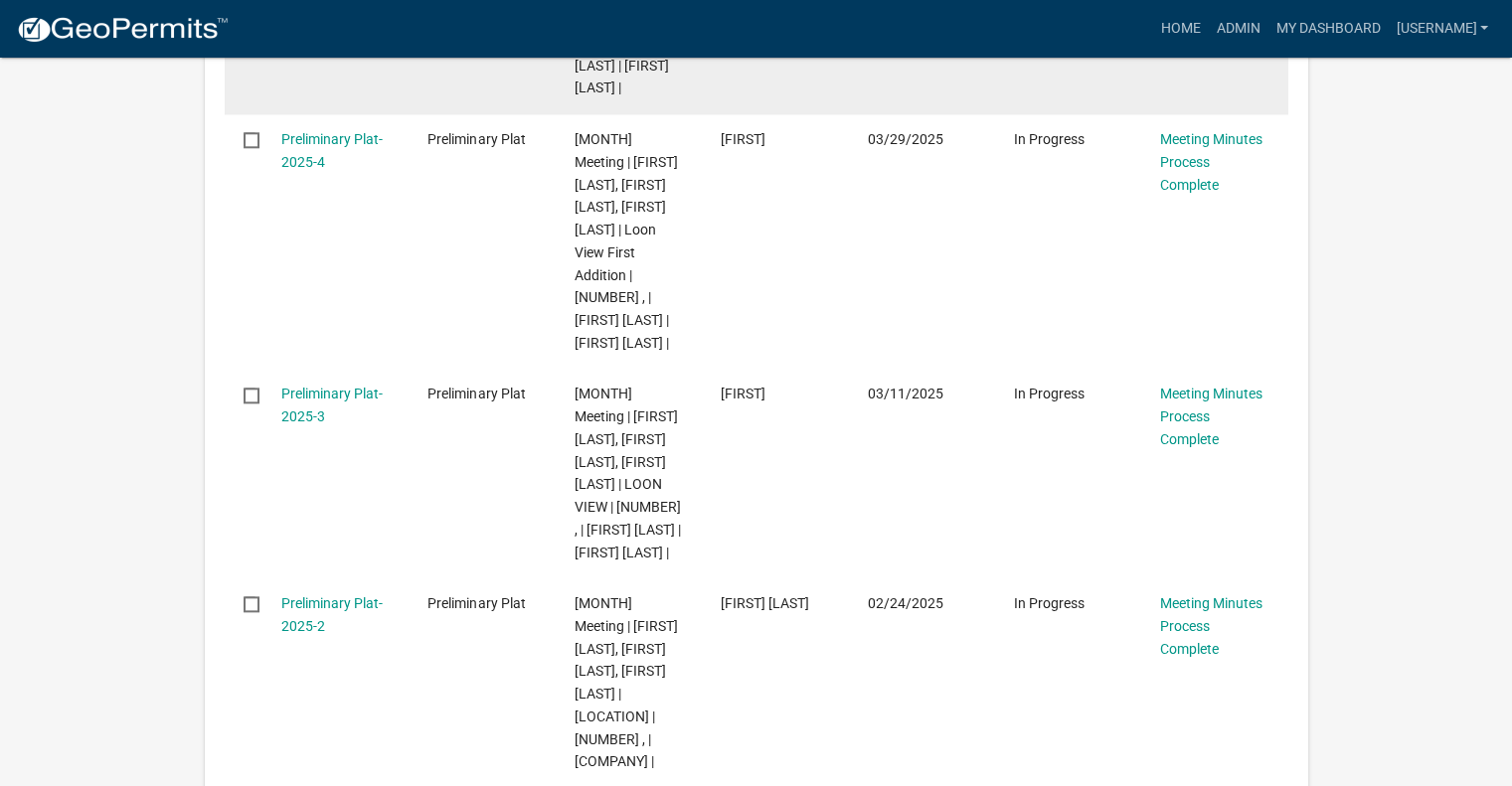 scroll, scrollTop: 2285, scrollLeft: 0, axis: vertical 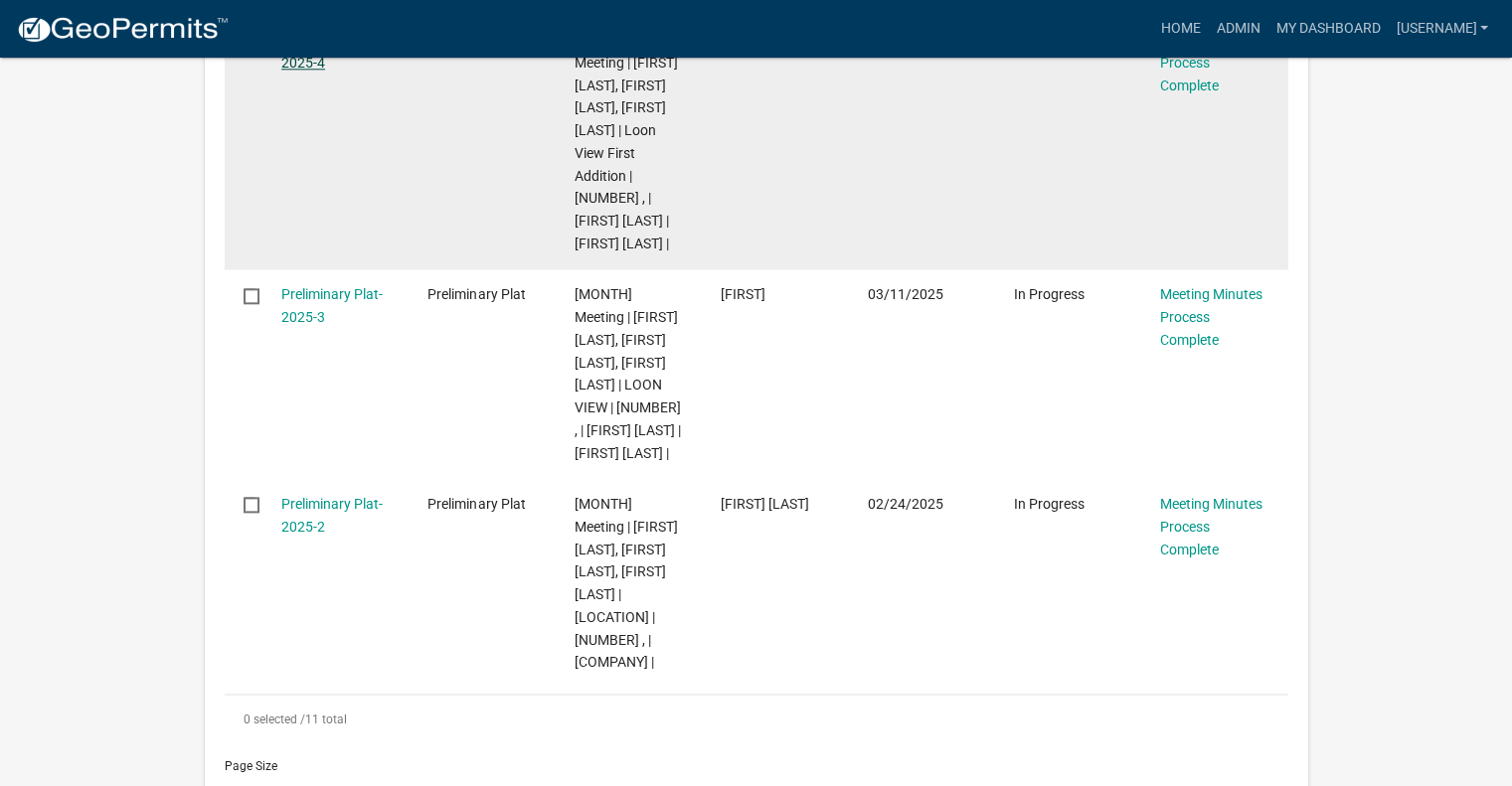 click on "Preliminary Plat-2025-4" 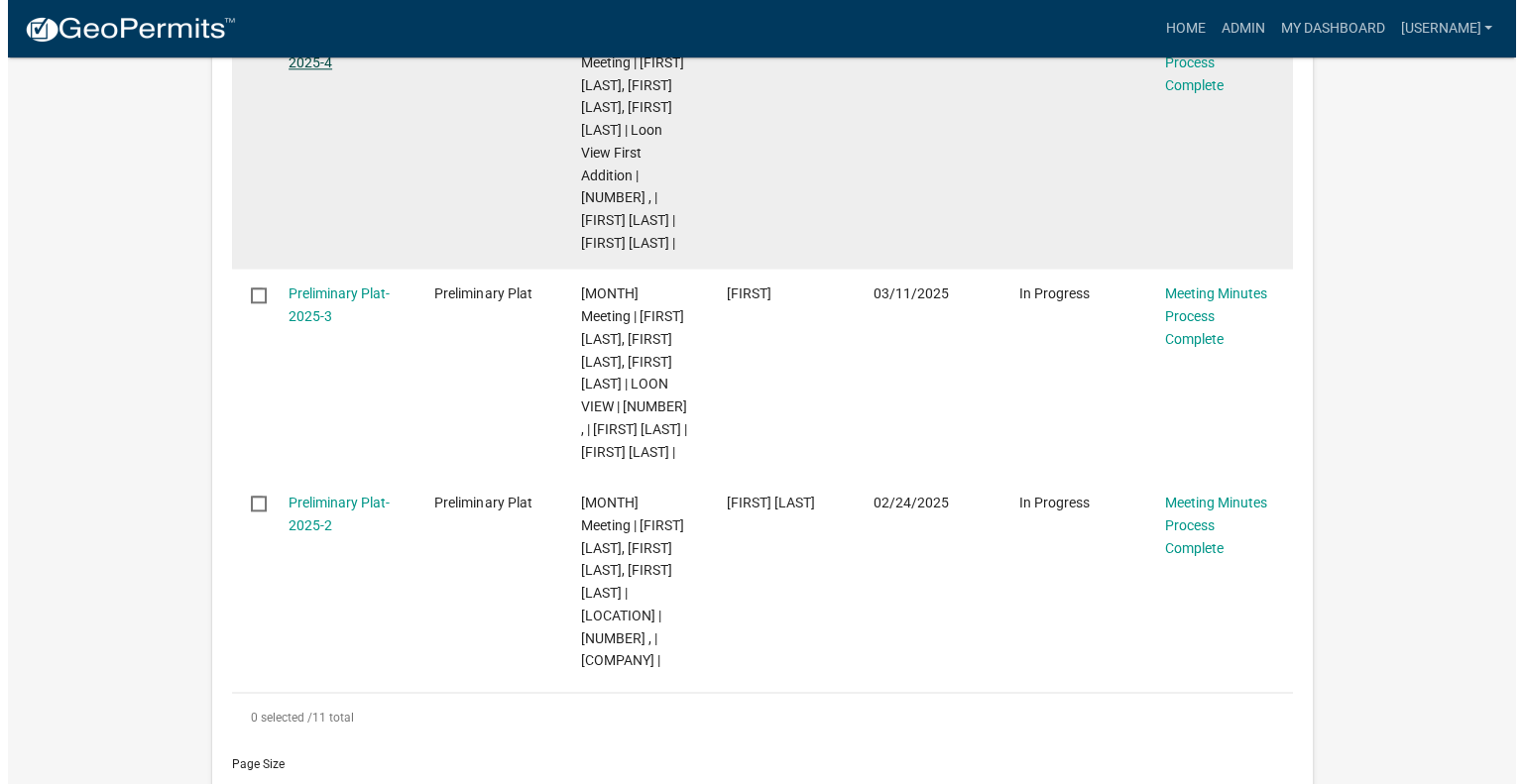 scroll, scrollTop: 0, scrollLeft: 0, axis: both 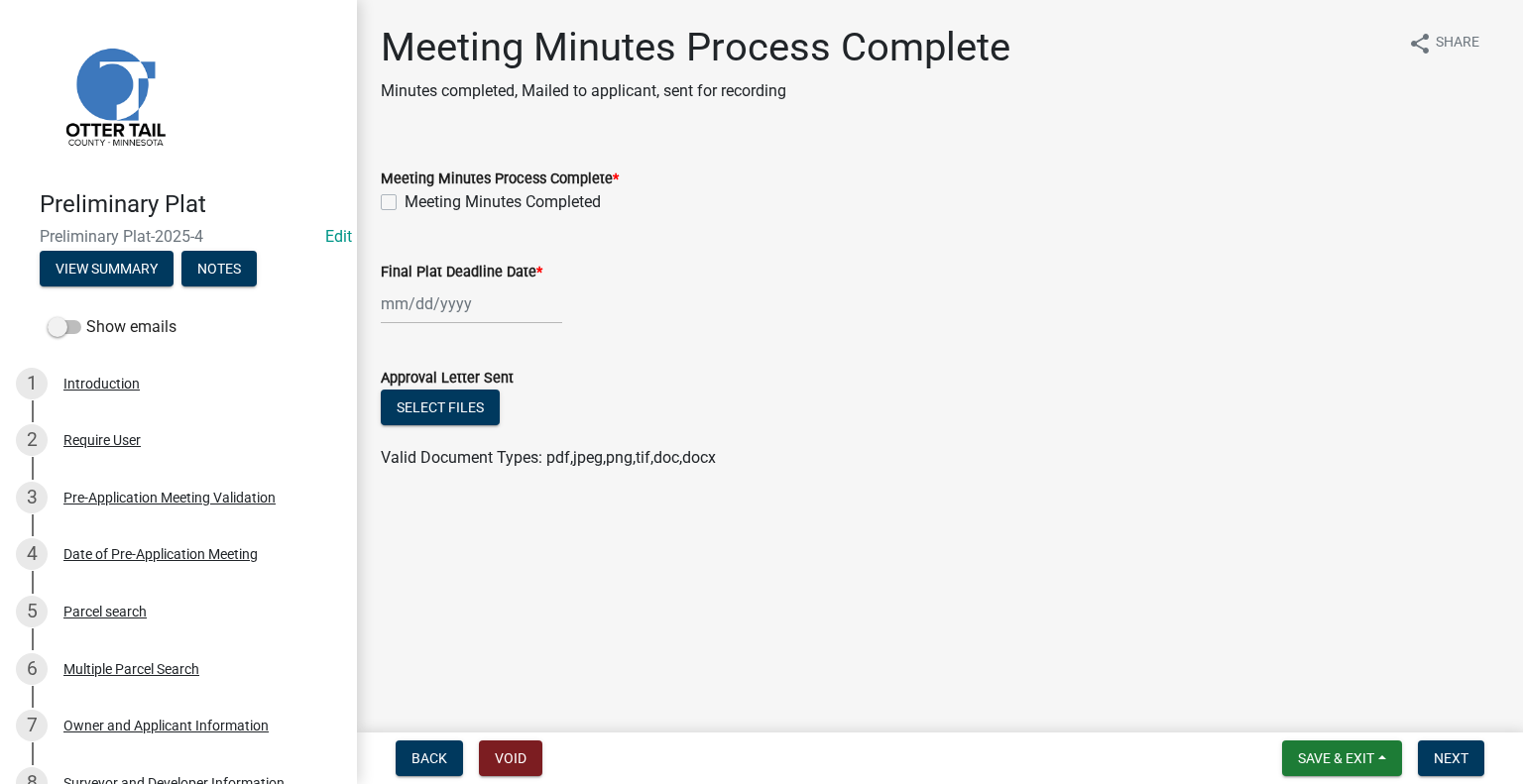 click on "Meeting Minutes Completed" 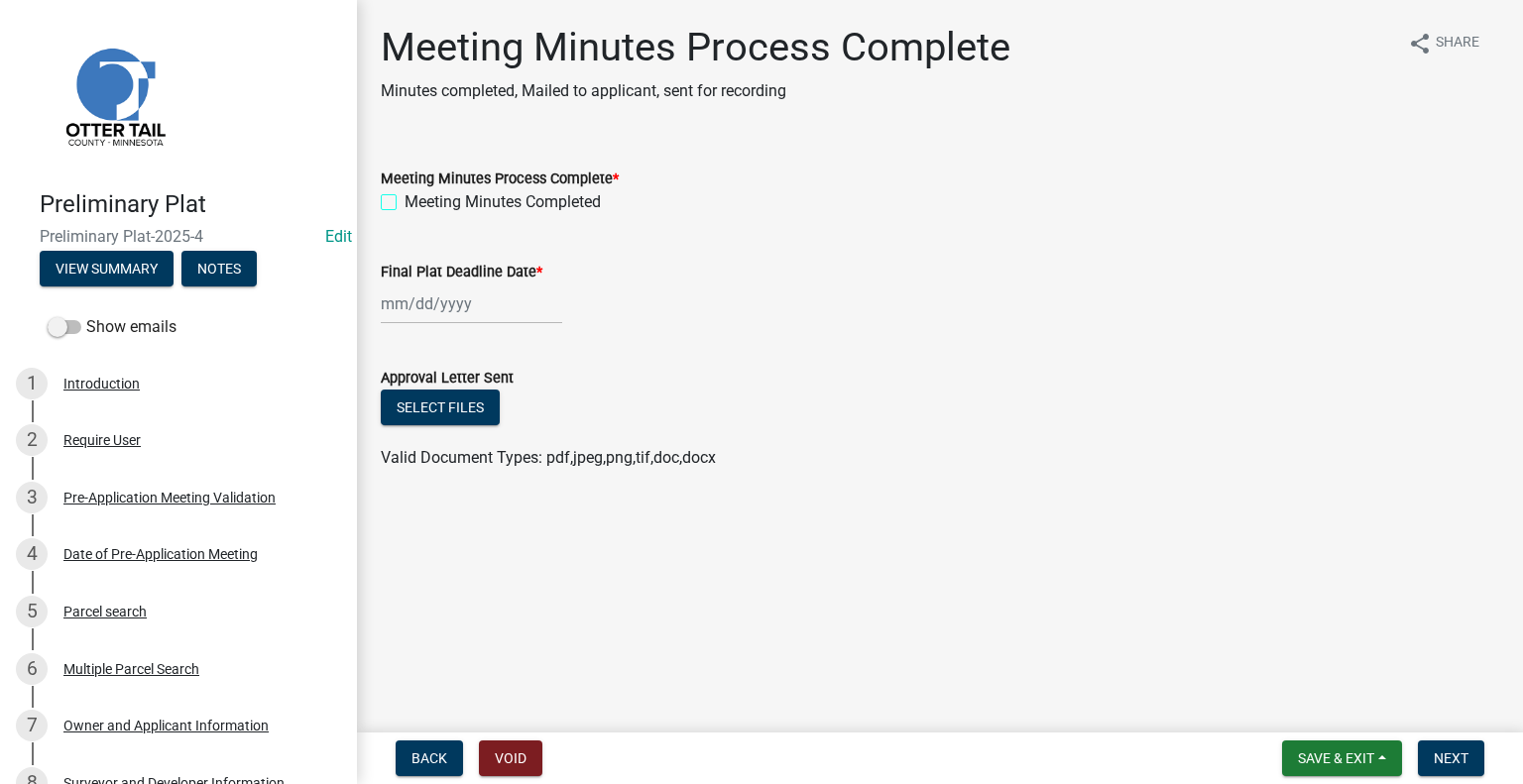 click on "Meeting Minutes Completed" at bounding box center [410, 196] 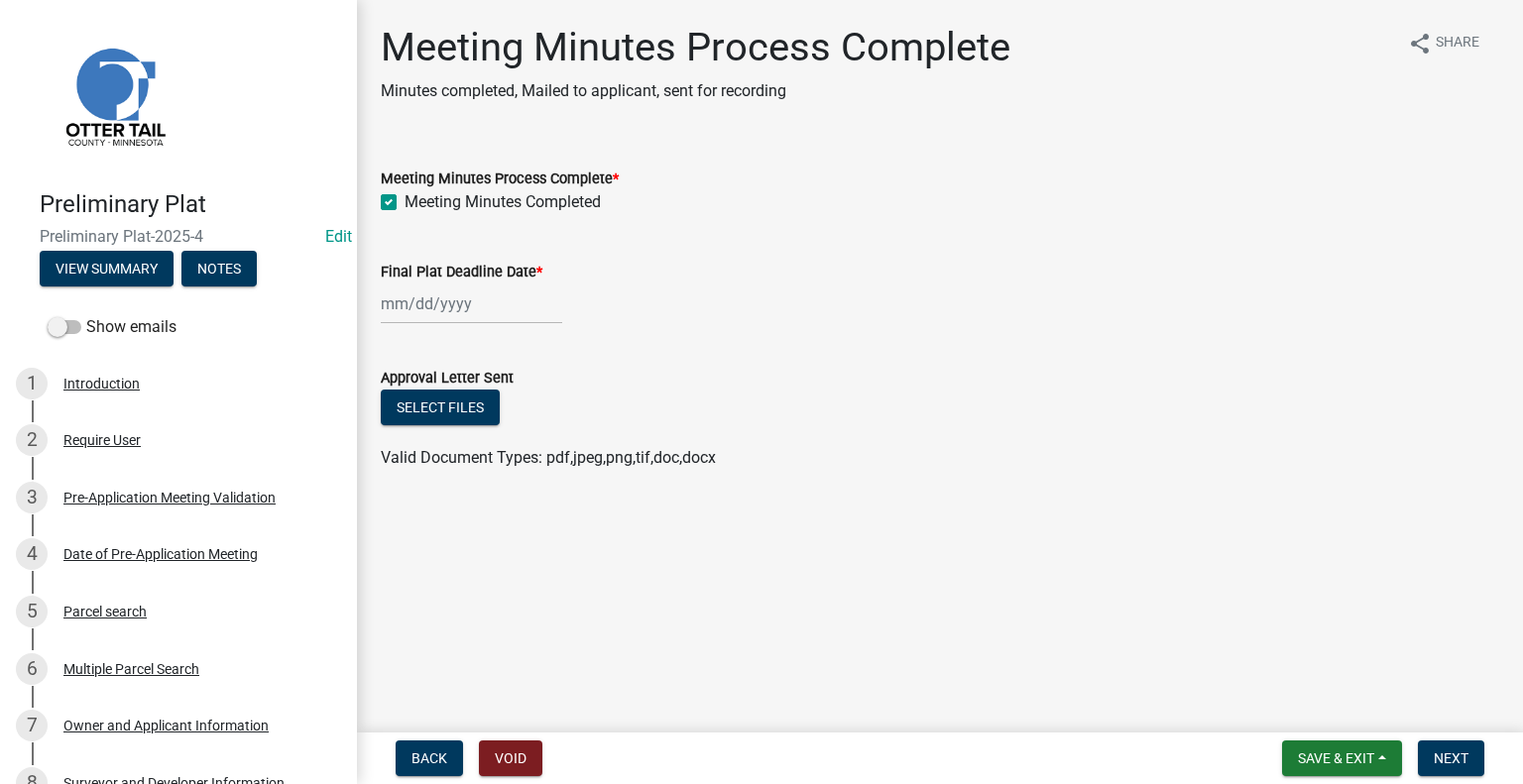 checkbox on "true" 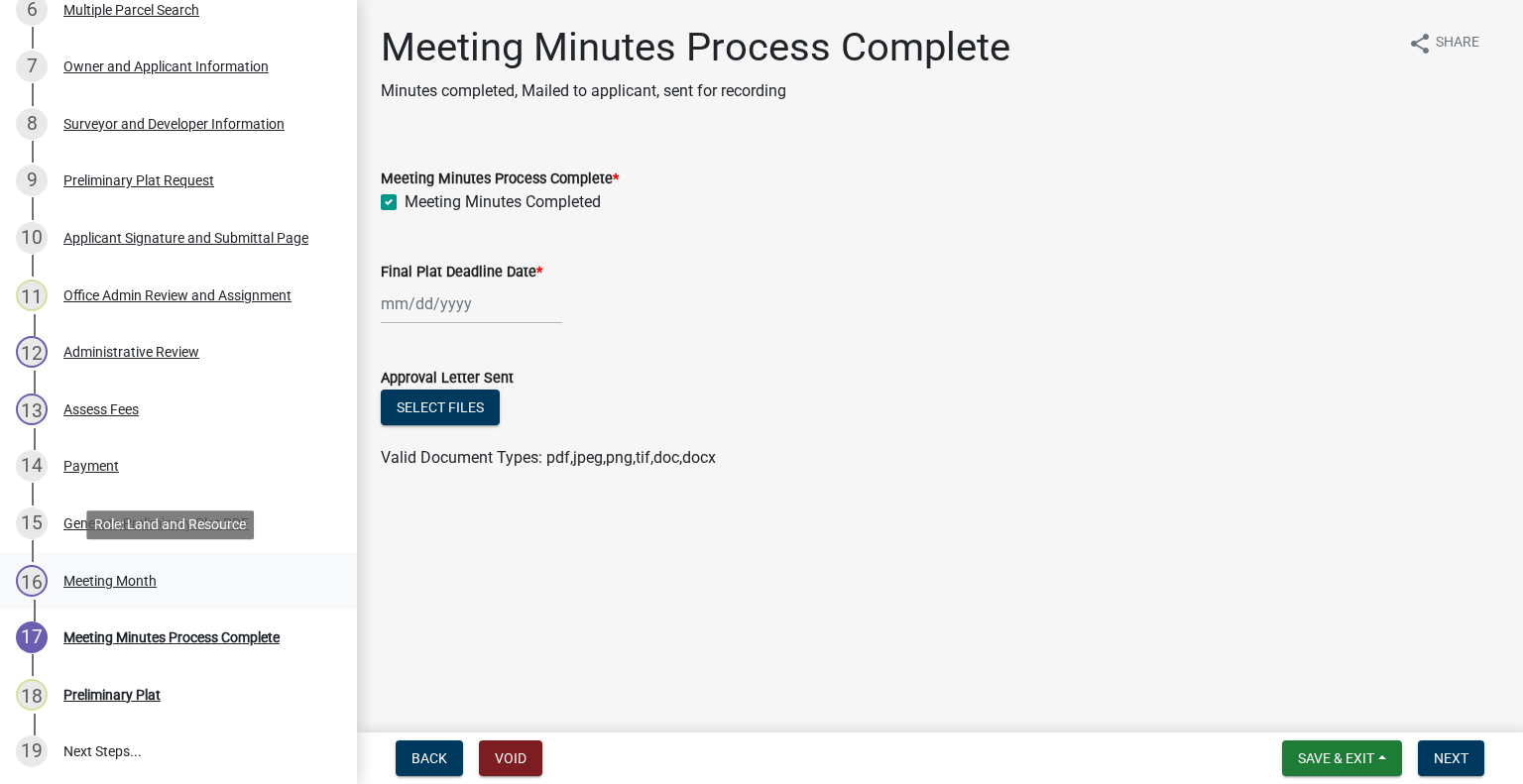 scroll, scrollTop: 694, scrollLeft: 0, axis: vertical 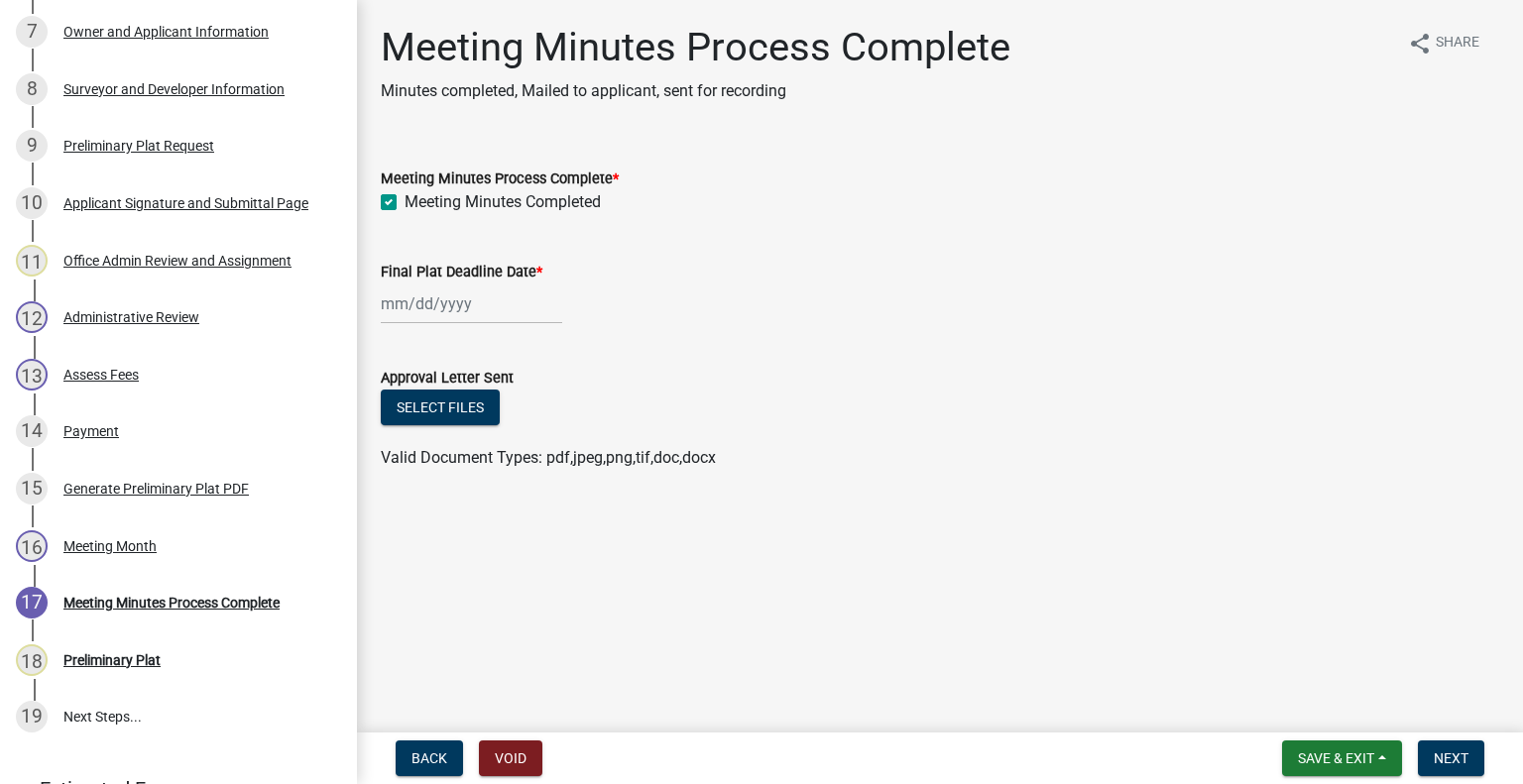 click 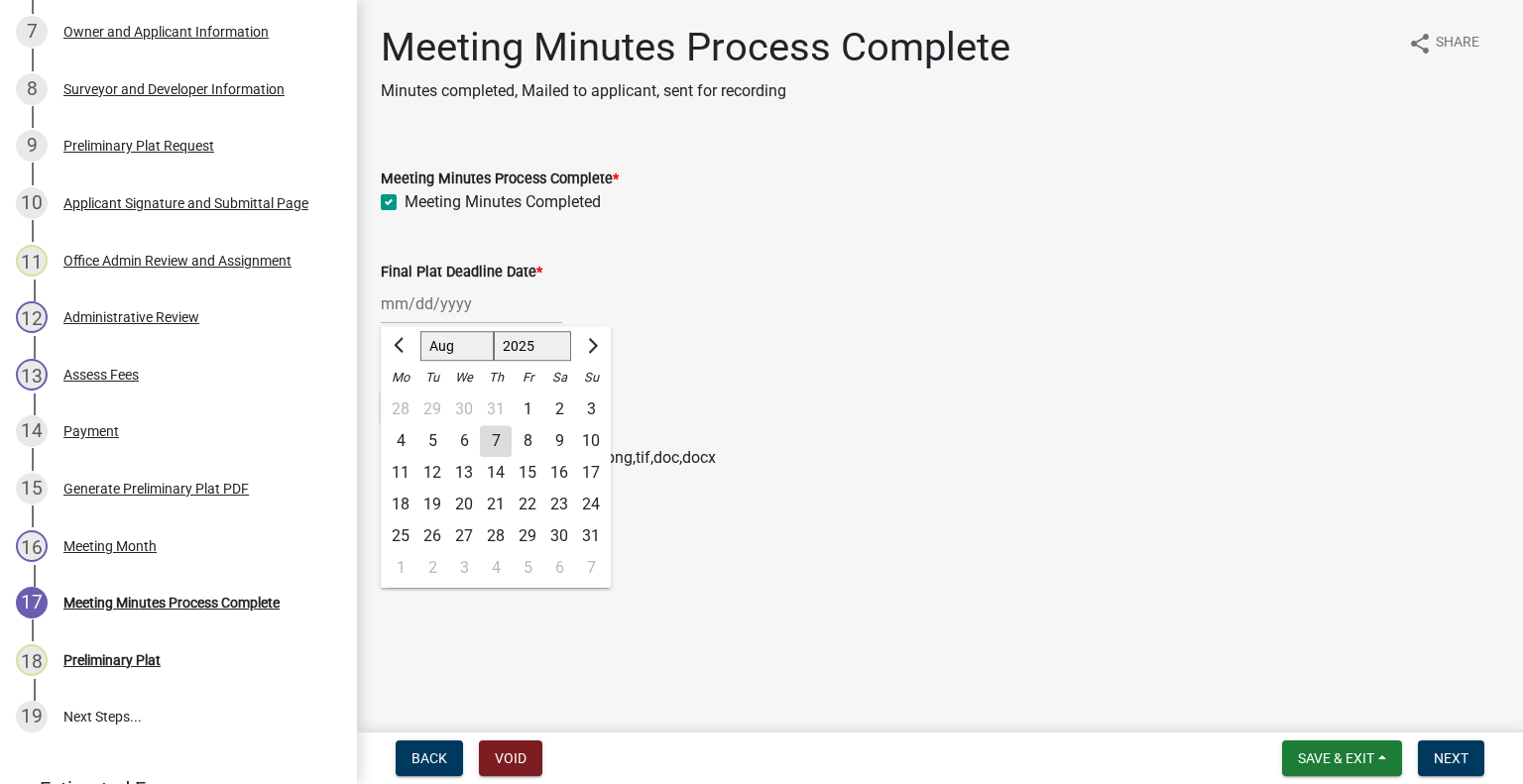 click on "7" 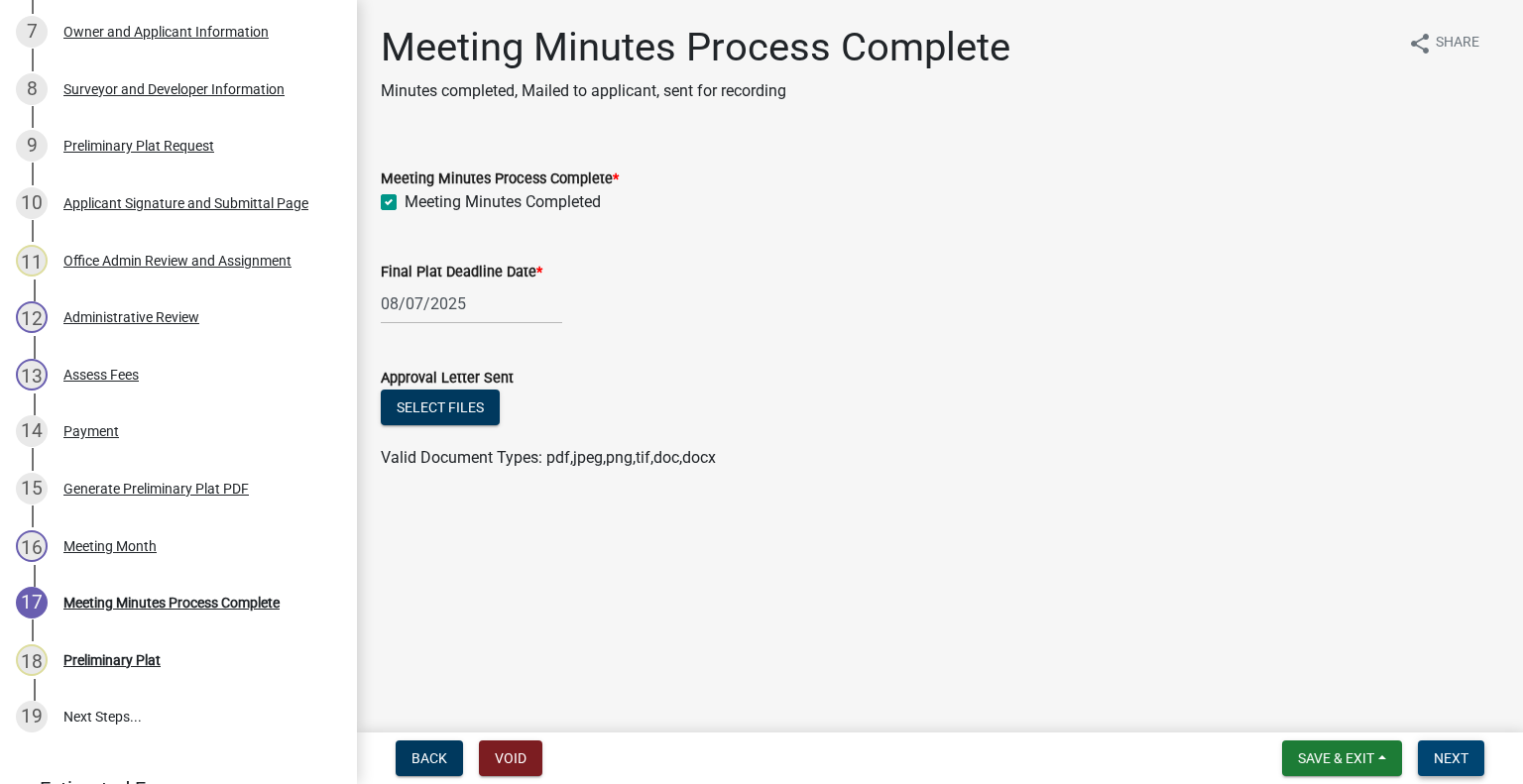 click on "Next" at bounding box center (1451, 758) 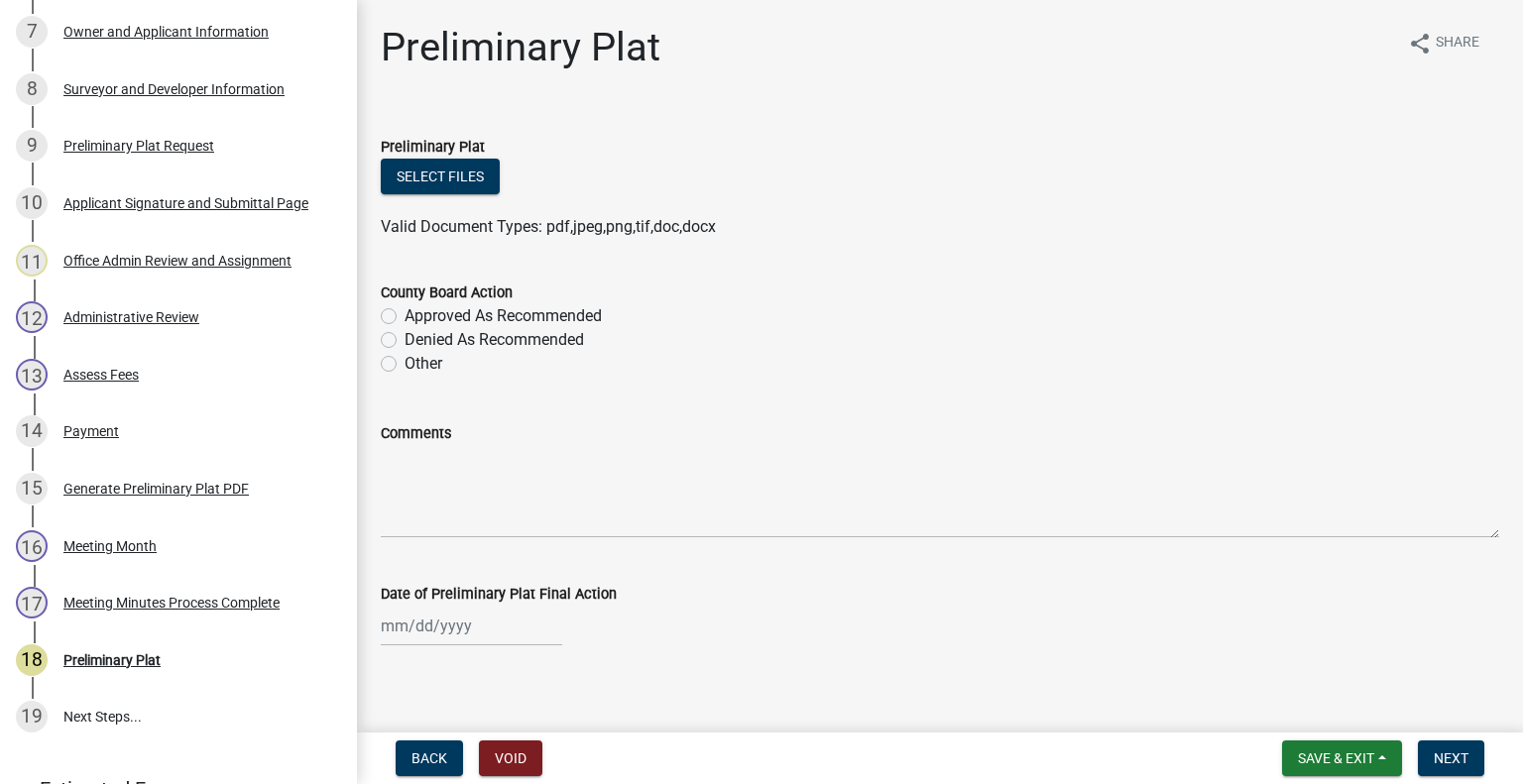 click on "Other" 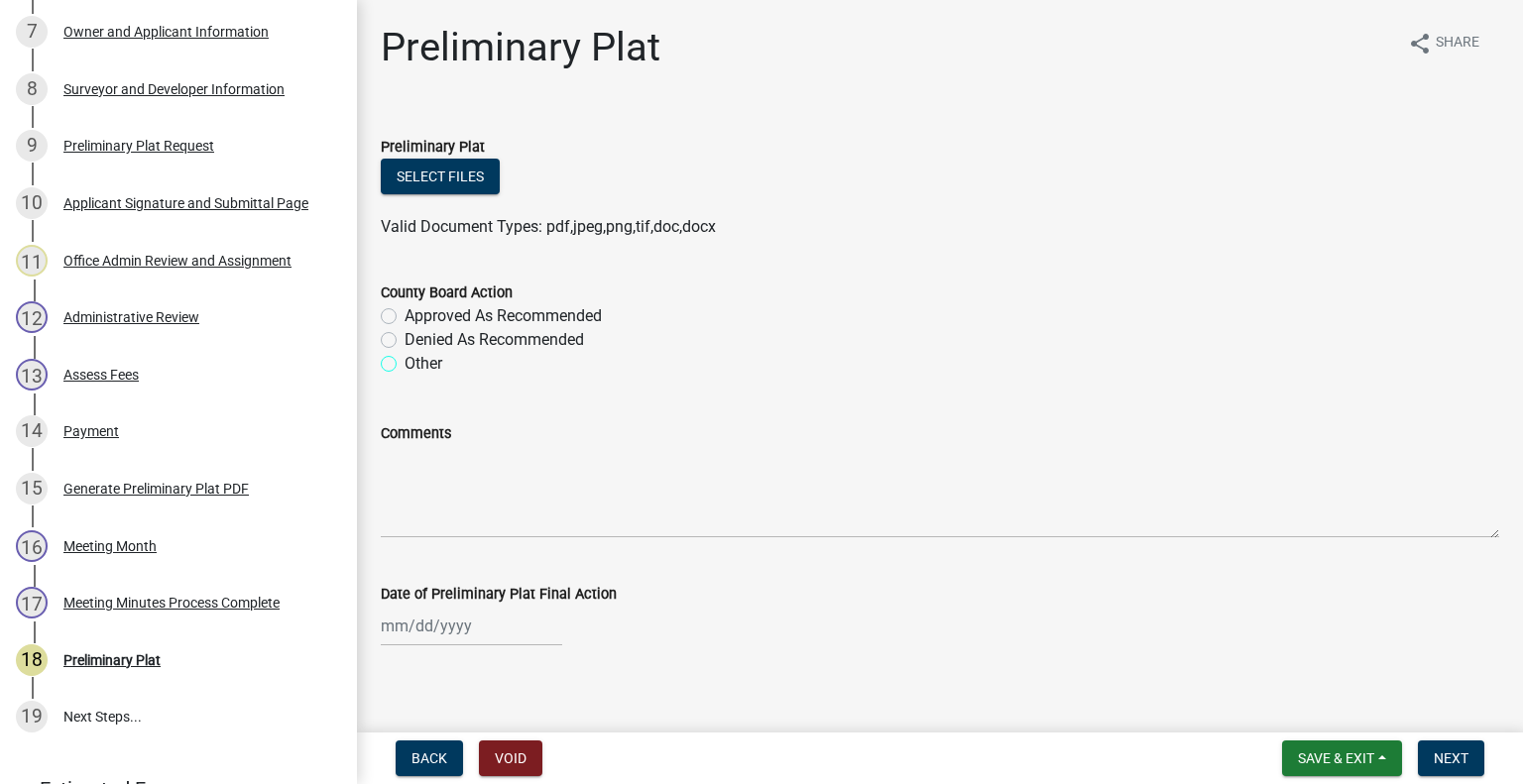 click on "Other" at bounding box center [410, 358] 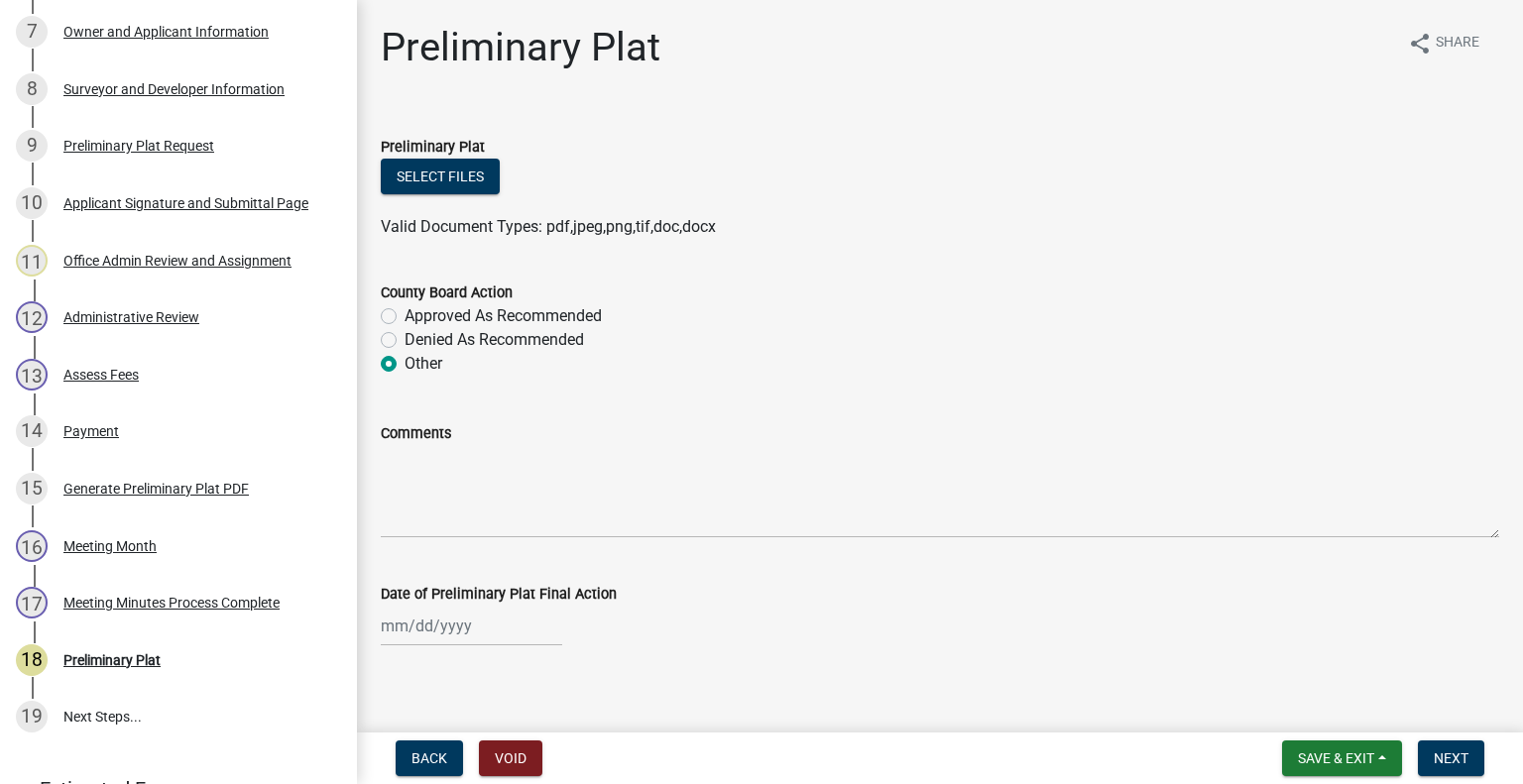 radio on "true" 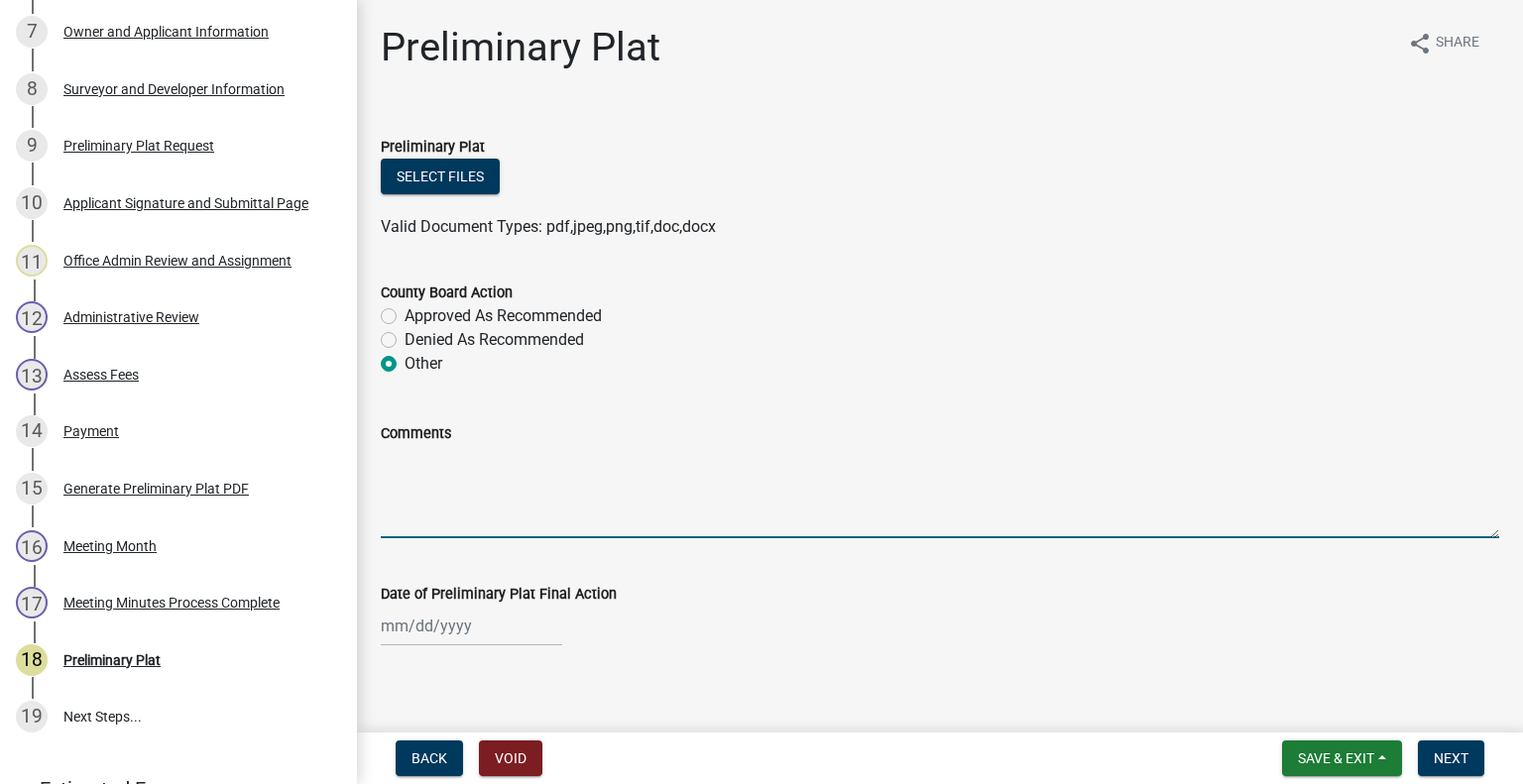 click on "Comments" at bounding box center [940, 492] 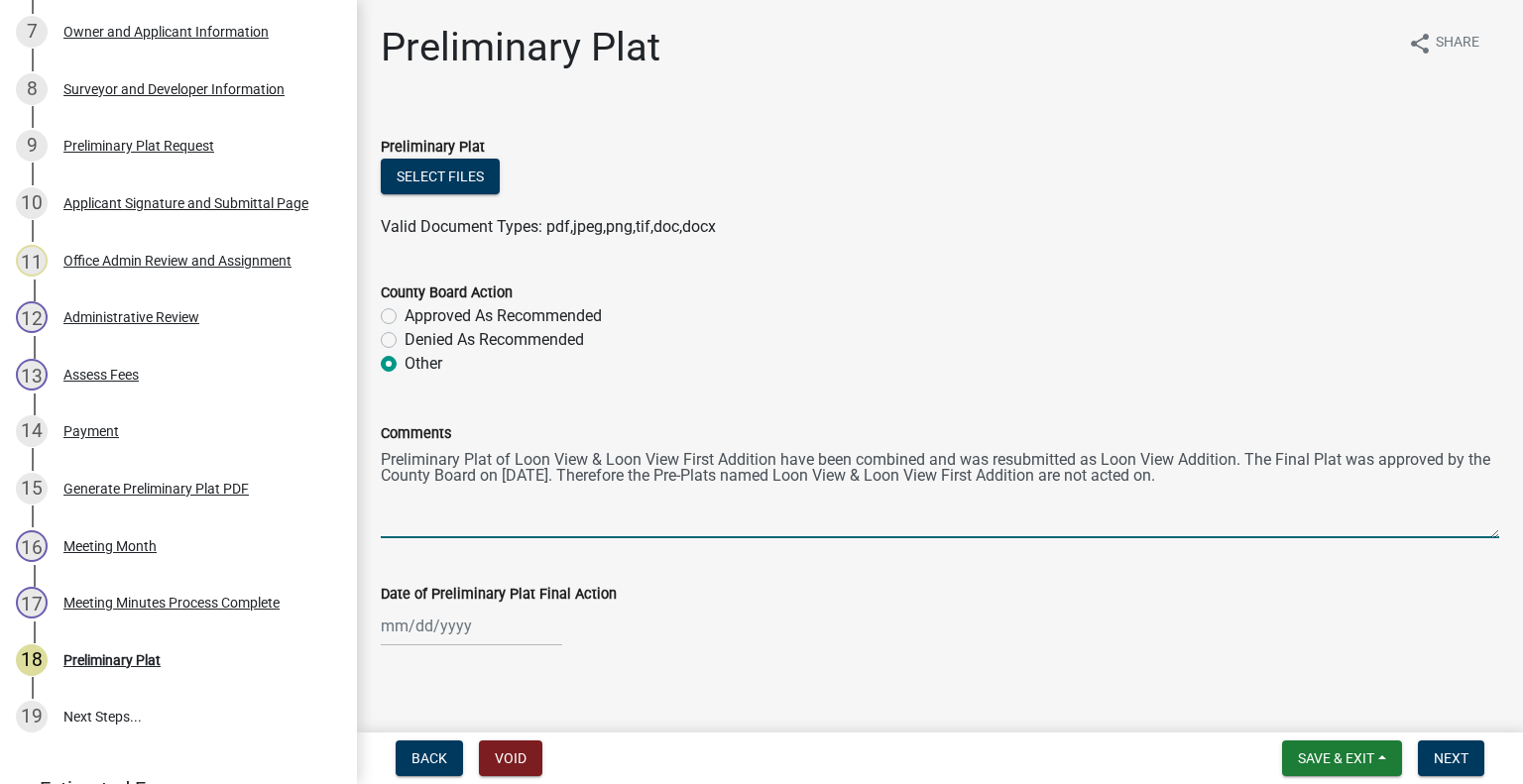 type on "Preliminary Plat of Loon View & Loon View First Addition have been combined and was resubmitted as Loon View Addition. The Final Plat was approved by the County Board on [DATE]. Therefore the Pre-Plats named Loon View & Loon View First Addition are not acted on." 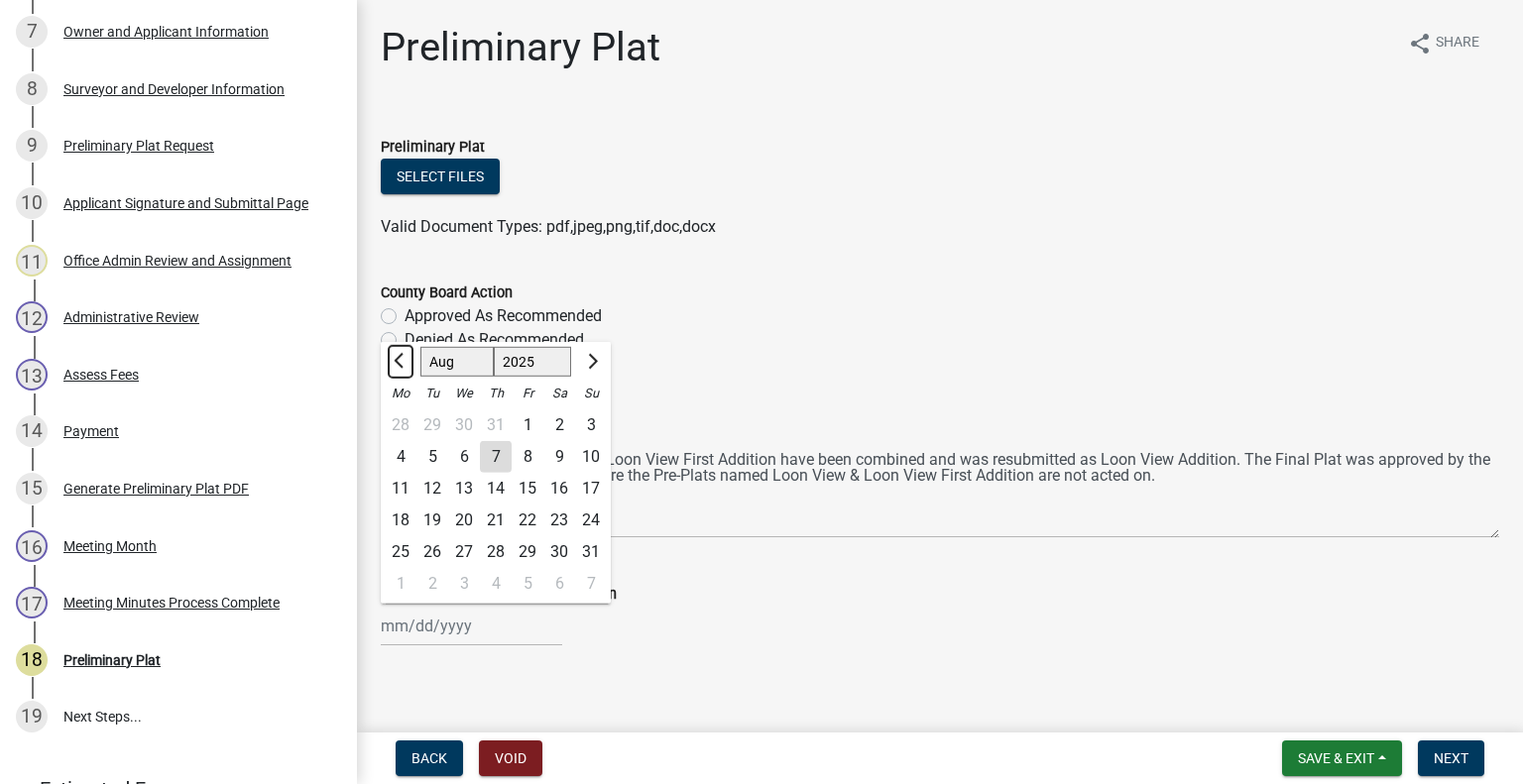 click 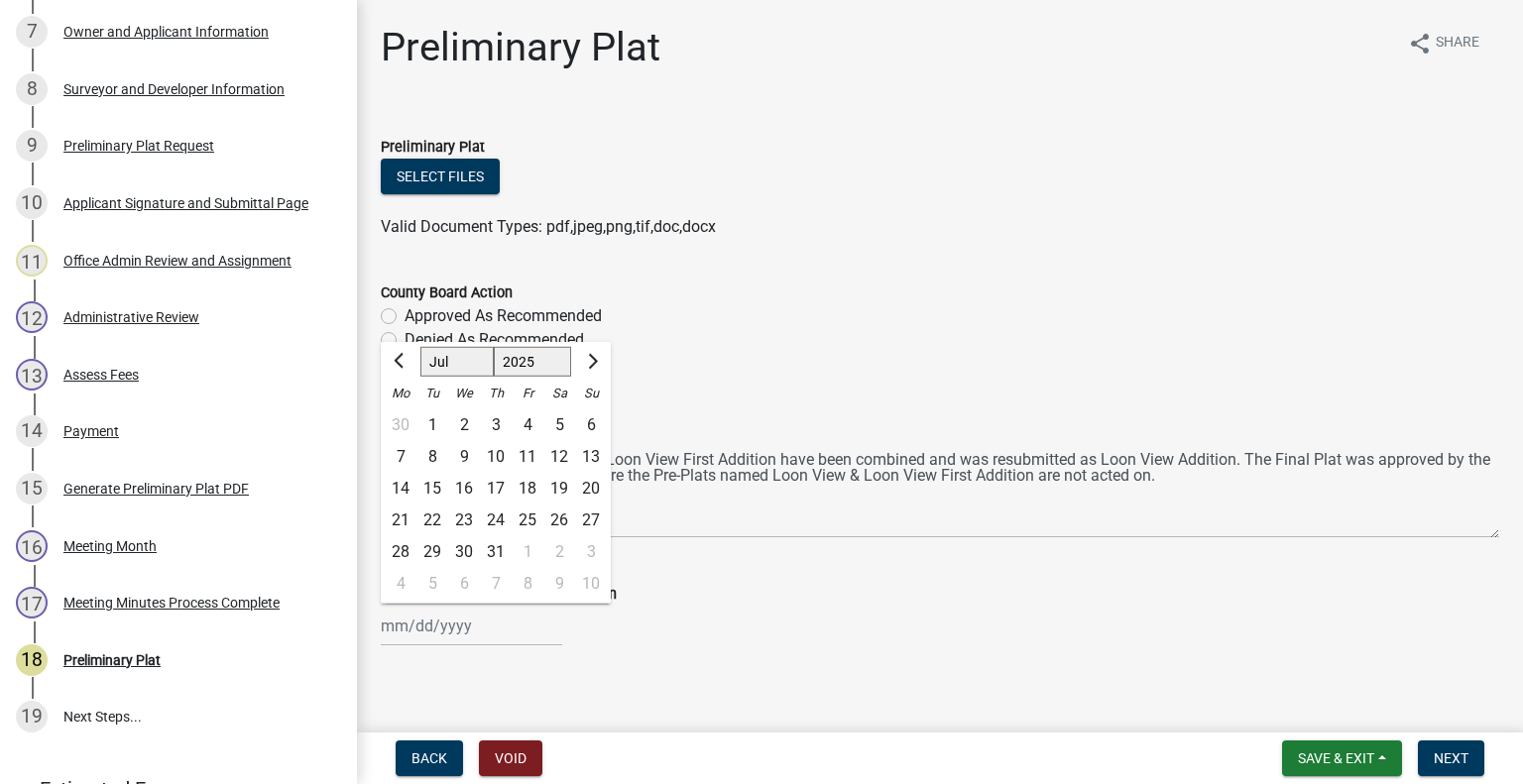 click on "22" 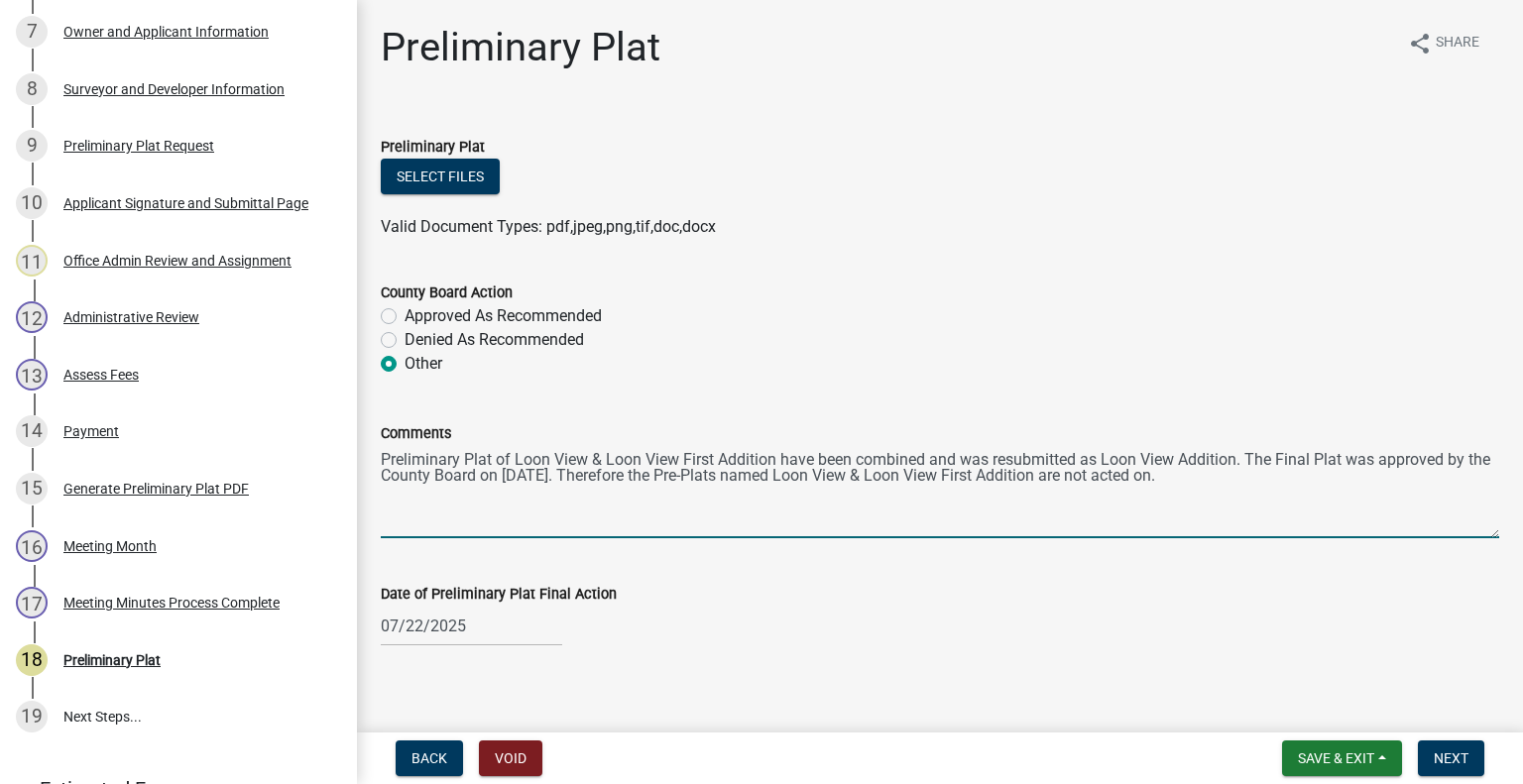 drag, startPoint x: 384, startPoint y: 461, endPoint x: 1178, endPoint y: 489, distance: 794.49355 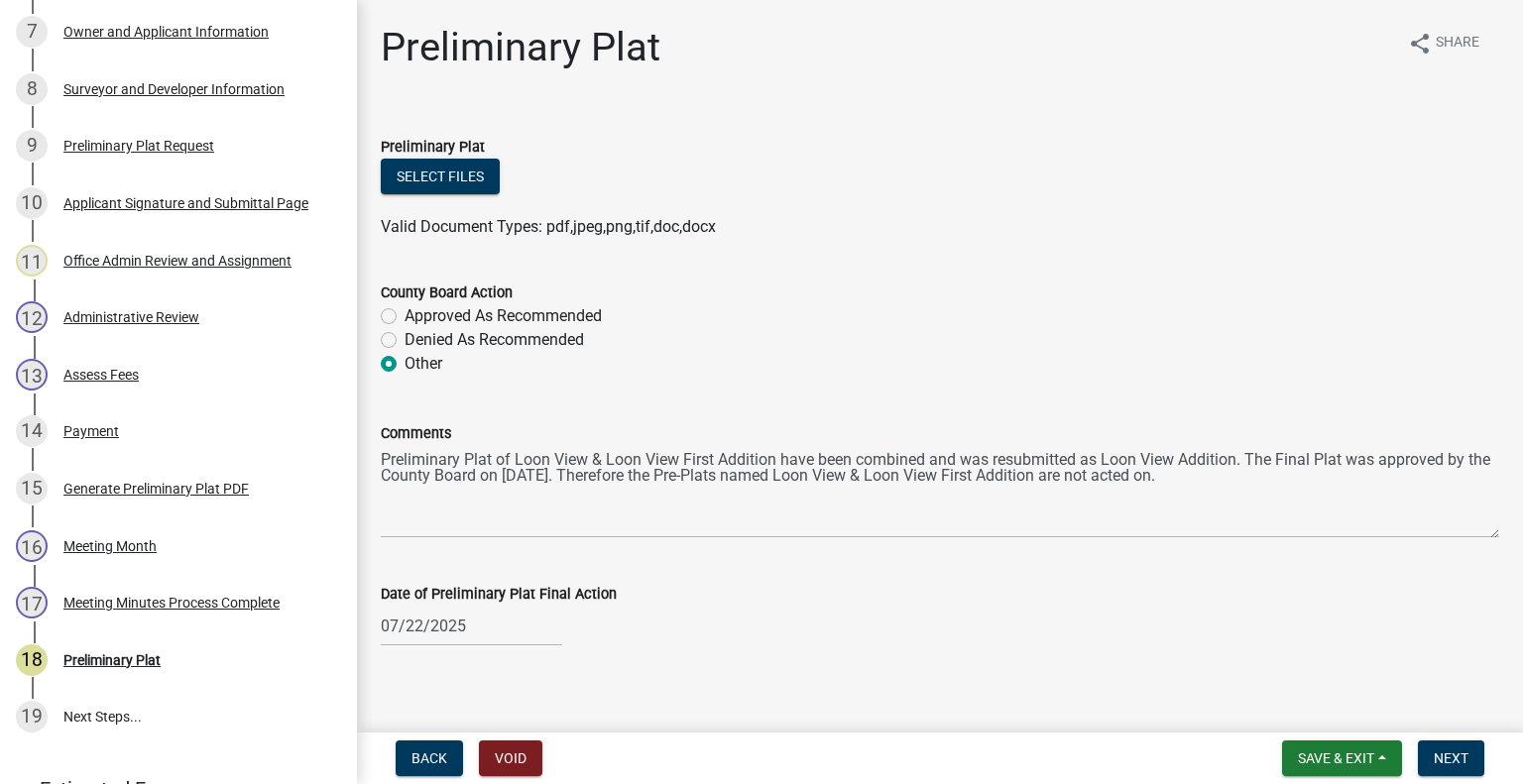 drag, startPoint x: 1019, startPoint y: 386, endPoint x: 1002, endPoint y: 421, distance: 38.910153 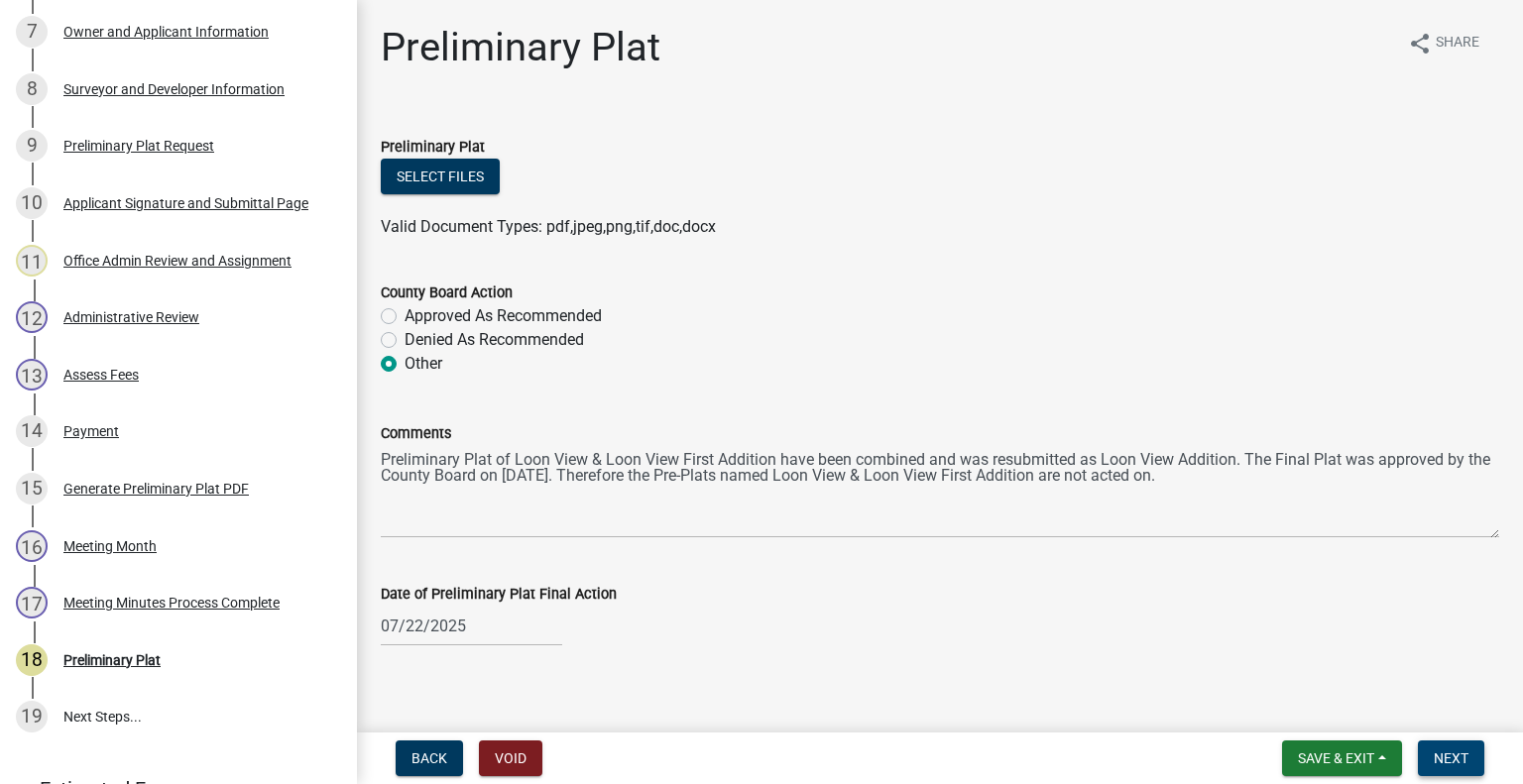 click on "Next" at bounding box center [1451, 758] 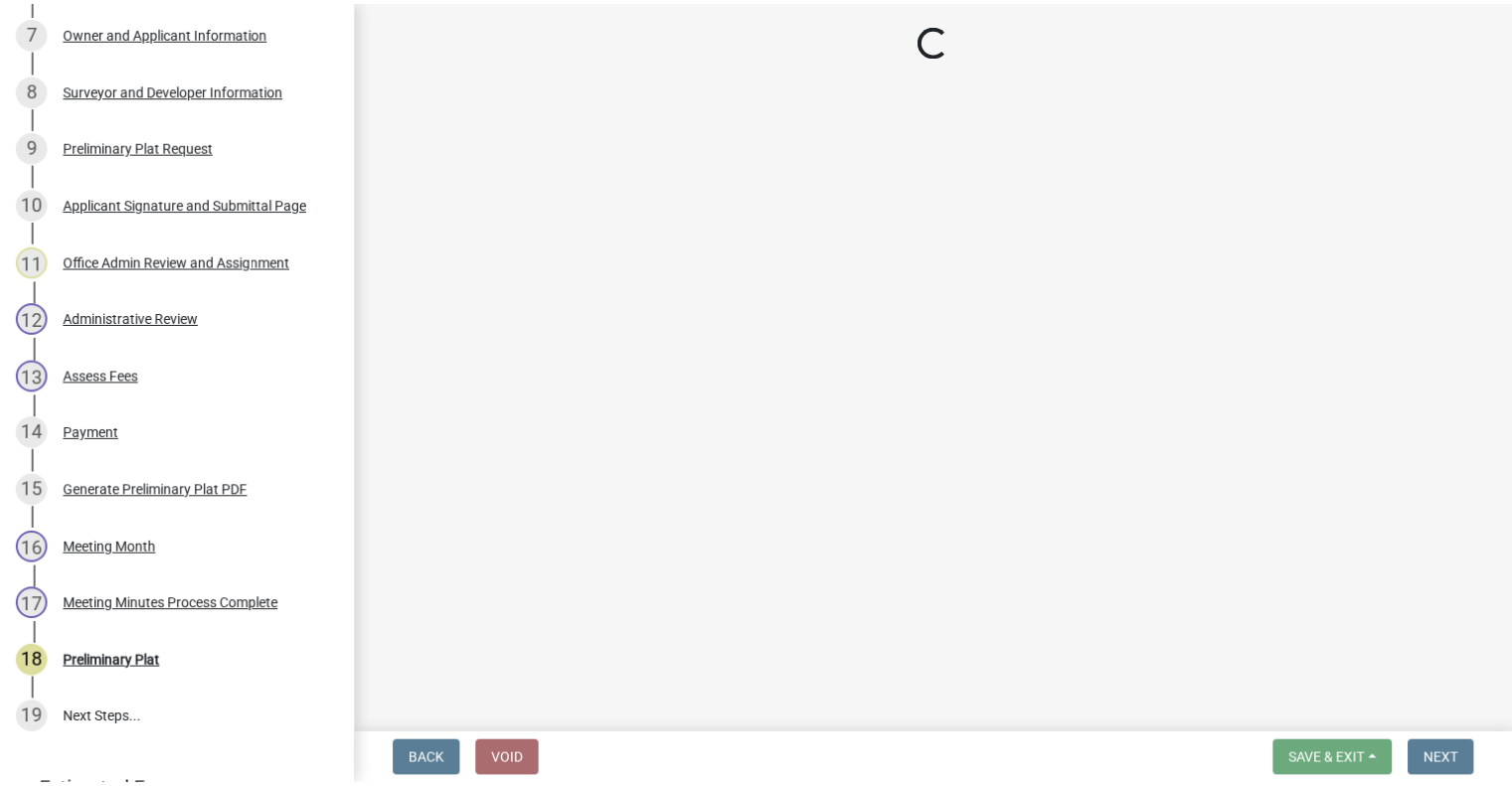 scroll, scrollTop: 752, scrollLeft: 0, axis: vertical 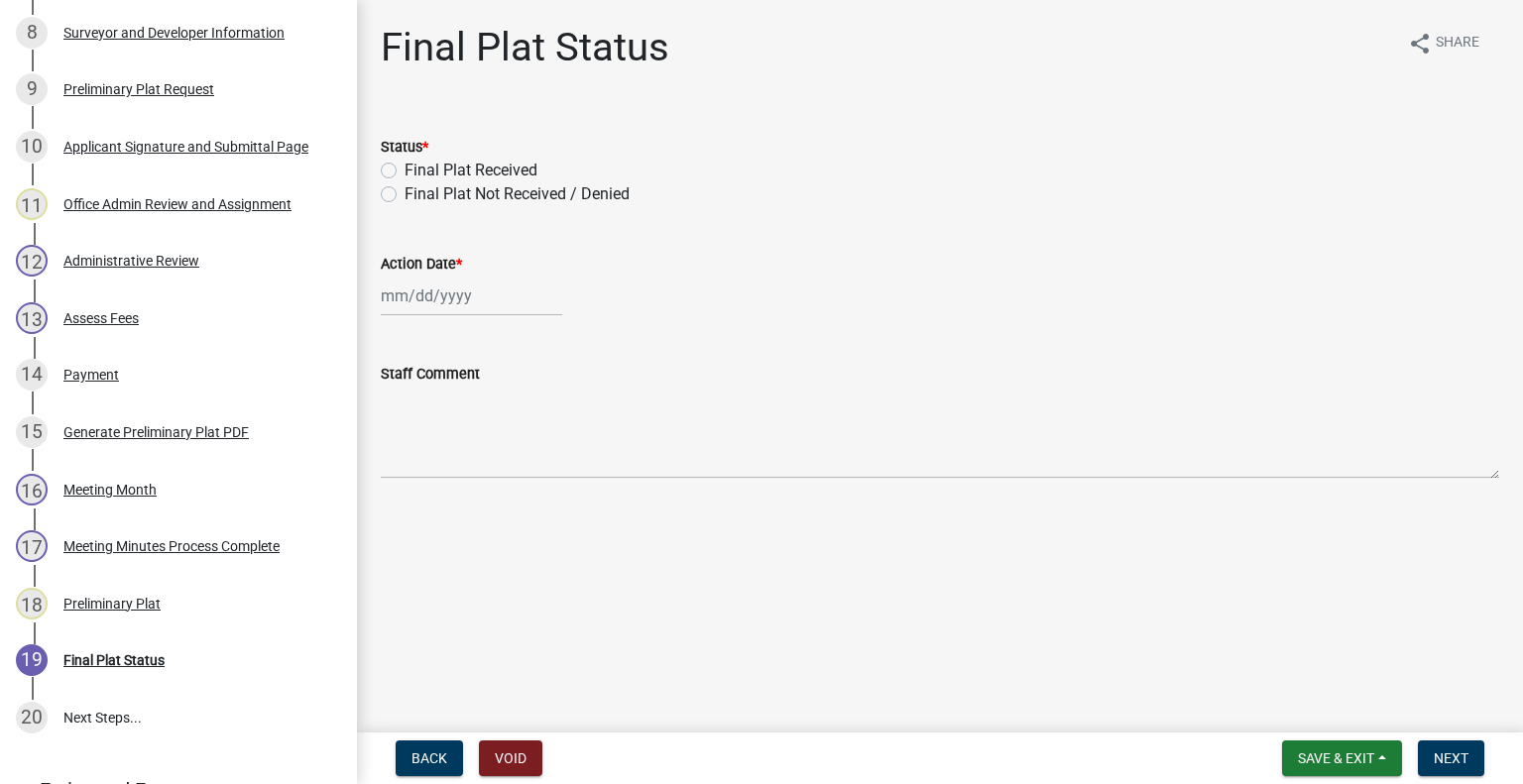 click on "Final Plat Not Received / Denied" 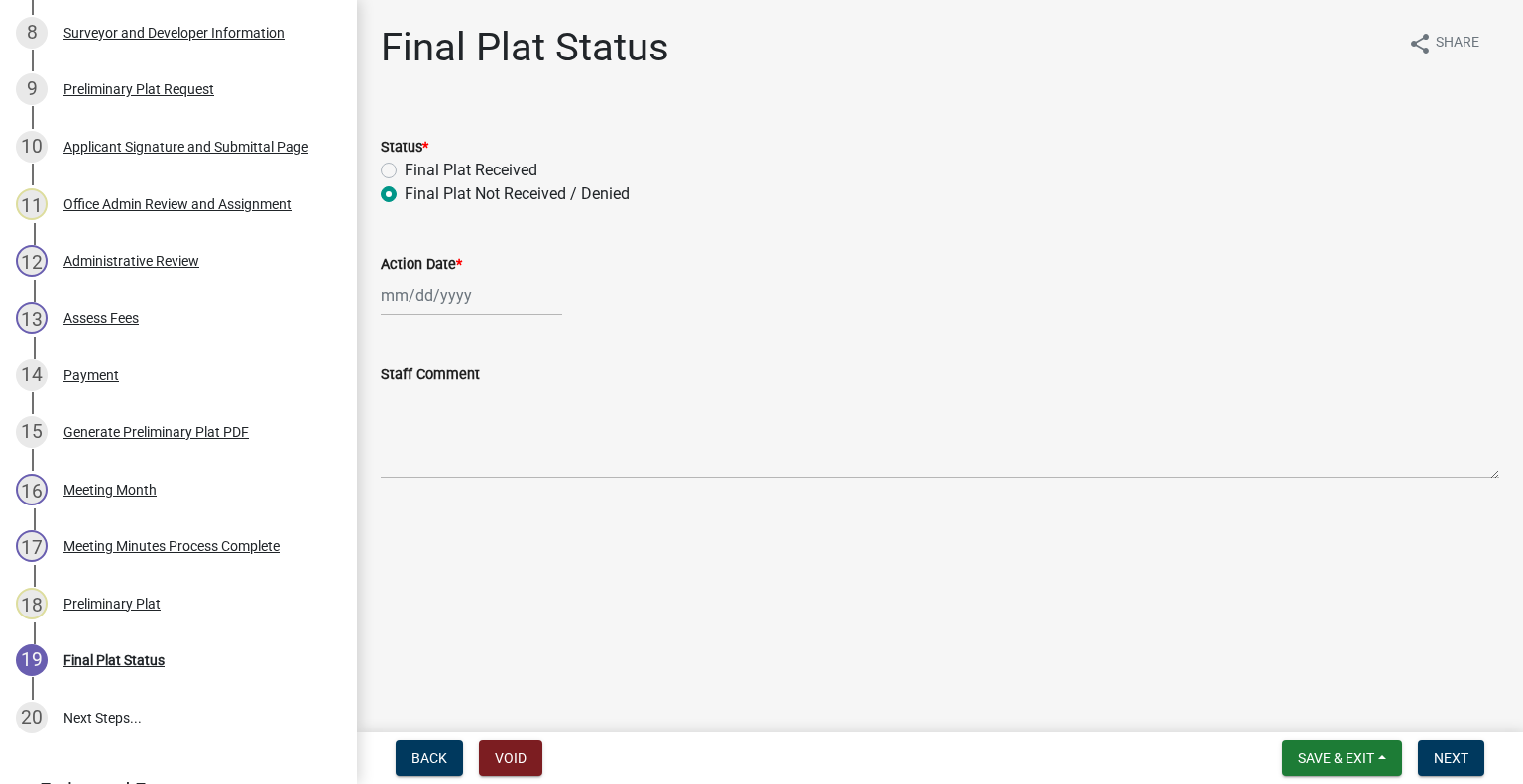 radio on "true" 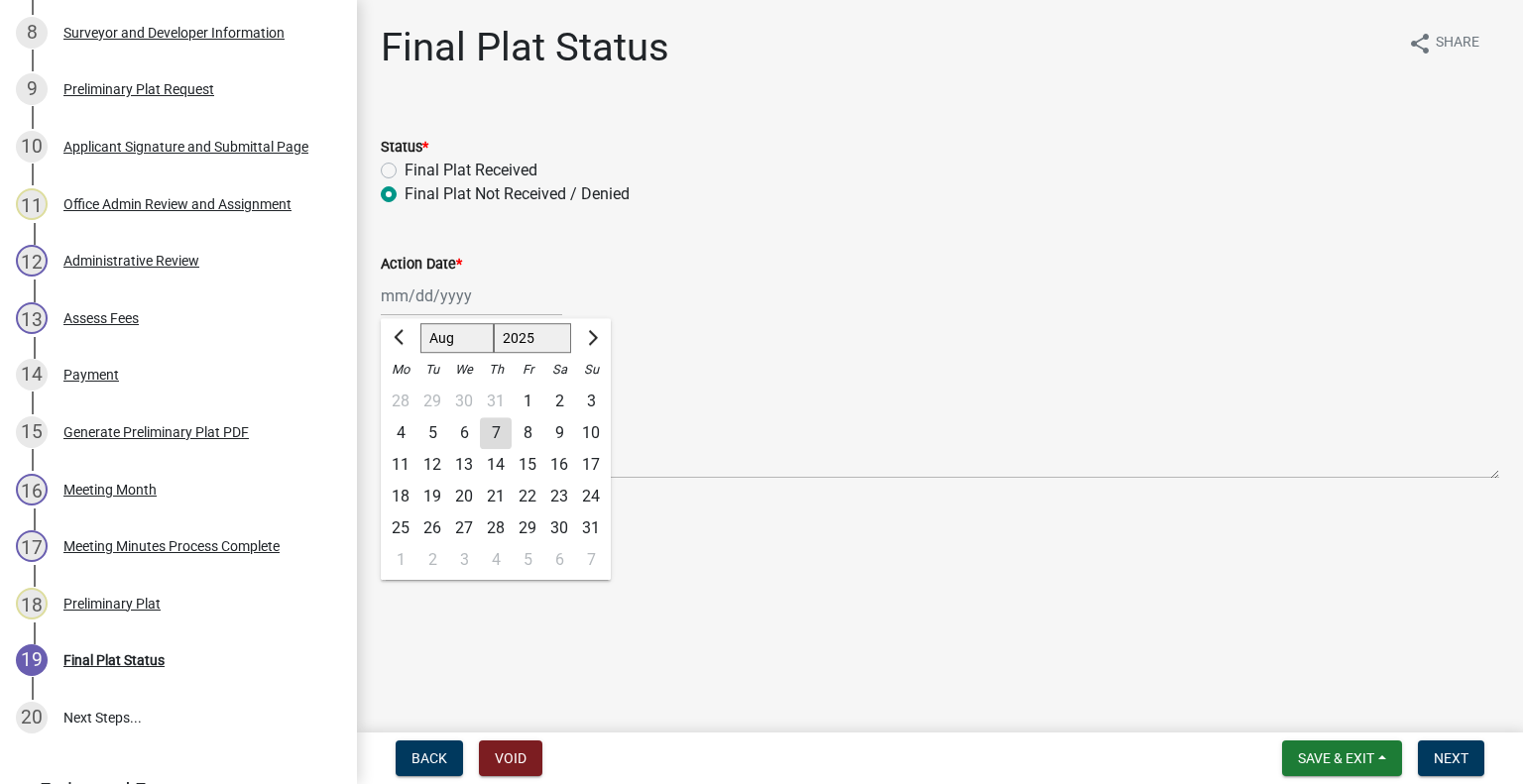 click on "Jan Feb Mar Apr May Jun Jul Aug Sep Oct Nov Dec 1525 1526 1527 1528 1529 1530 1531 1532 1533 1534 1535 1536 1537 1538 1539 1540 1541 1542 1543 1544 1545 1546 1547 1548 1549 1550 1551 1552 1553 1554 1555 1556 1557 1558 1559 1560 1561 1562 1563 1564 1565 1566 1567 1568 1569 1570 1571 1572 1573 1574 1575 1576 1577 1578 1579 1580 1581 1582 1583 1584 1585 1586 1587 1588 1589 1590 1591 1592 1593 1594 1595 1596 1597 1598 1599 1600 1601 1602 1603 1604 1605 1606 1607 1608 1609 1610 1611 1612 1613 1614 1615 1616 1617 1618 1619 1620 1621 1622 1623 1624 1625 1626 1627 1628 1629 1630 1631 1632 1633 1634 1635 1636 1637 1638 1639 1640 1641 1642 1643 1644 1645 1646 1647 1648 1649 1650 1651 1652 1653 1654 1655 1656 1657 1658 1659 1660 1661 1662 1663 1664 1665 1666 1667 1668 1669 1670 1671 1672 1673 1674 1675 1676 1677 1678 1679 1680 1681 1682 1683 1684 1685 1686 1687 1688 1689 1690 1691 1692 1693 1694 1695 1696 1697 1698 1699 1700 1701 1702 1703 1704 1705 1706 1707 1708 1709 1710 1711 1712 1713 1714 1715 1716 1717 1718 1719 1" 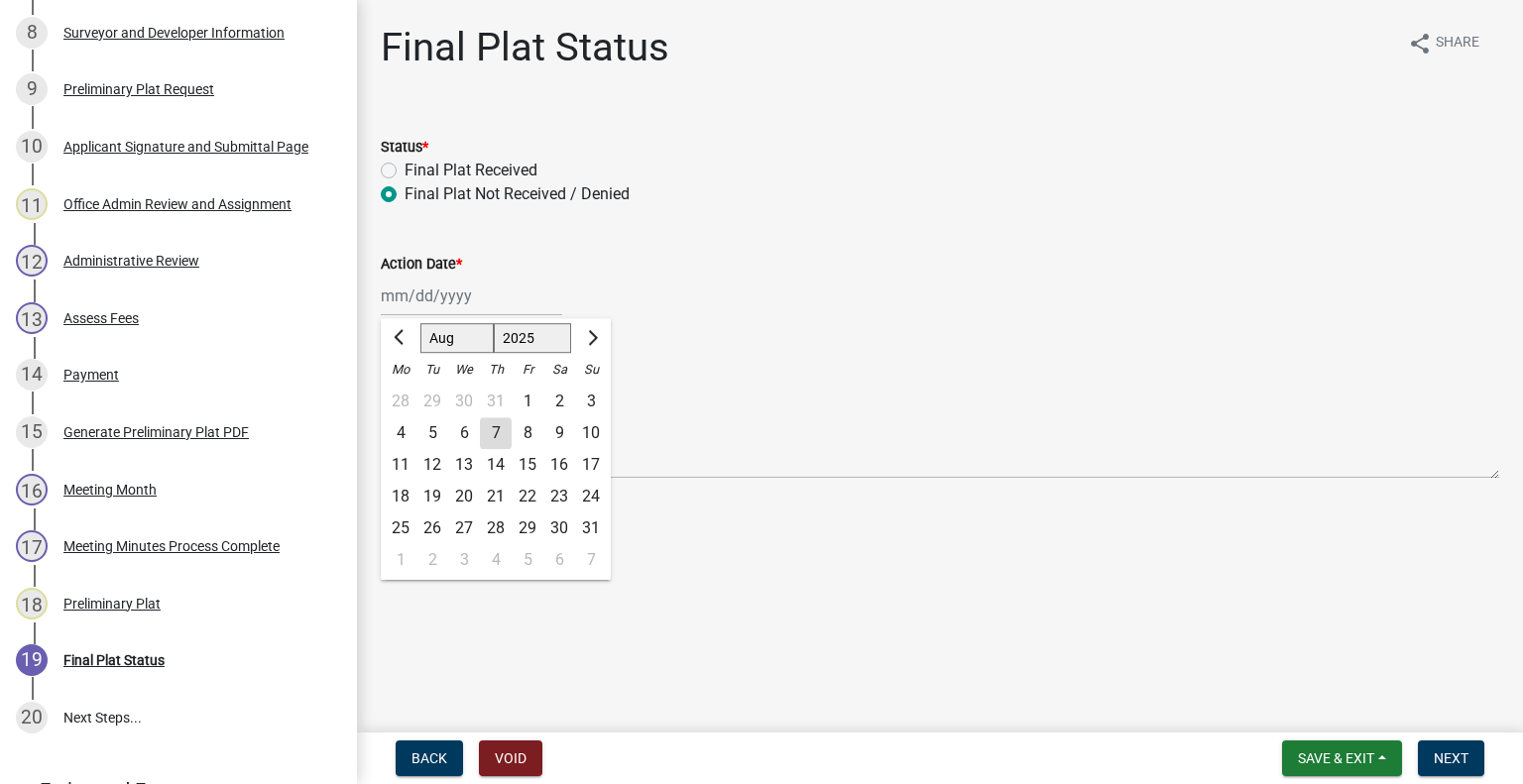 click on "7" 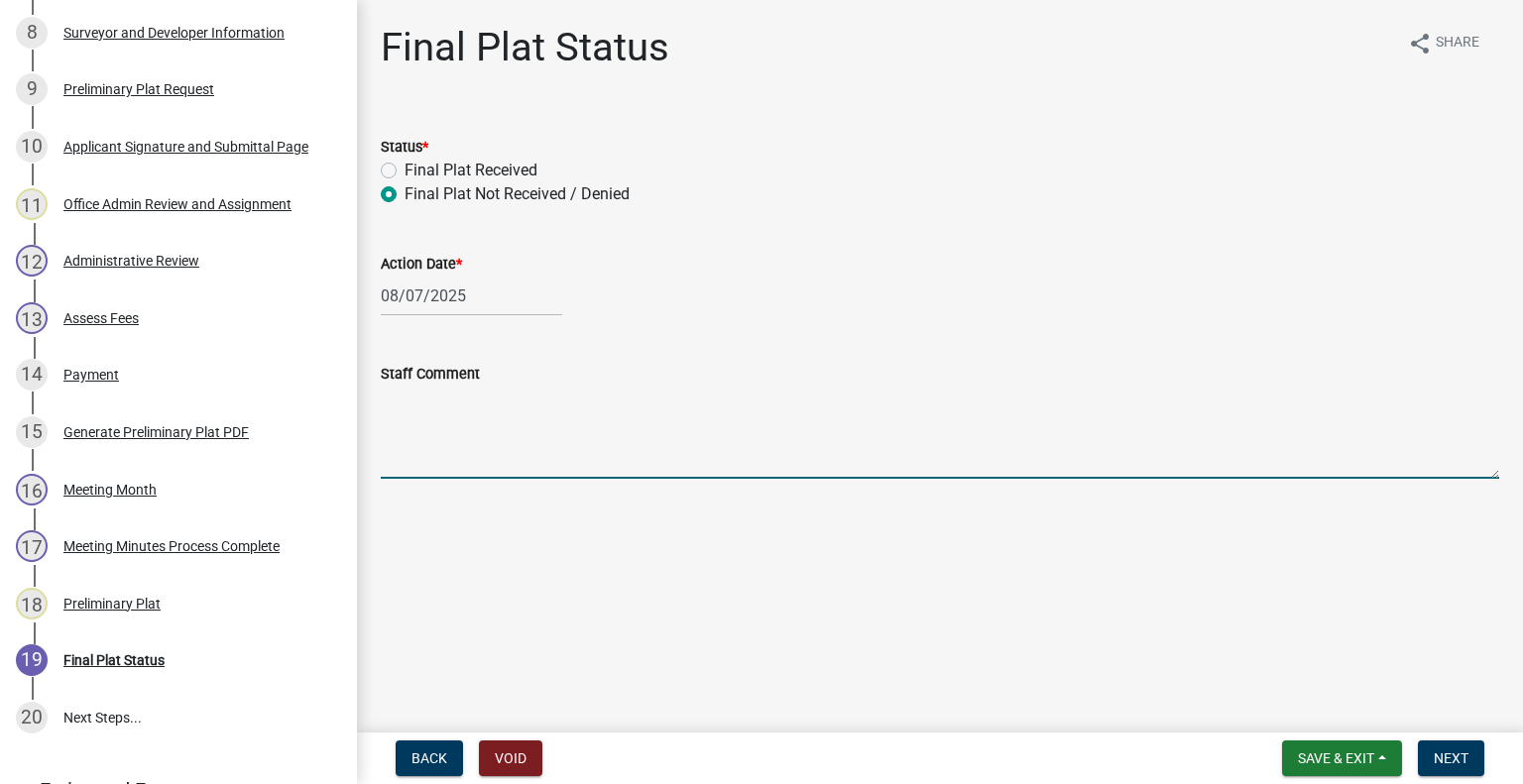 click on "Staff Comment" at bounding box center [940, 432] 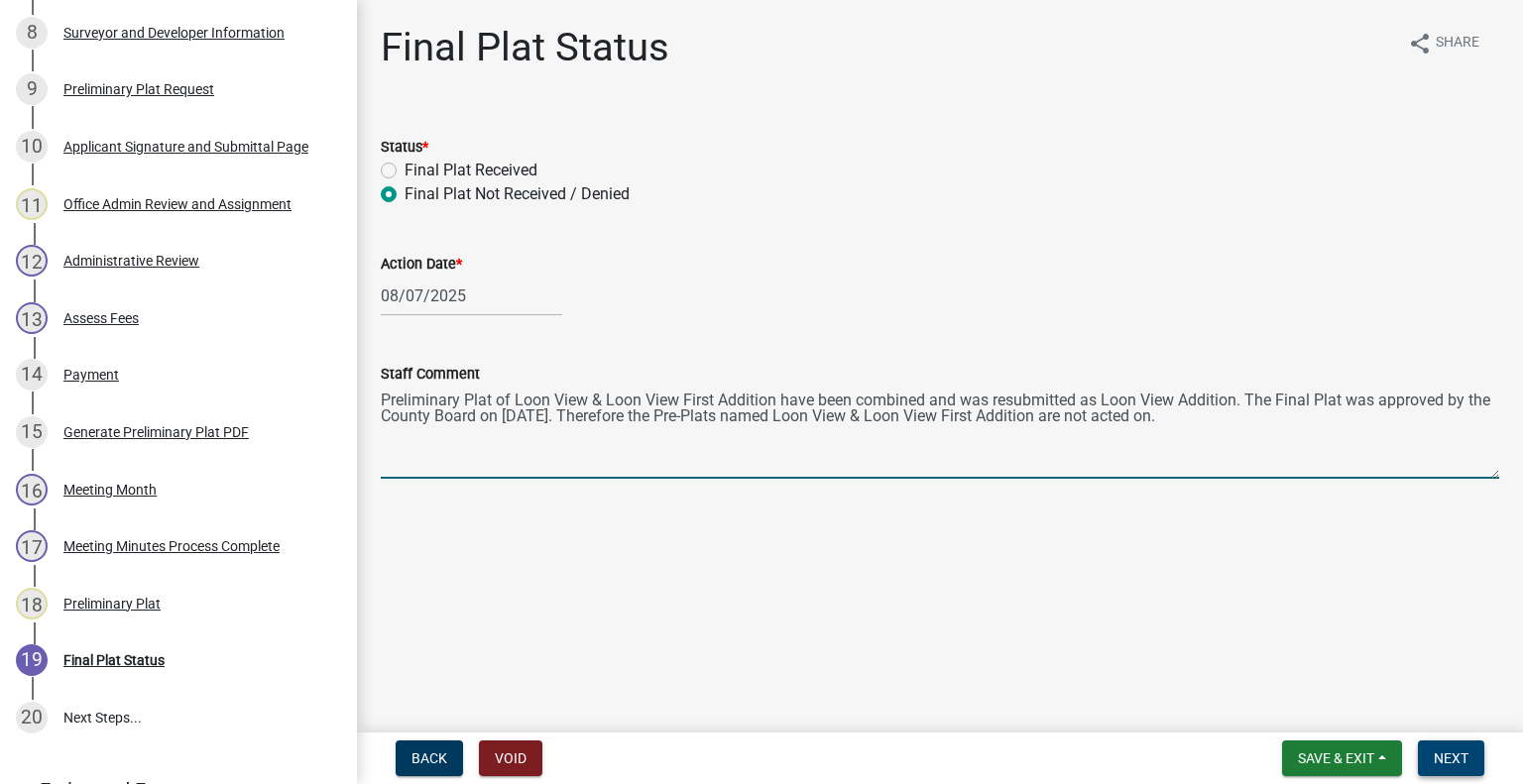 type on "Preliminary Plat of Loon View & Loon View First Addition have been combined and was resubmitted as Loon View Addition. The Final Plat was approved by the County Board on [DATE]. Therefore the Pre-Plats named Loon View & Loon View First Addition are not acted on." 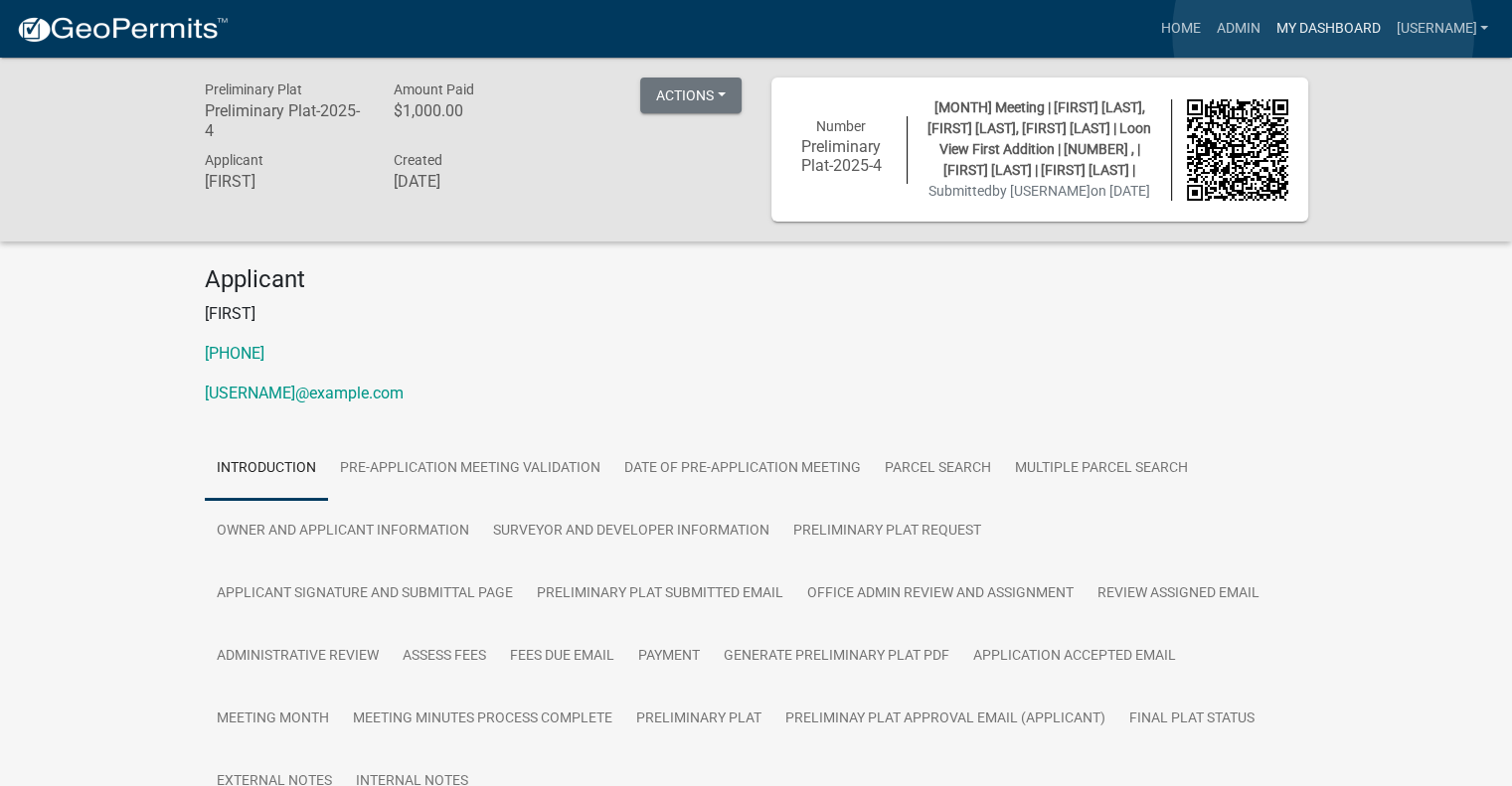 click on "My Dashboard" at bounding box center [1327, 29] 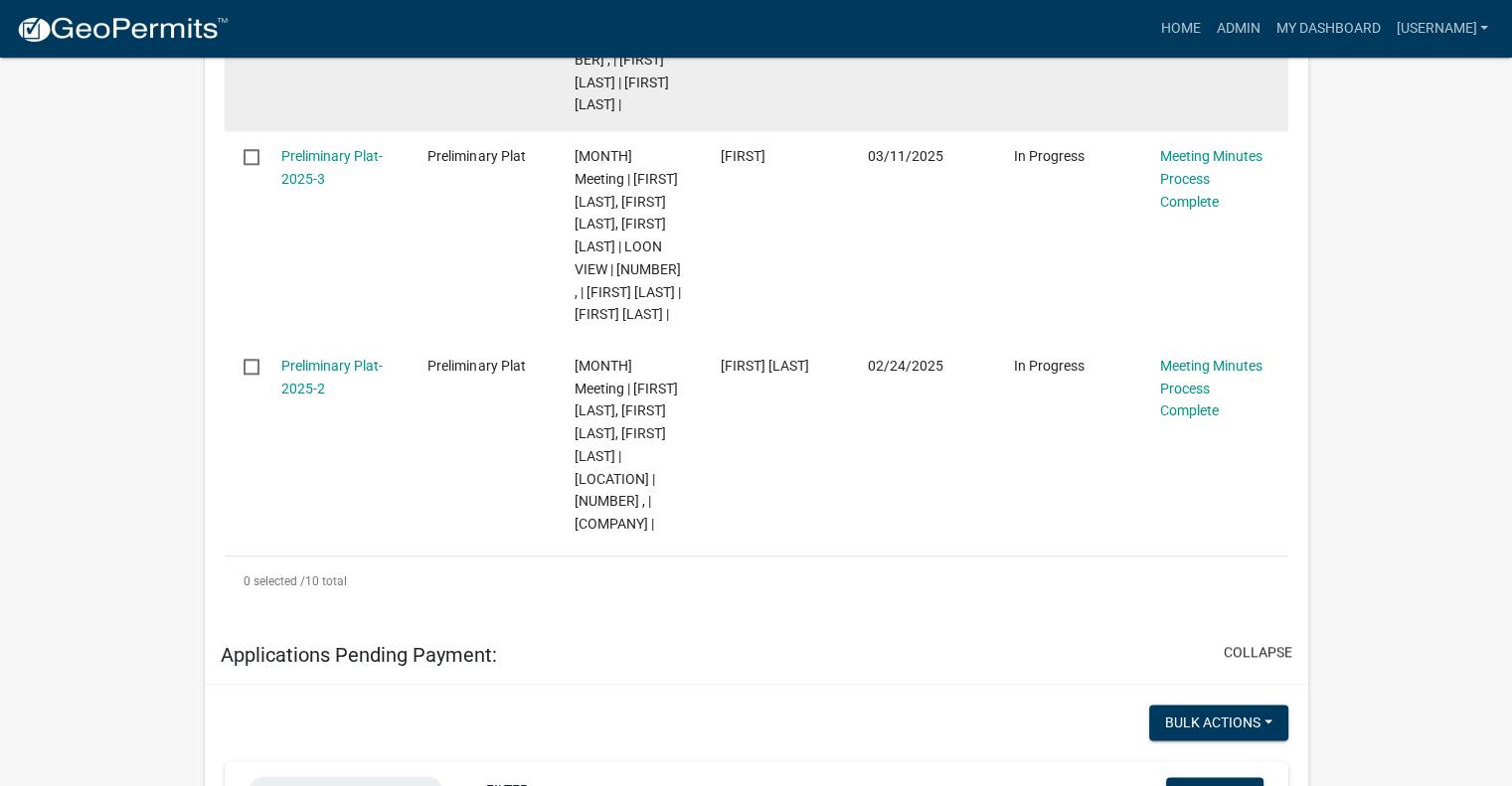 scroll, scrollTop: 2186, scrollLeft: 0, axis: vertical 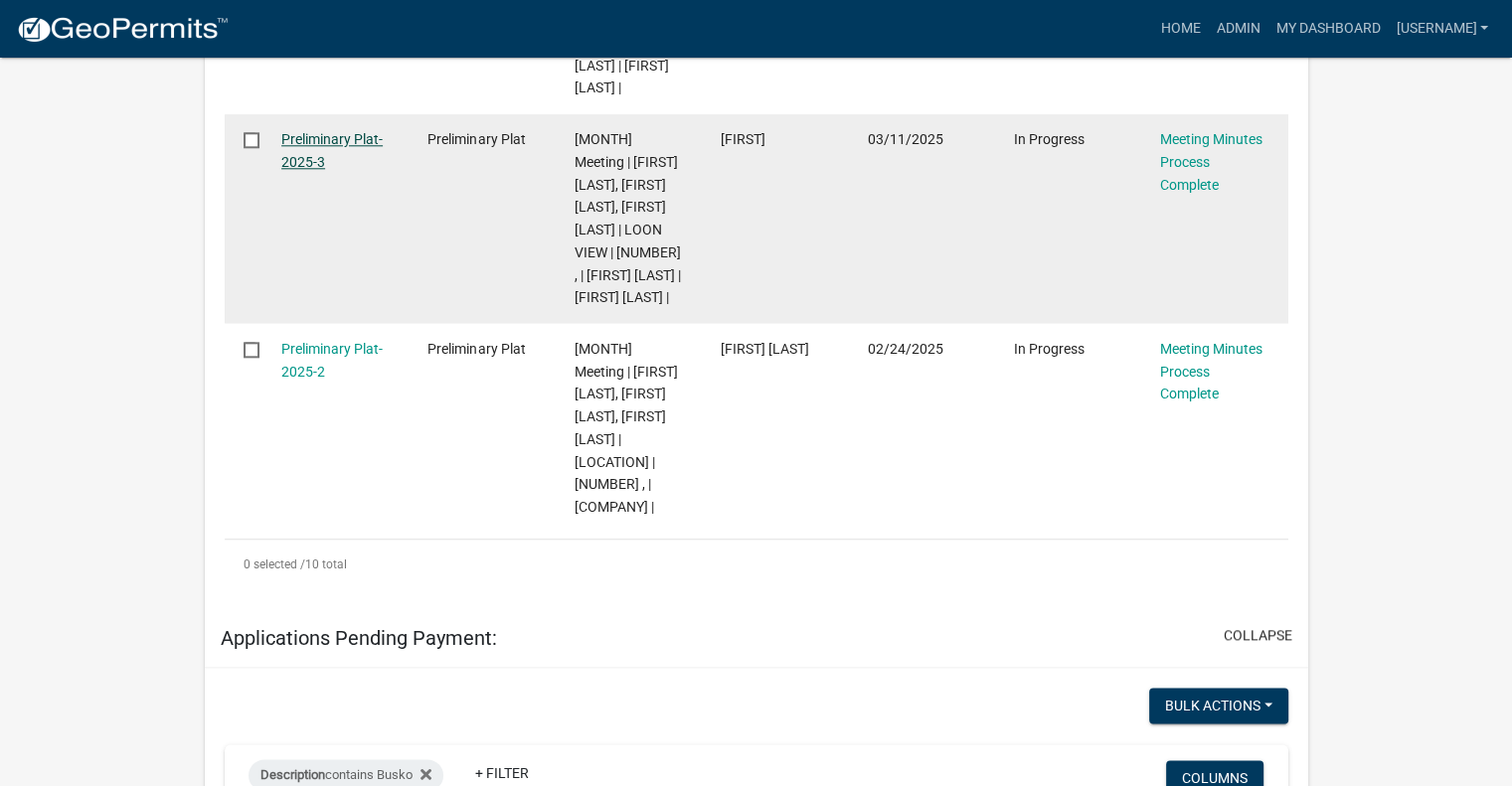 click on "Preliminary Plat-2025-3" 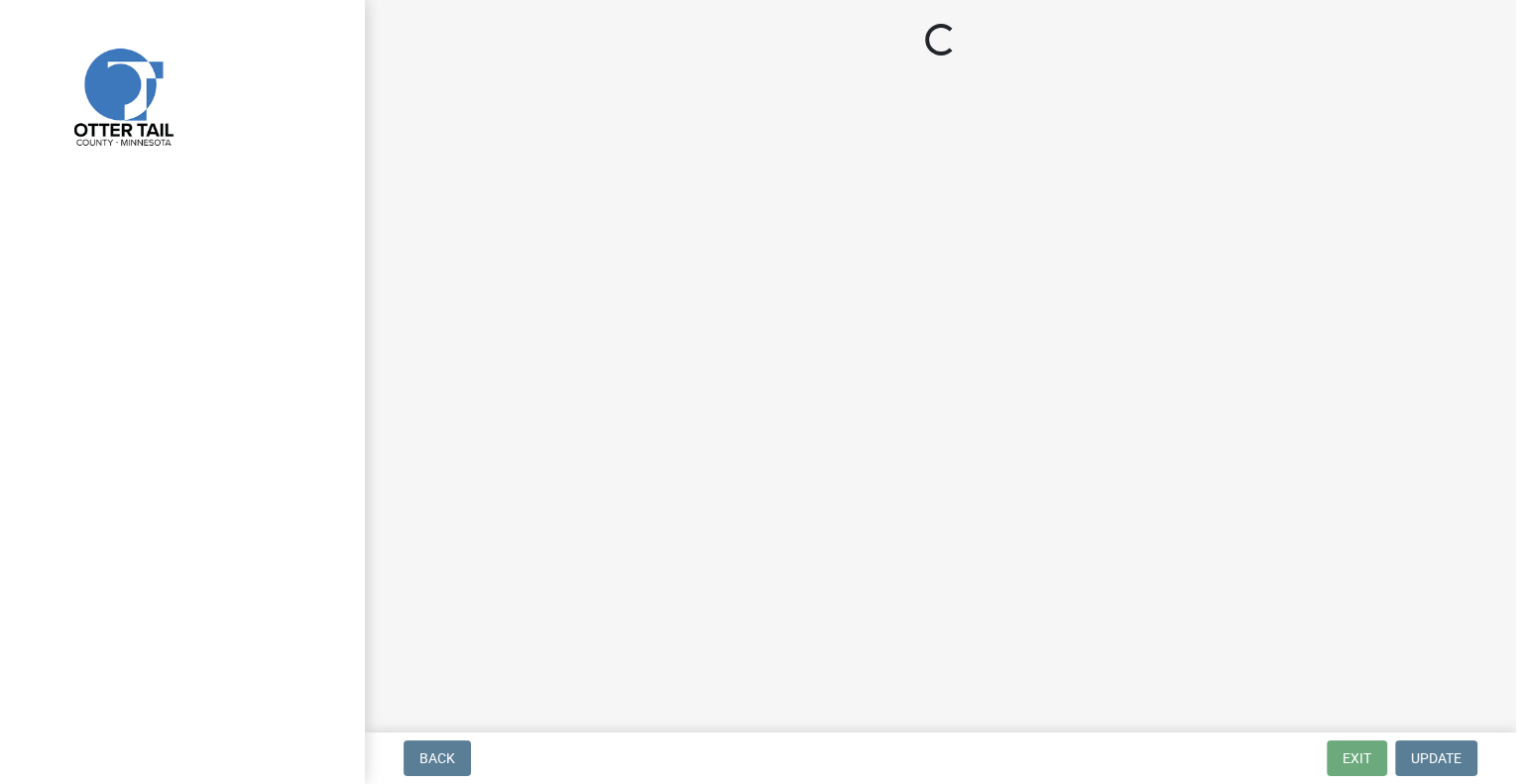 scroll, scrollTop: 0, scrollLeft: 0, axis: both 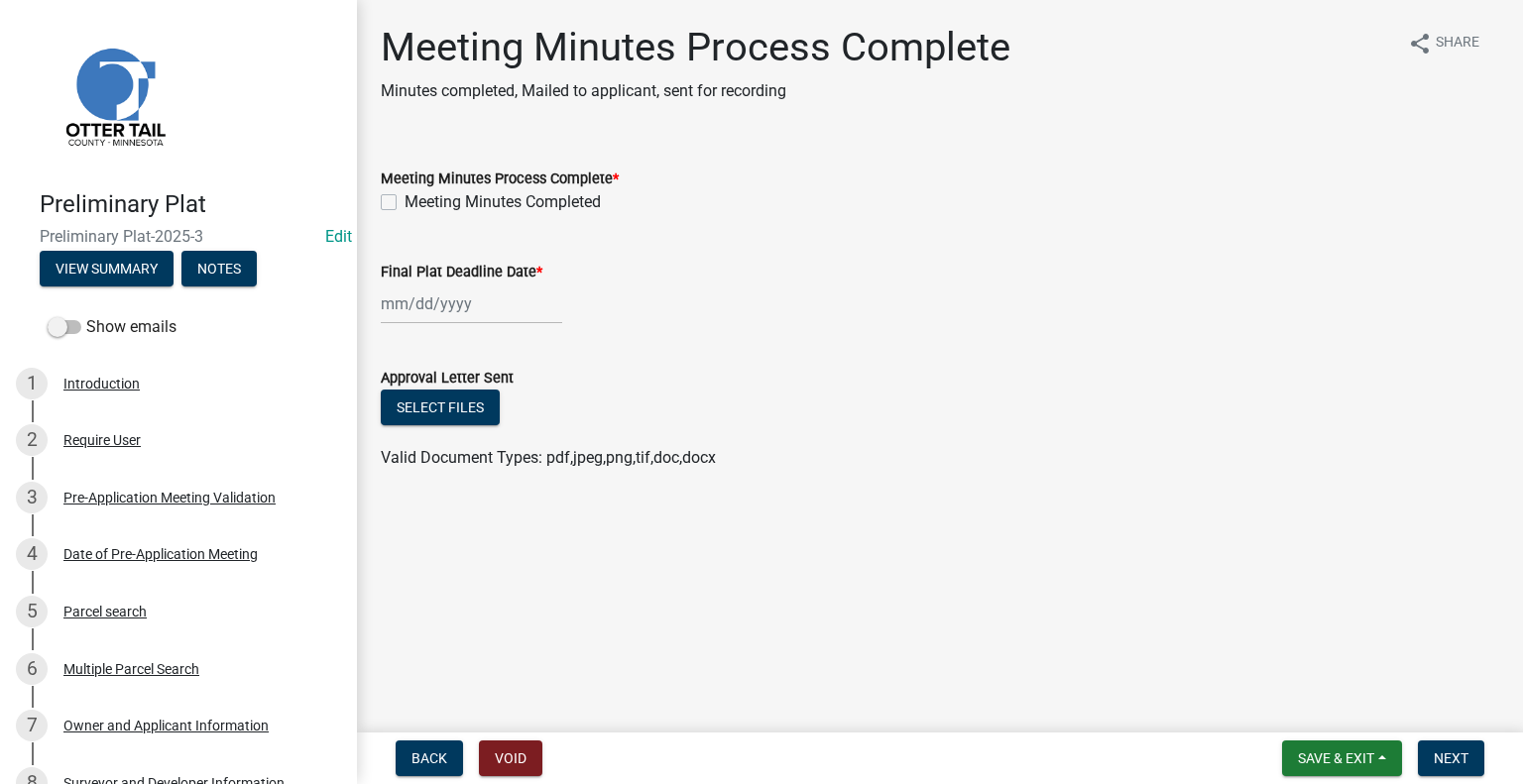 click on "Meeting Minutes Completed" 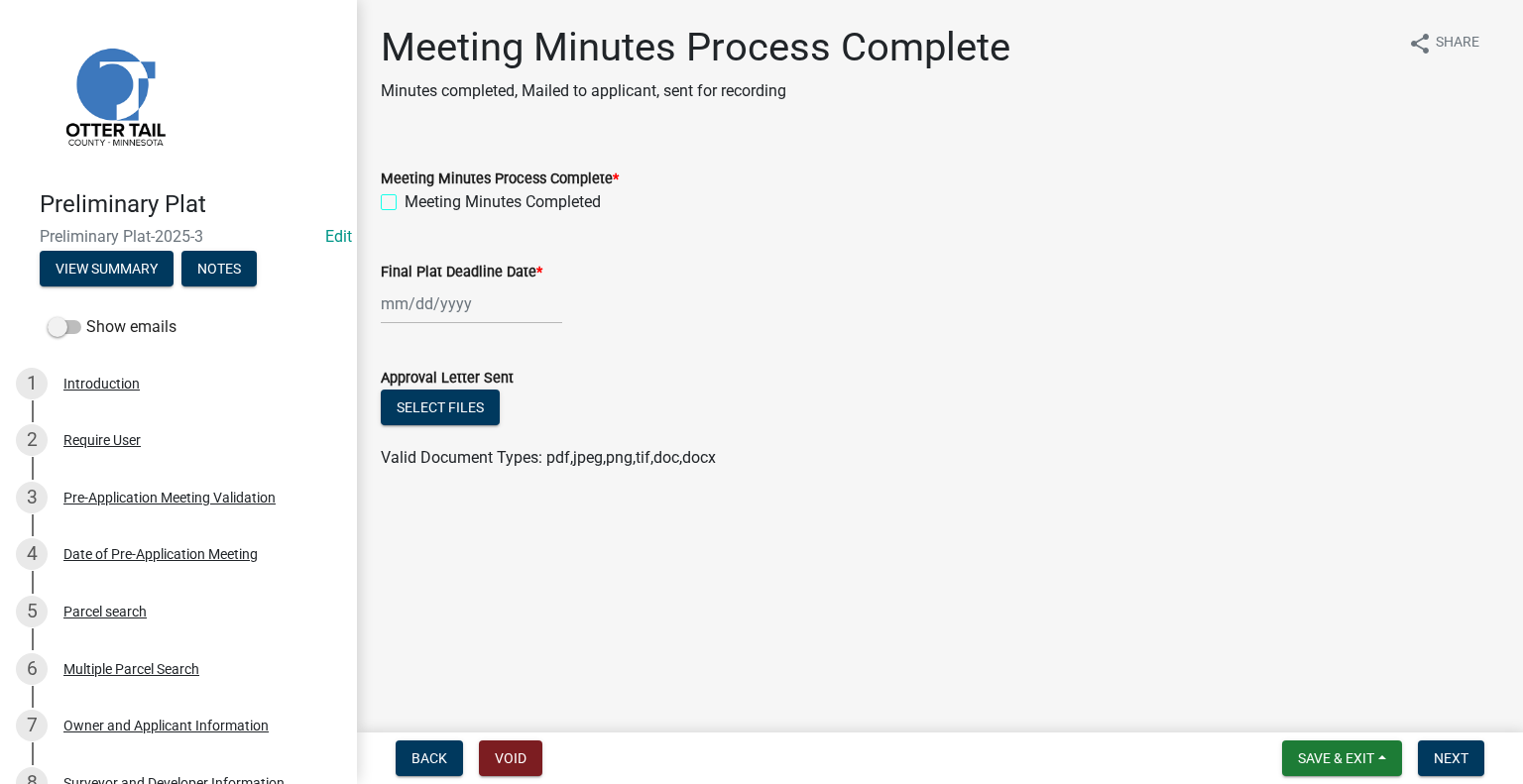 click on "Meeting Minutes Completed" at bounding box center (410, 196) 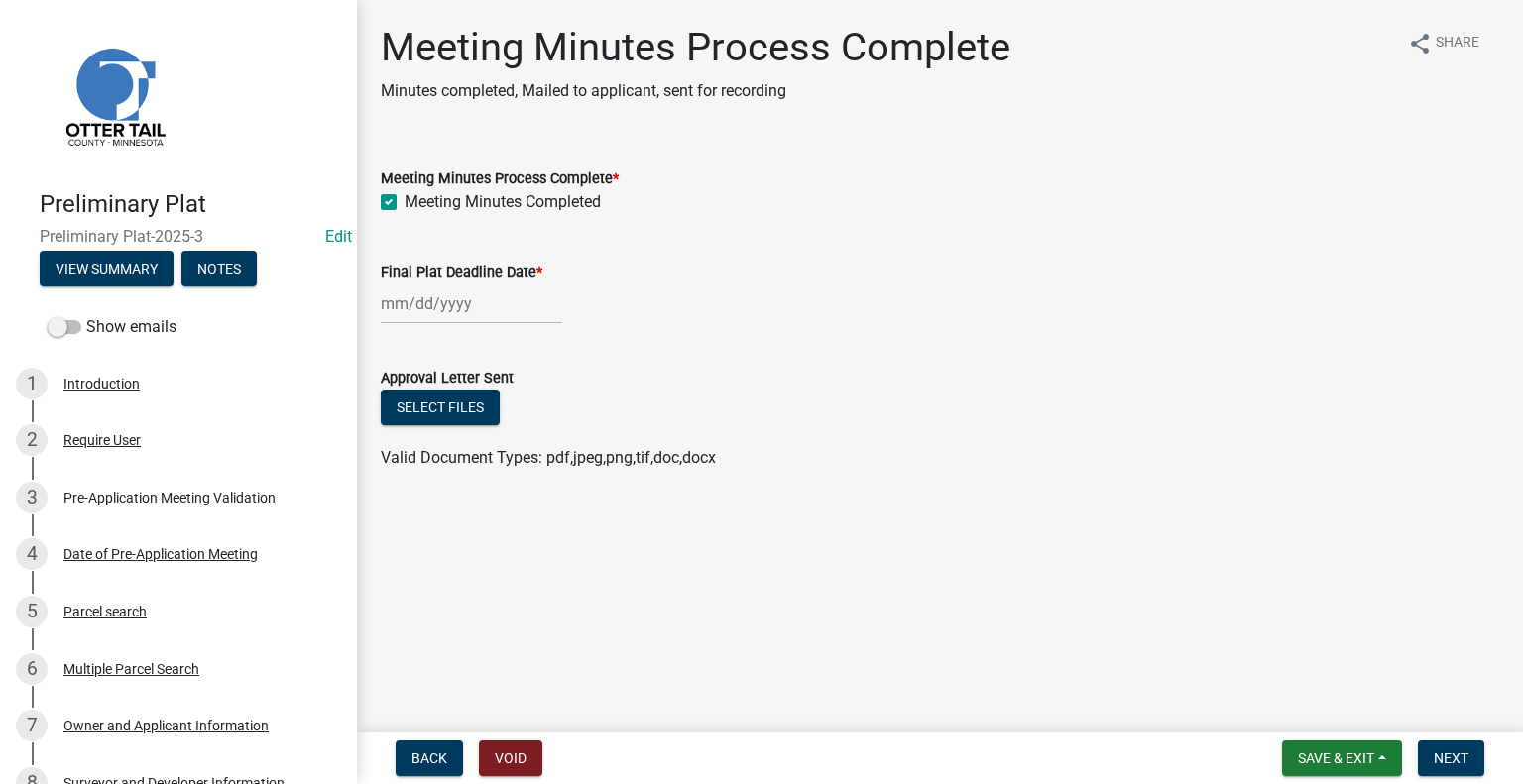 checkbox on "true" 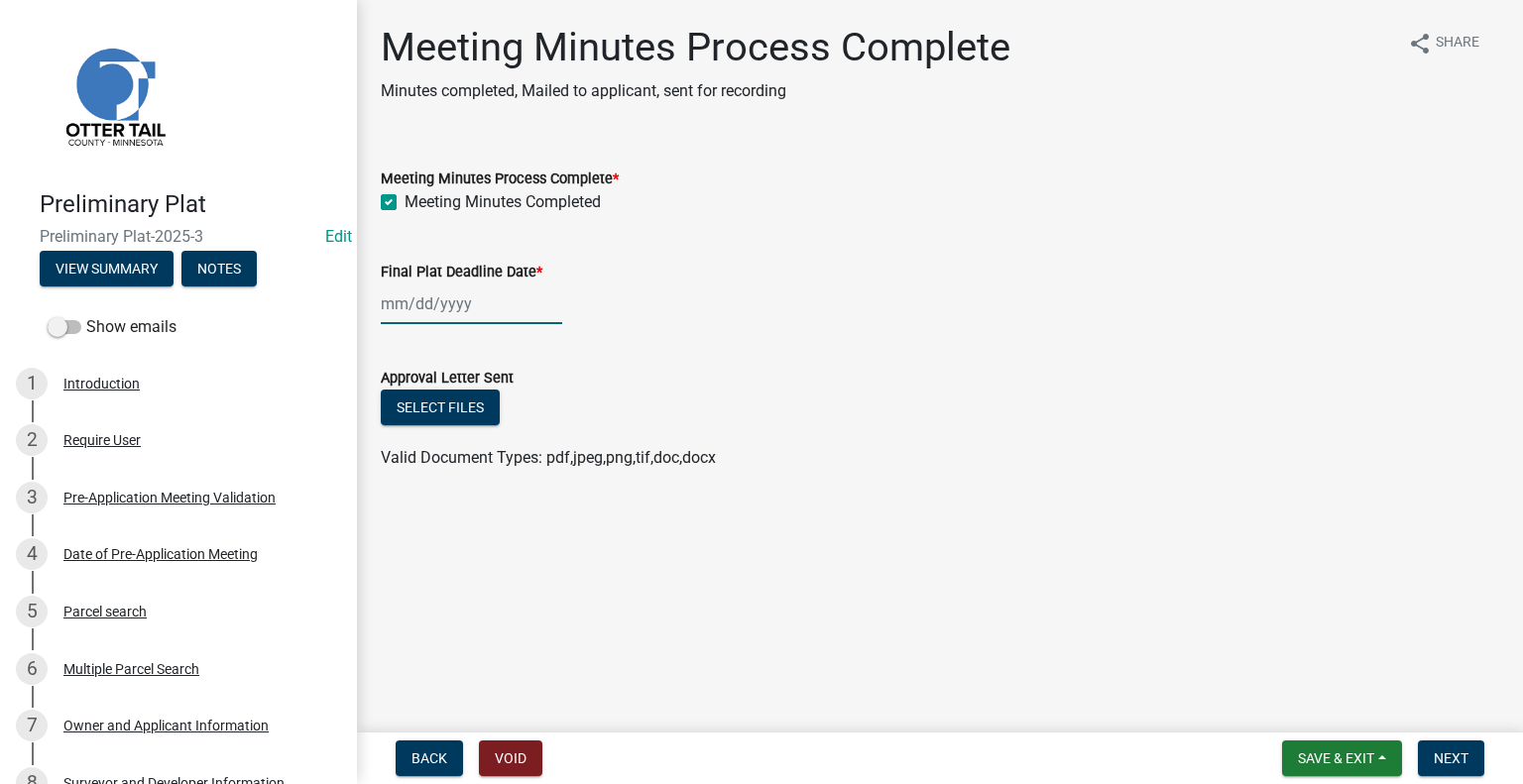 click 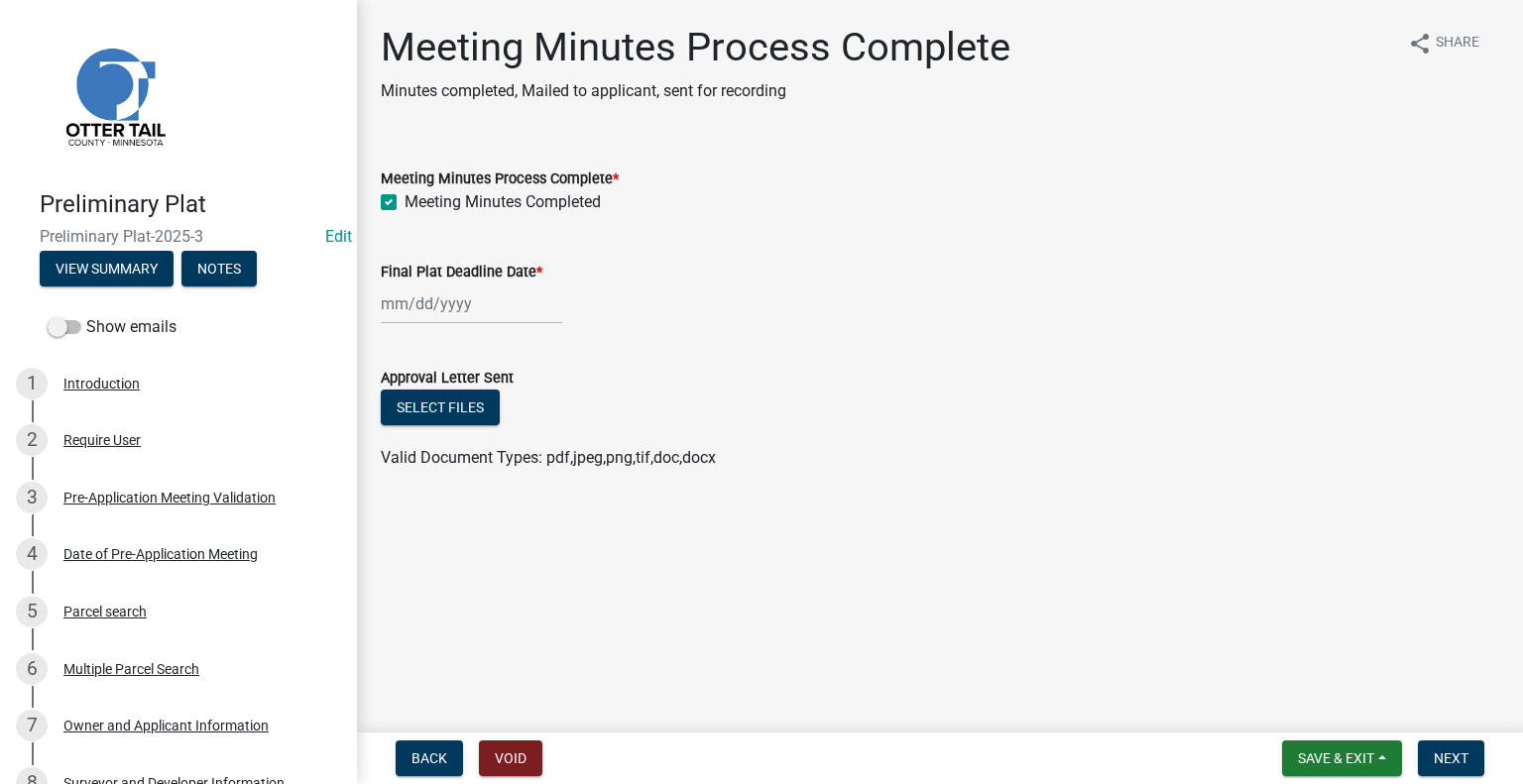 select on "8" 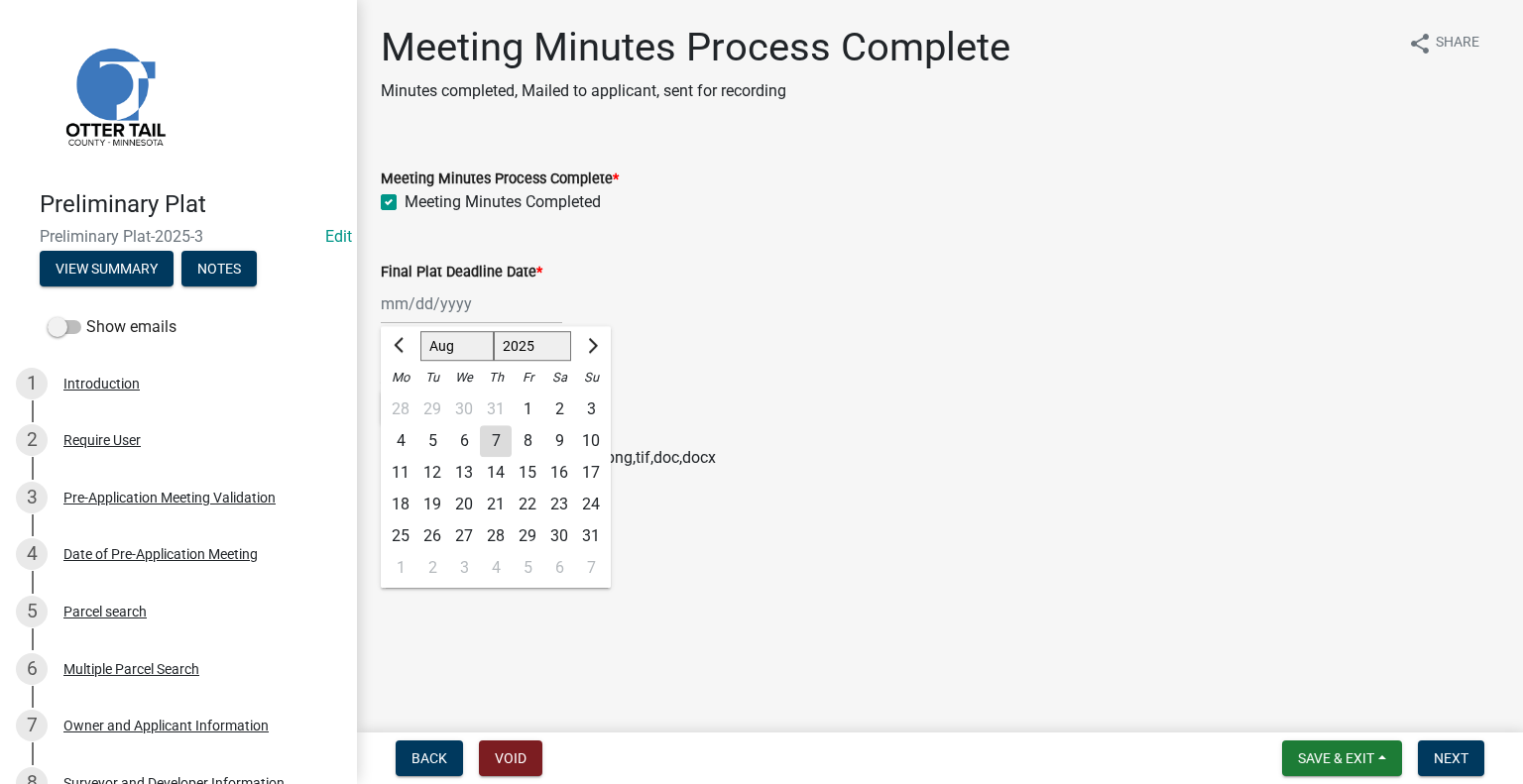 click on "7" 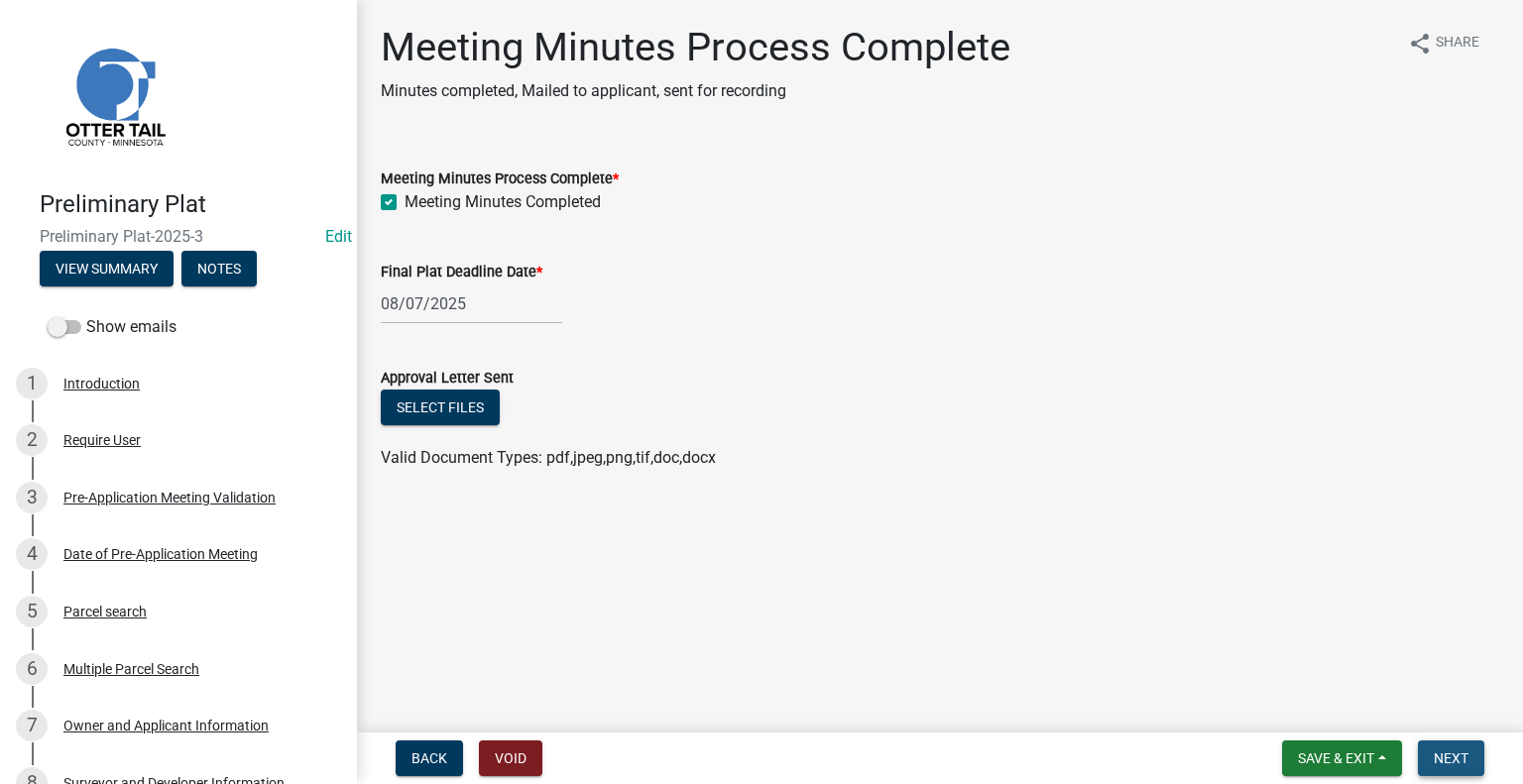 click on "Next" at bounding box center [1451, 758] 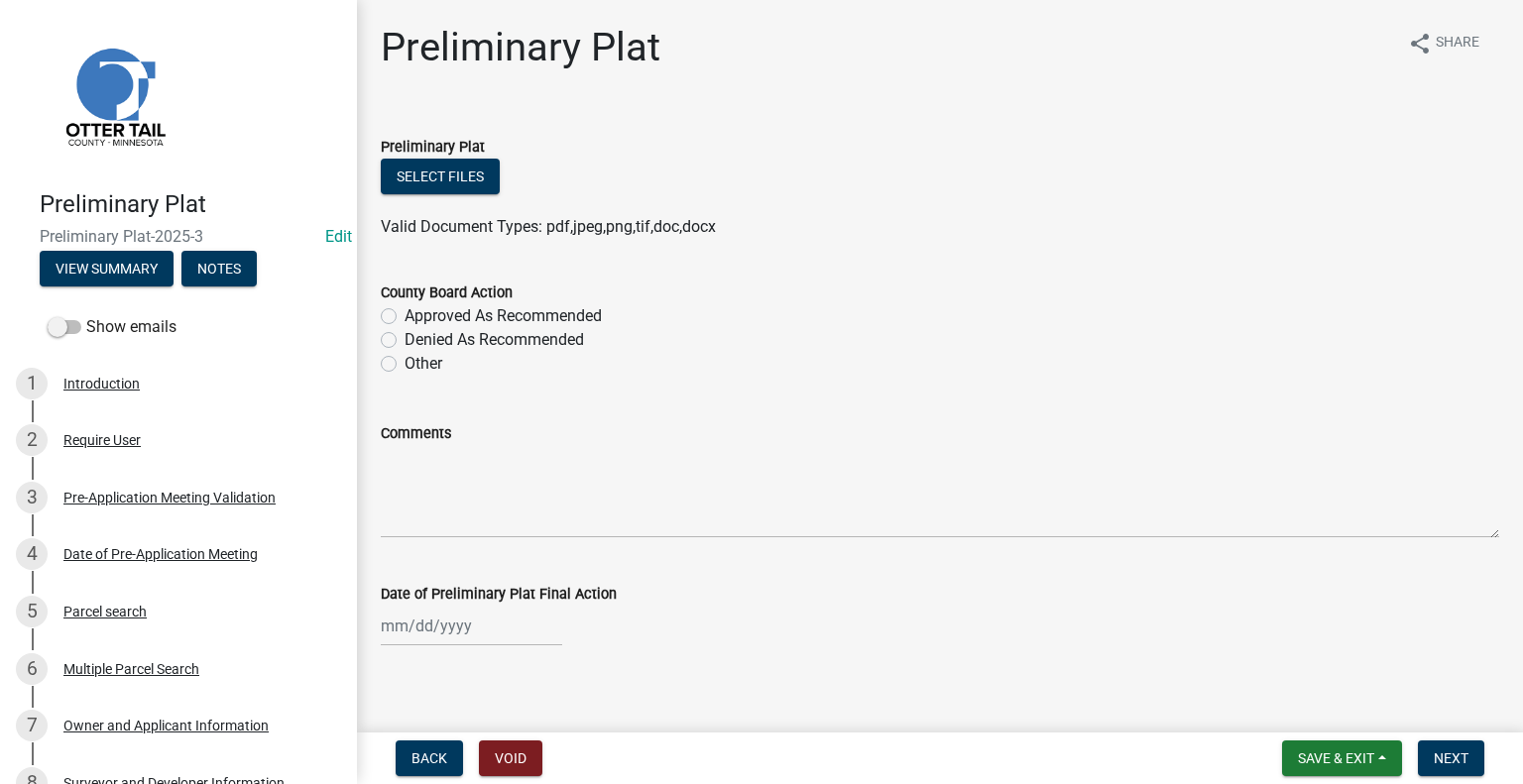 drag, startPoint x: 389, startPoint y: 367, endPoint x: 390, endPoint y: 464, distance: 97.005155 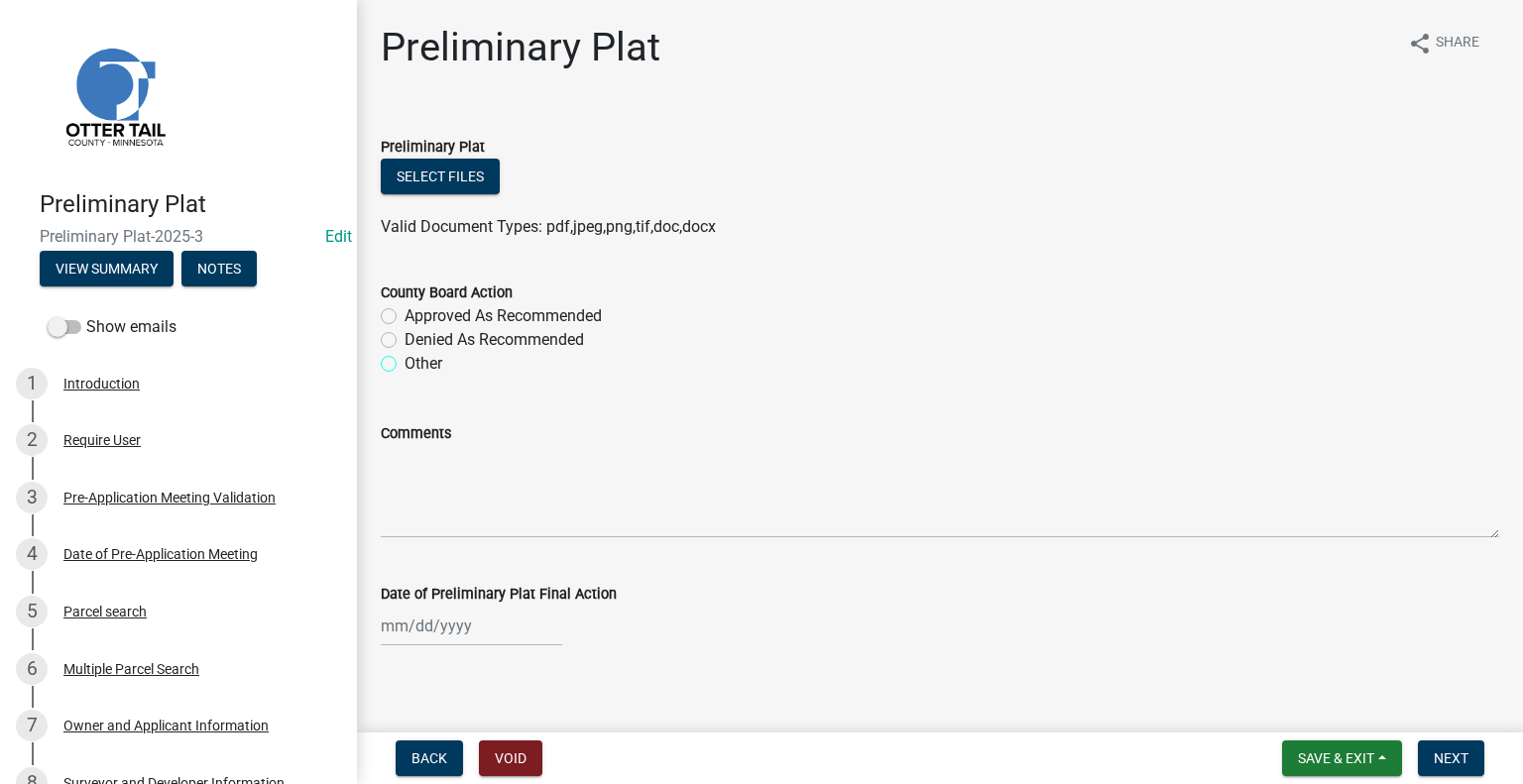 click on "Other" at bounding box center [410, 358] 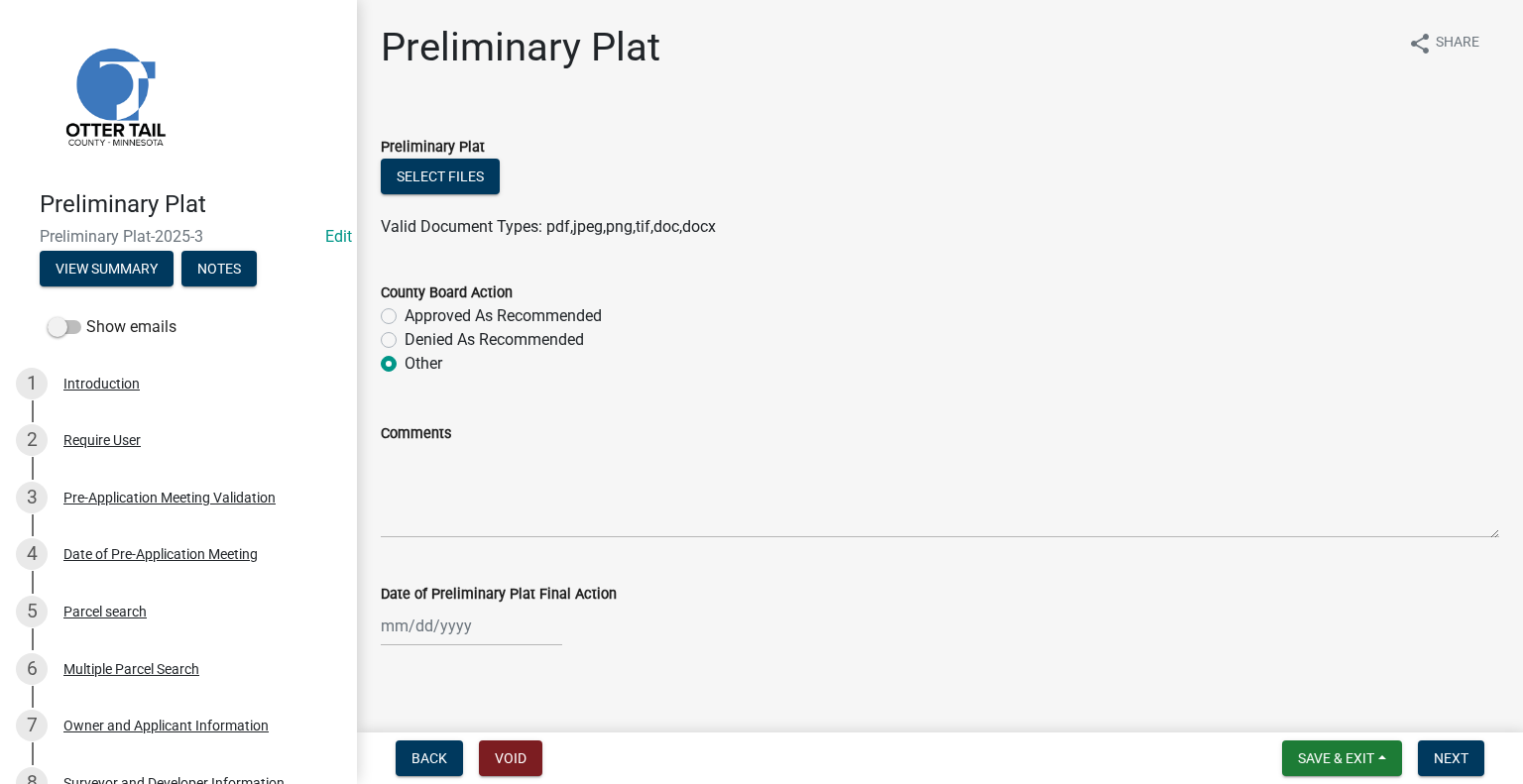 radio on "true" 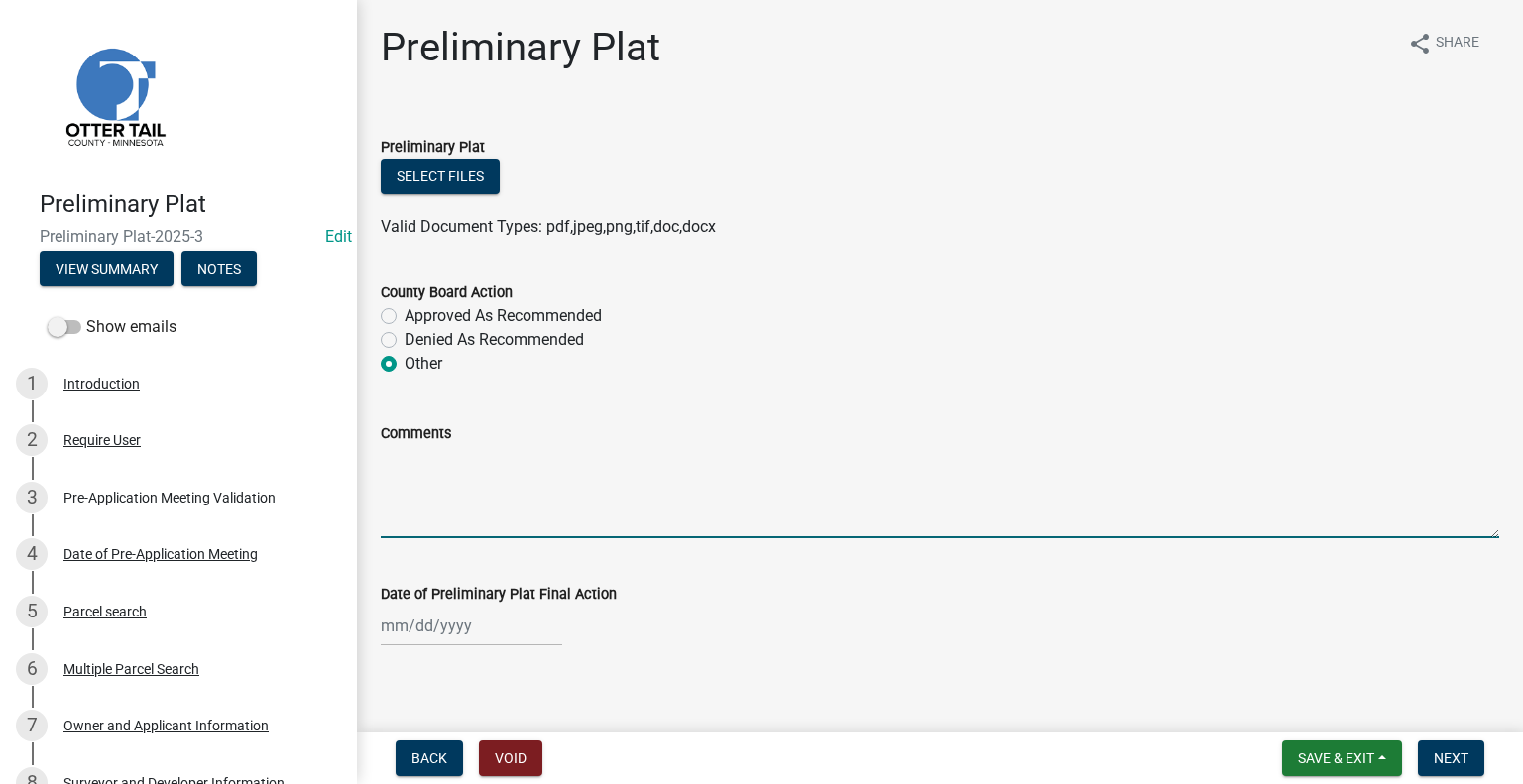 click on "Comments" at bounding box center [940, 492] 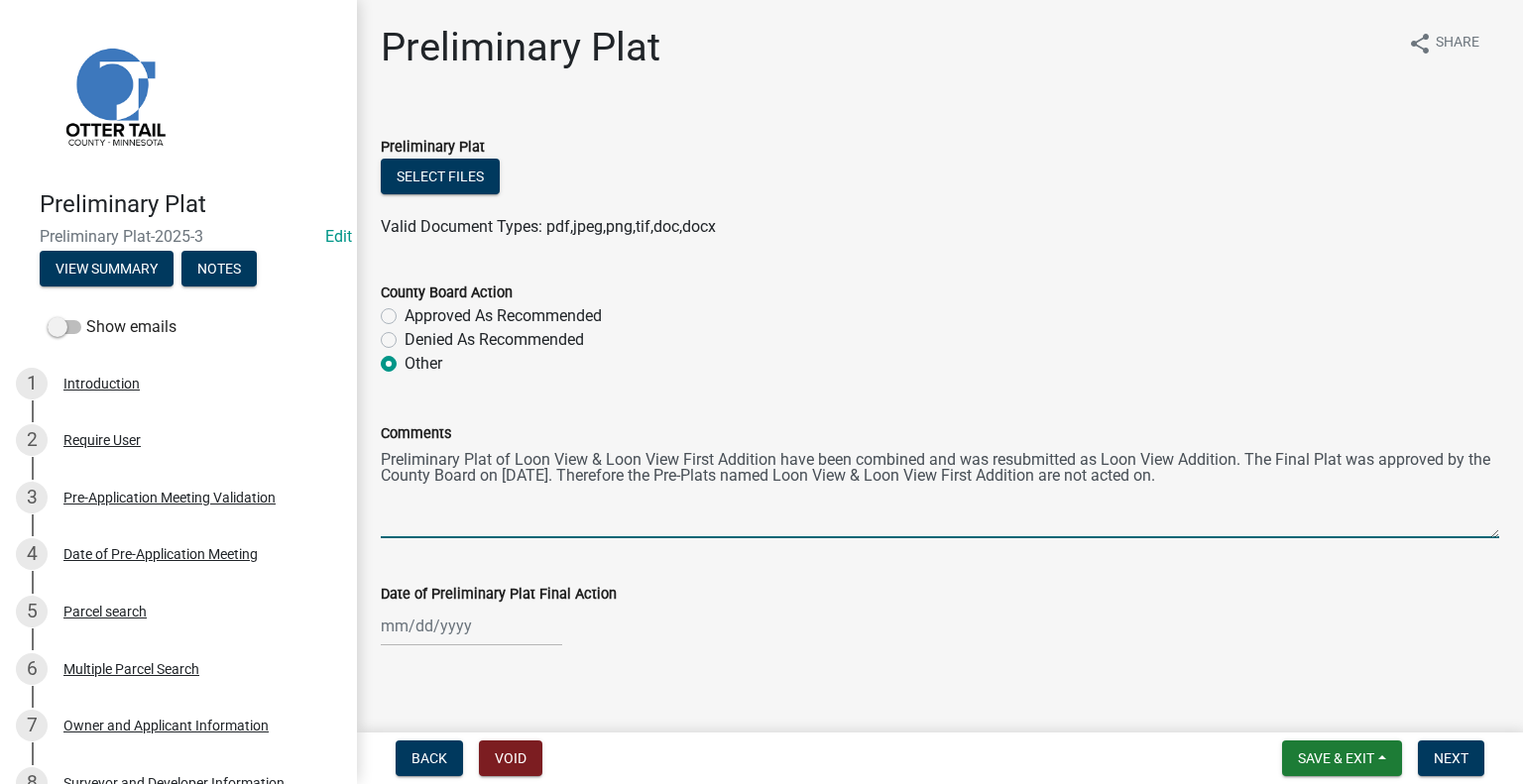 type on "Preliminary Plat of Loon View & Loon View First Addition have been combined and was resubmitted as Loon View Addition. The Final Plat was approved by the County Board on [DATE]. Therefore the Pre-Plats named Loon View & Loon View First Addition are not acted on." 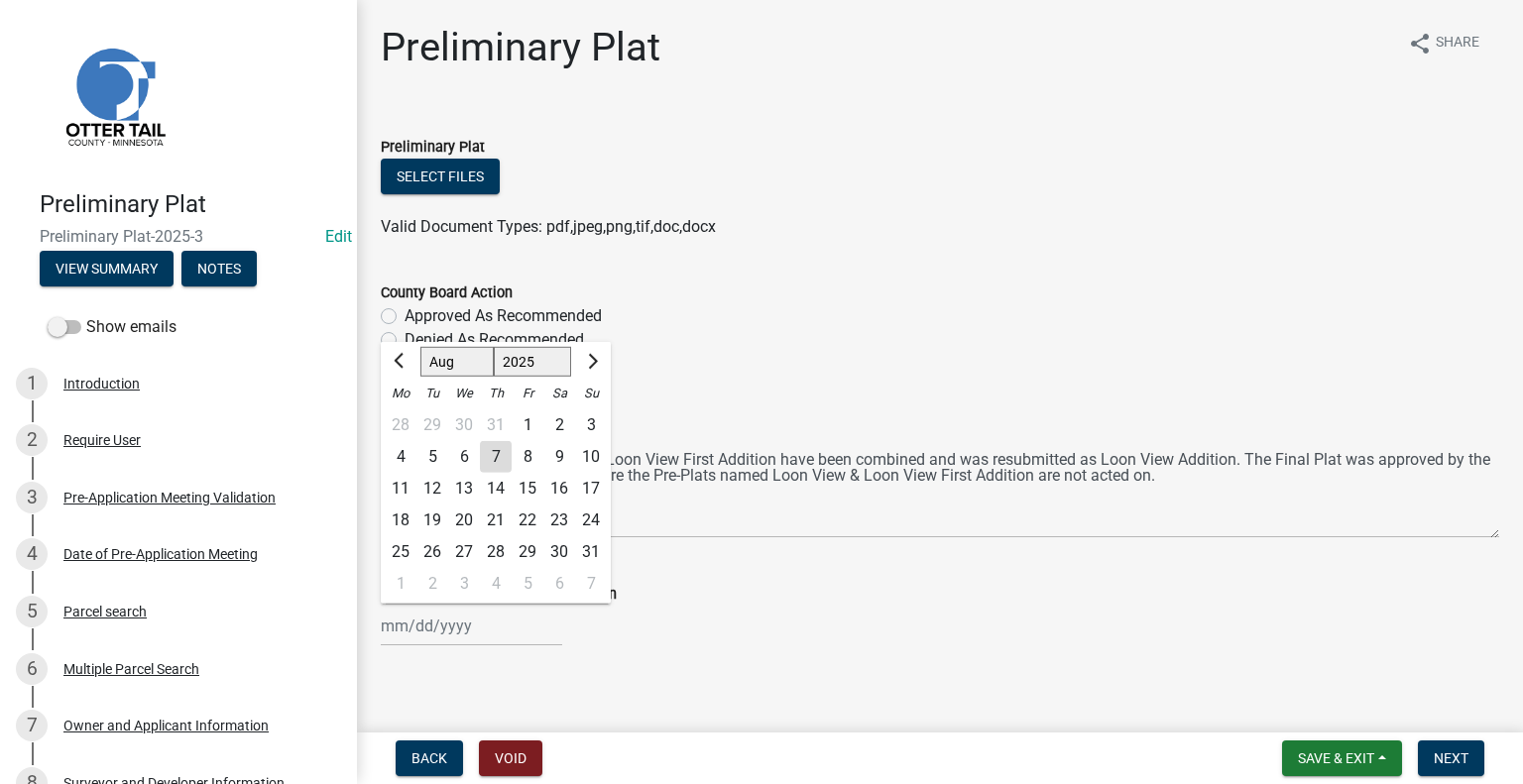 click on "7" 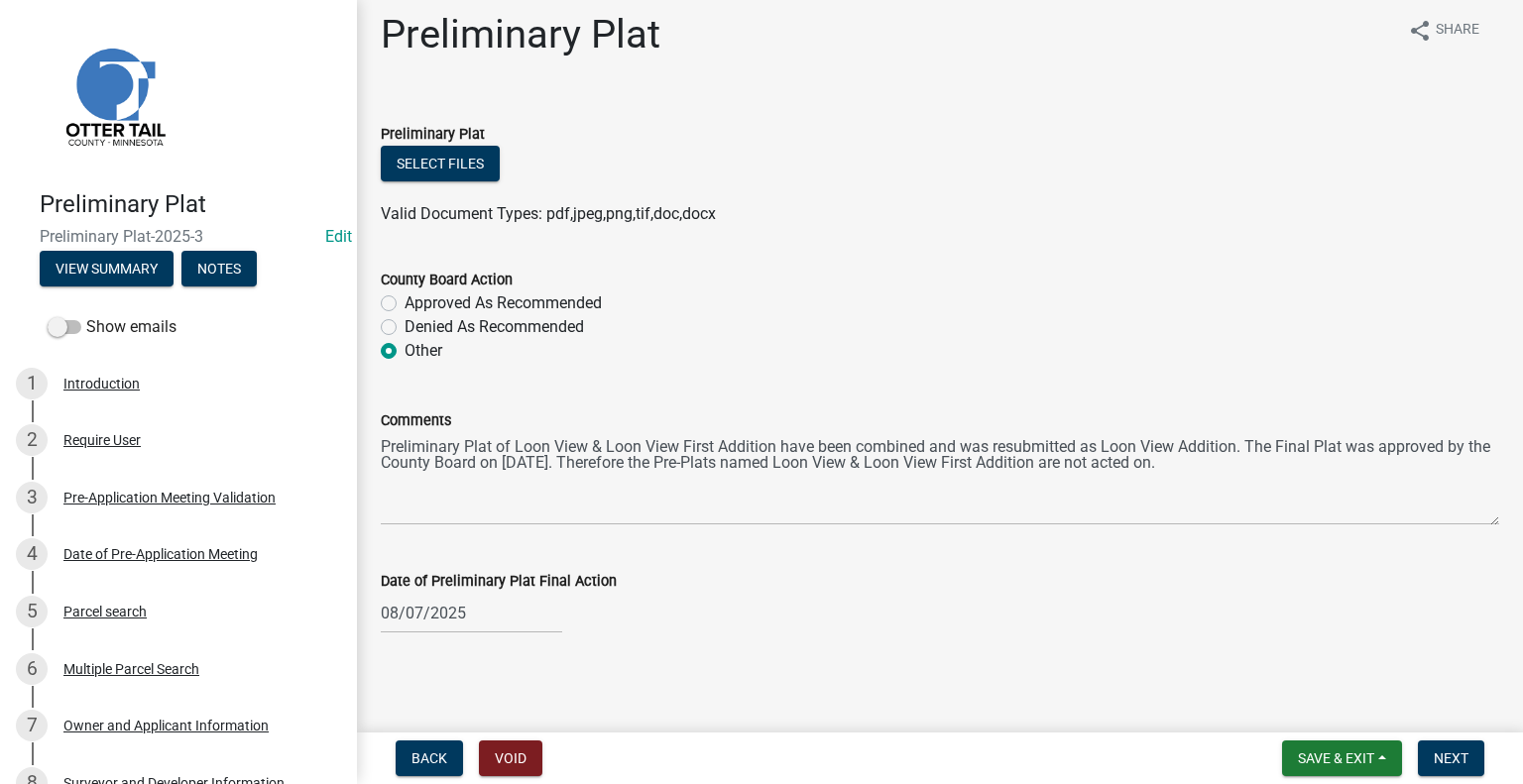 scroll, scrollTop: 16, scrollLeft: 0, axis: vertical 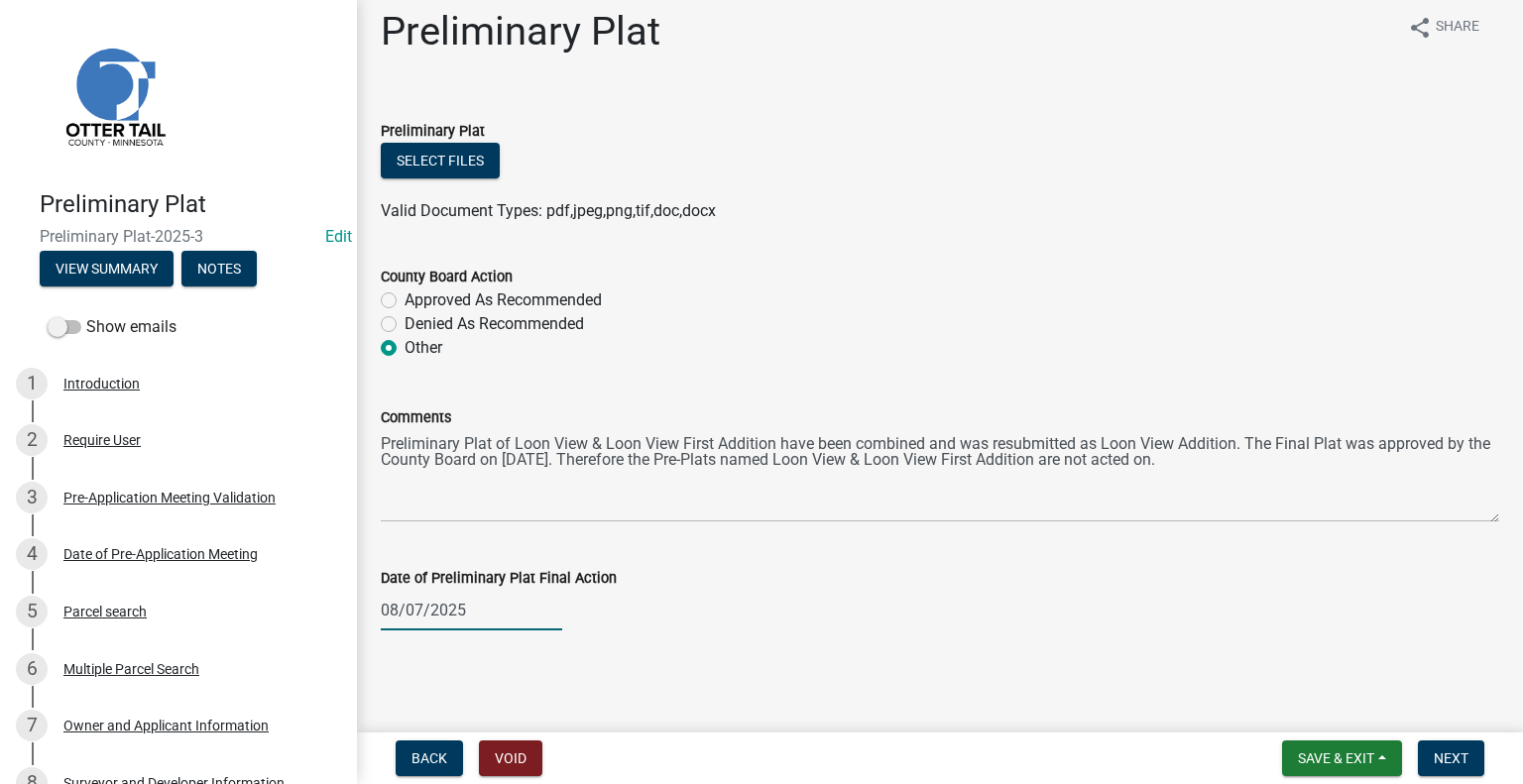 select on "8" 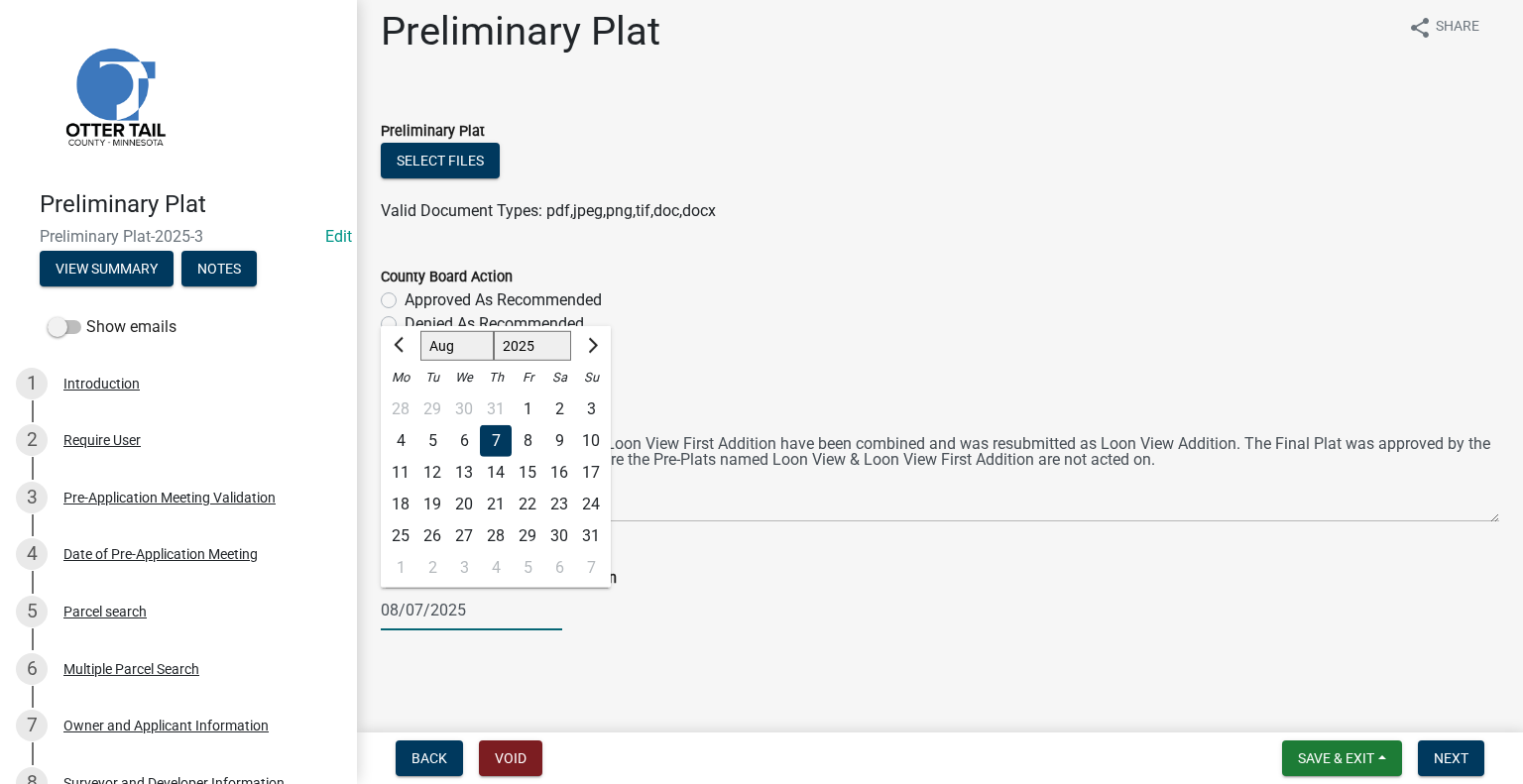 click on "[MONTH]/[DAY]/[YEAR] Jan Feb Mar Apr May Jun Jul Aug Sep Oct Nov Dec 1525 1526 1527 1528 1529 1530 1531 1532 1533 1534 1535 1536 1537 1538 1539 1540 1541 1542 1543 1544 1545 1546 1547 1548 1549 1550 1551 1552 1553 1554 1555 1556 1557 1558 1559 1560 1561 1562 1563 1564 1565 1566 1567 1568 1569 1570 1571 1572 1573 1574 1575 1576 1577 1578 1579 1580 1581 1582 1583 1584 1585 1586 1587 1588 1589 1590 1591 1592 1593 1594 1595 1596 1597 1598 1599 1600 1601 1602 1603 1604 1605 1606 1607 1608 1609 1610 1611 1612 1613 1614 1615 1616 1617 1618 1619 1620 1621 1622 1623 1624 1625 1626 1627 1628 1629 1630 1631 1632 1633 1634 1635 1636 1637 1638 1639 1640 1641 1642 1643 1644 1645 1646 1647 1648 1649 1650 1651 1652 1653 1654 1655 1656 1657 1658 1659 1660 1661 1662 1663 1664 1665 1666 1667 1668 1669 1670 1671 1672 1673 1674 1675 1676 1677 1678 1679 1680 1681 1682 1683 1684 1685 1686 1687 1688 1689 1690 1691 1692 1693 1694 1695 1696 1697 1698 1699 1700 1701 1702 1703 1704 1705 1706 1707 1708 1709 1710 1711 1712 1713 1714 1715 1716 1717" 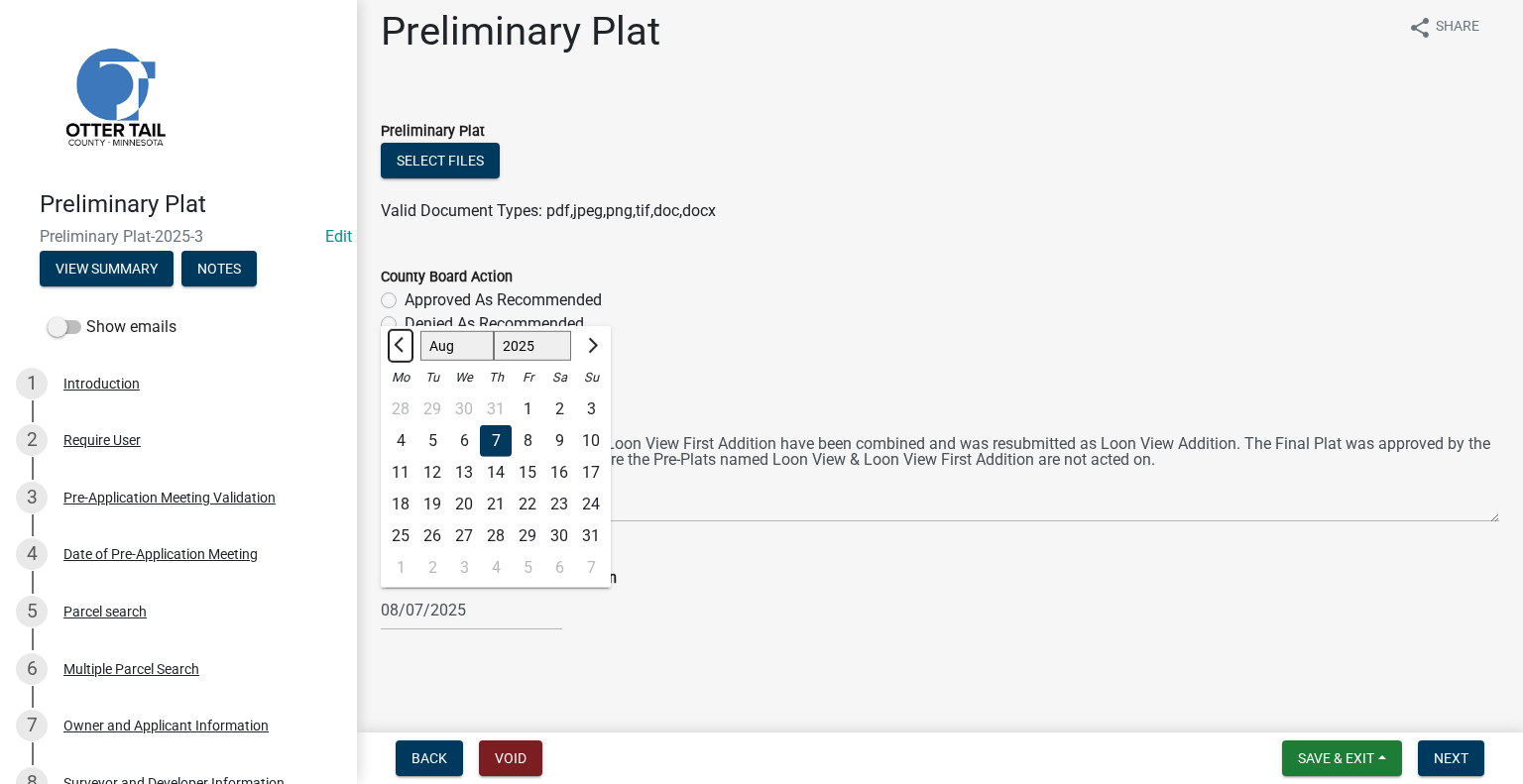 click 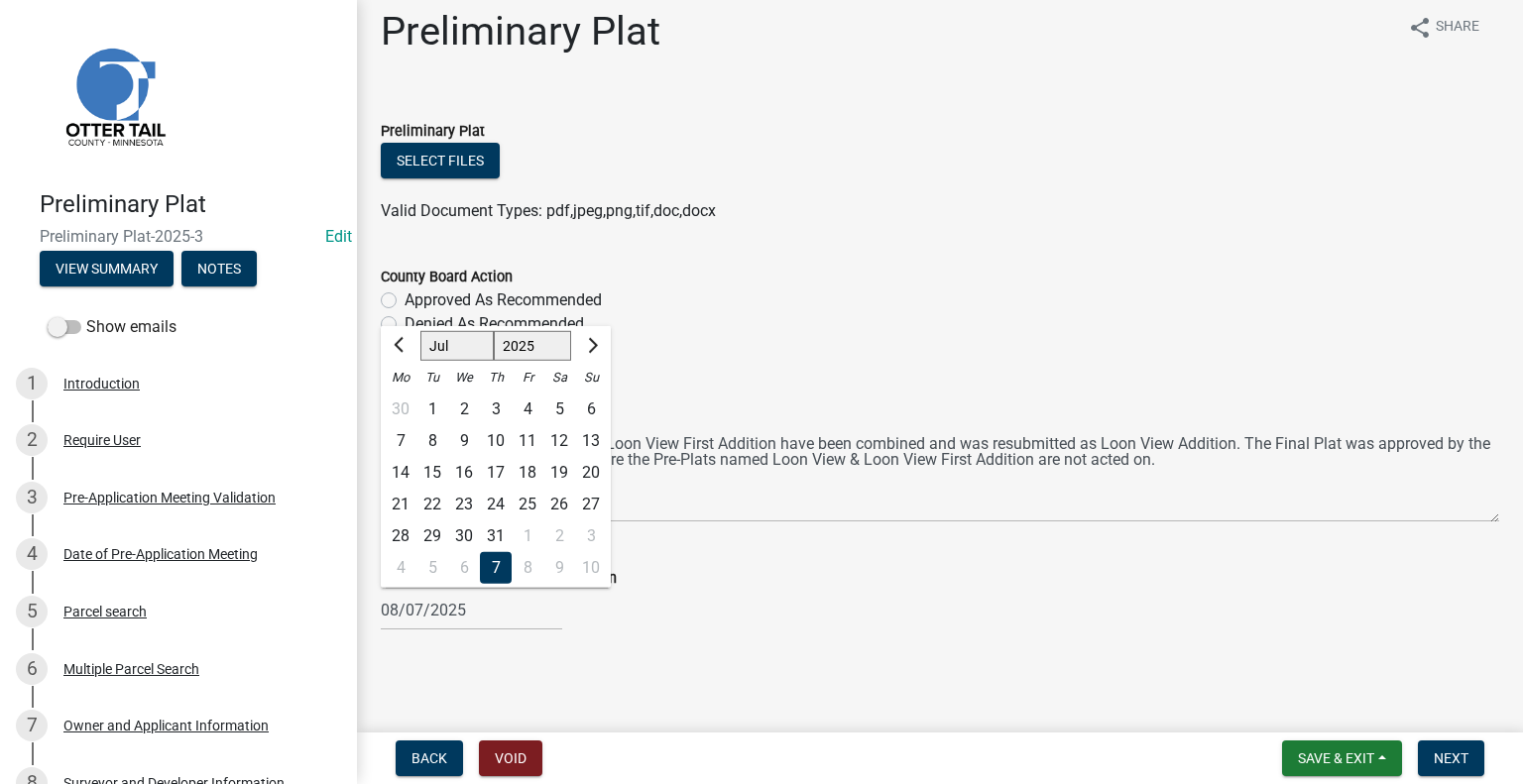 click on "22" 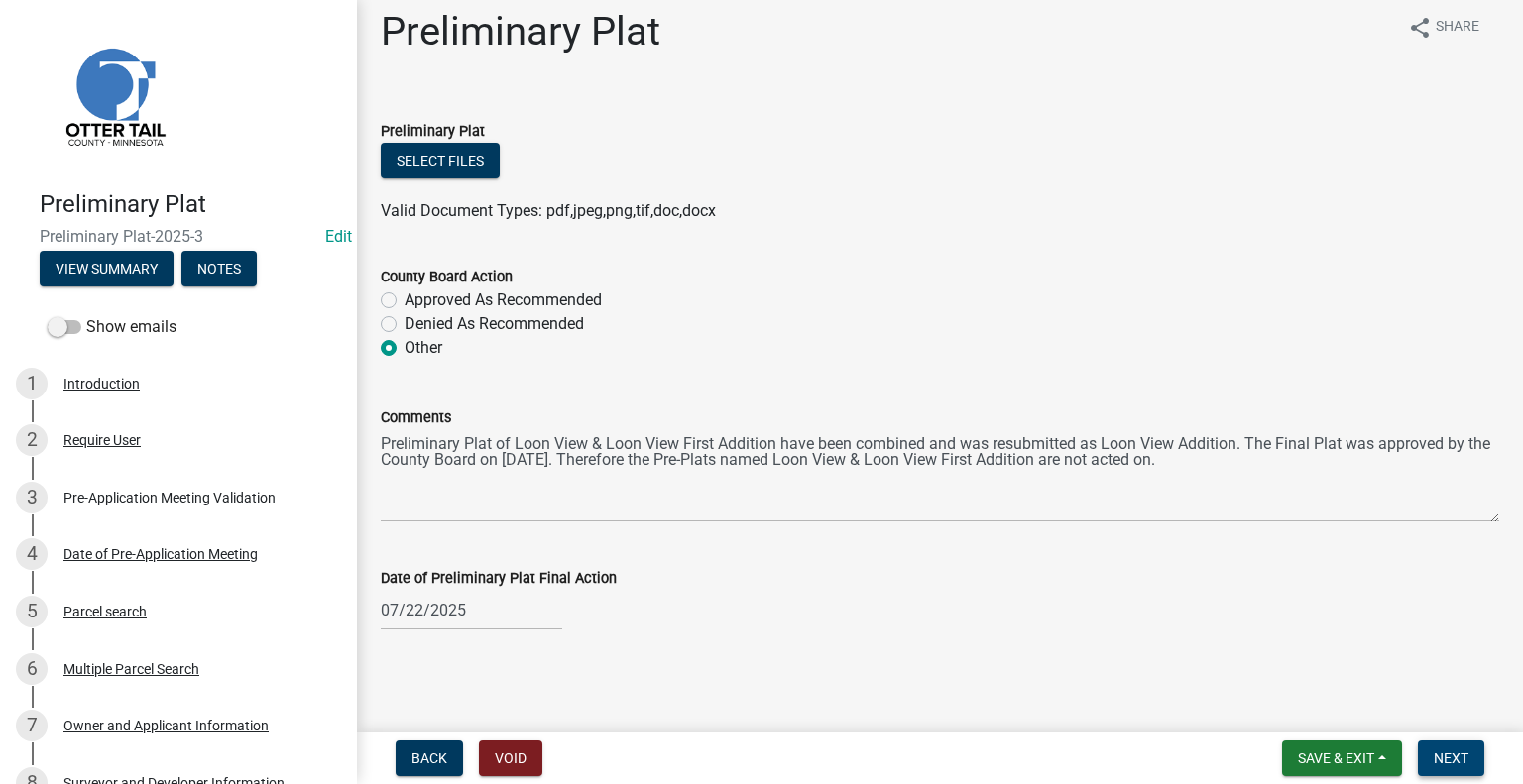drag, startPoint x: 1444, startPoint y: 757, endPoint x: 1409, endPoint y: 750, distance: 35.69314 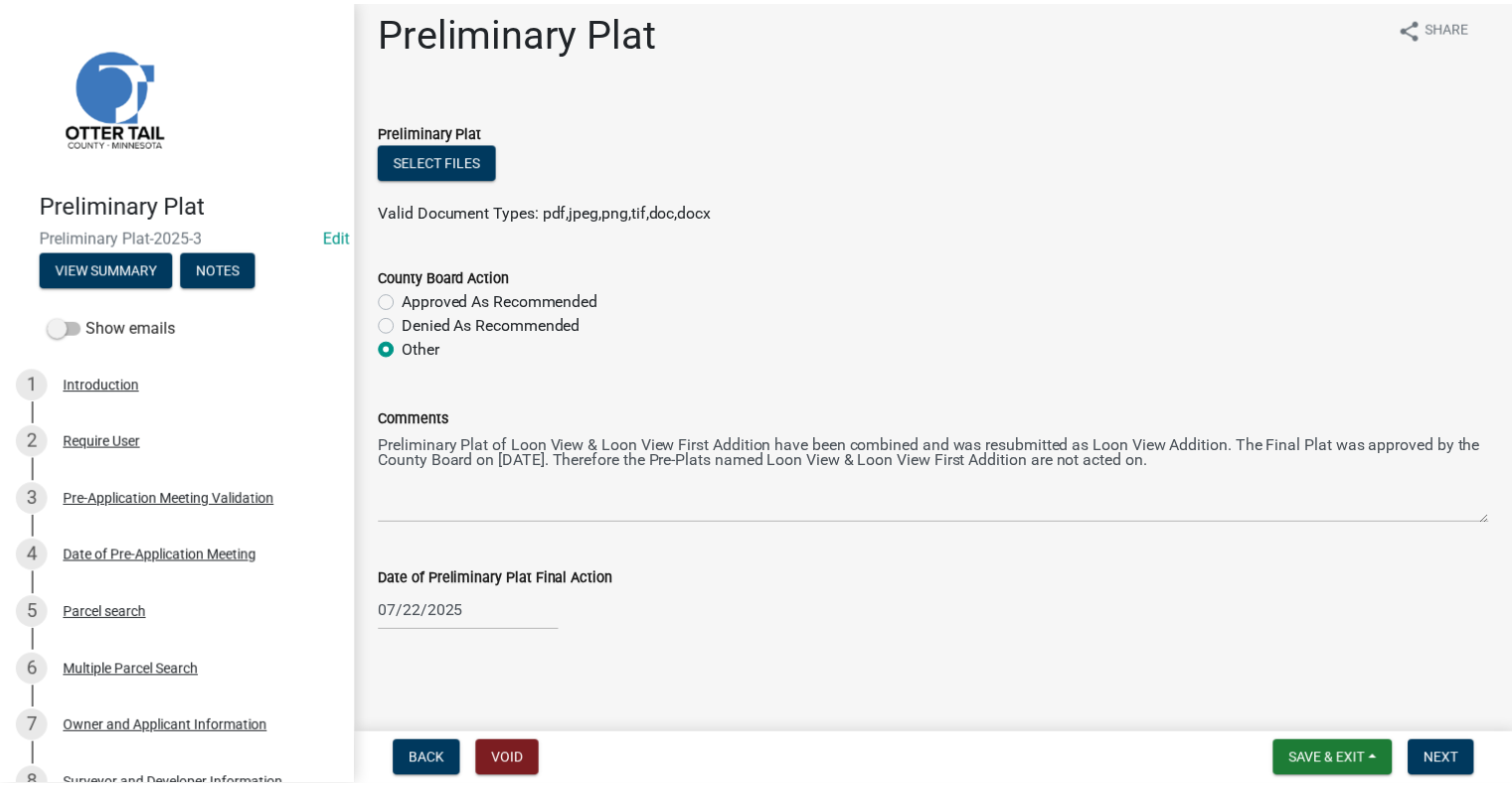 scroll, scrollTop: 0, scrollLeft: 0, axis: both 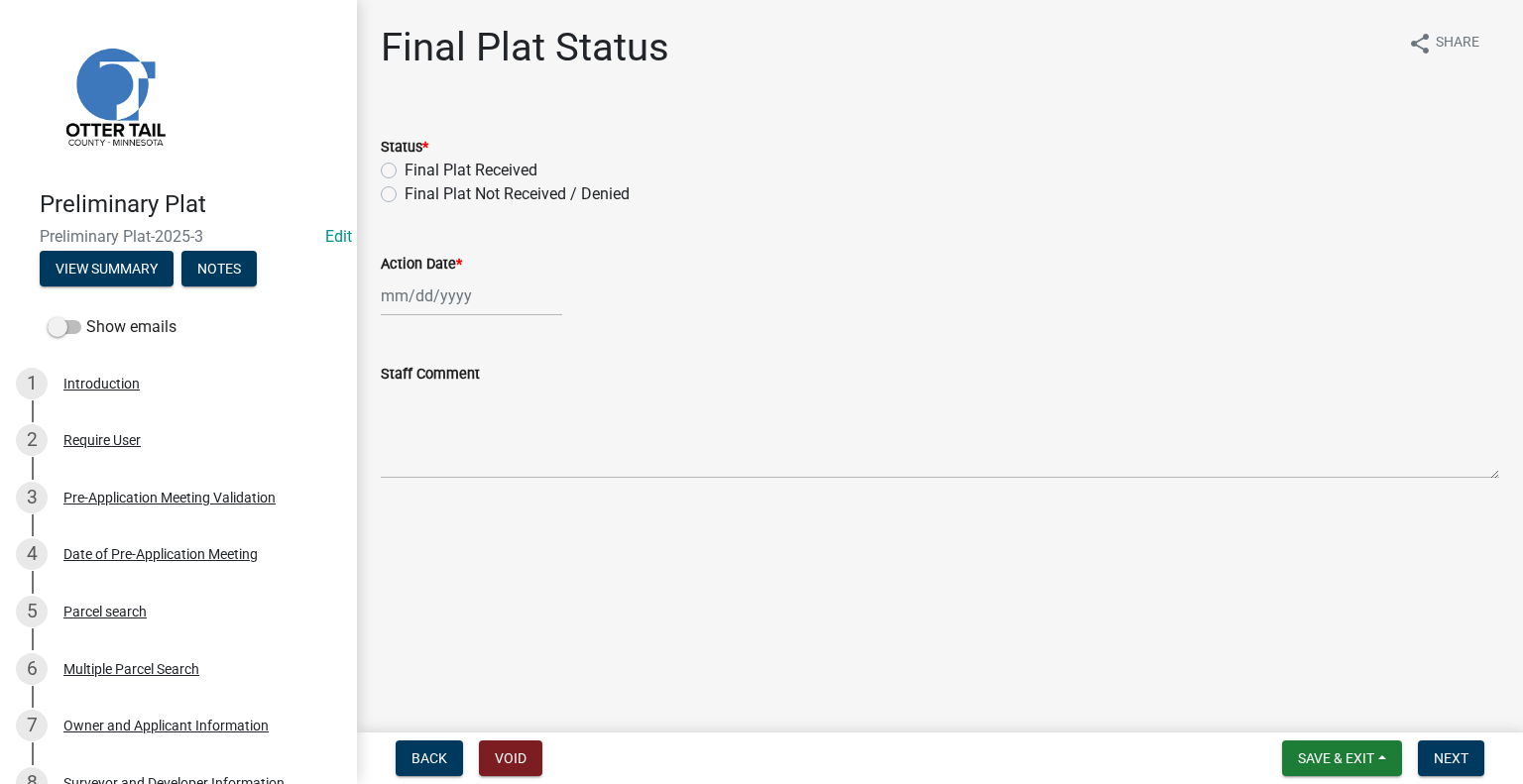 click on "Final Plat Not Received / Denied" 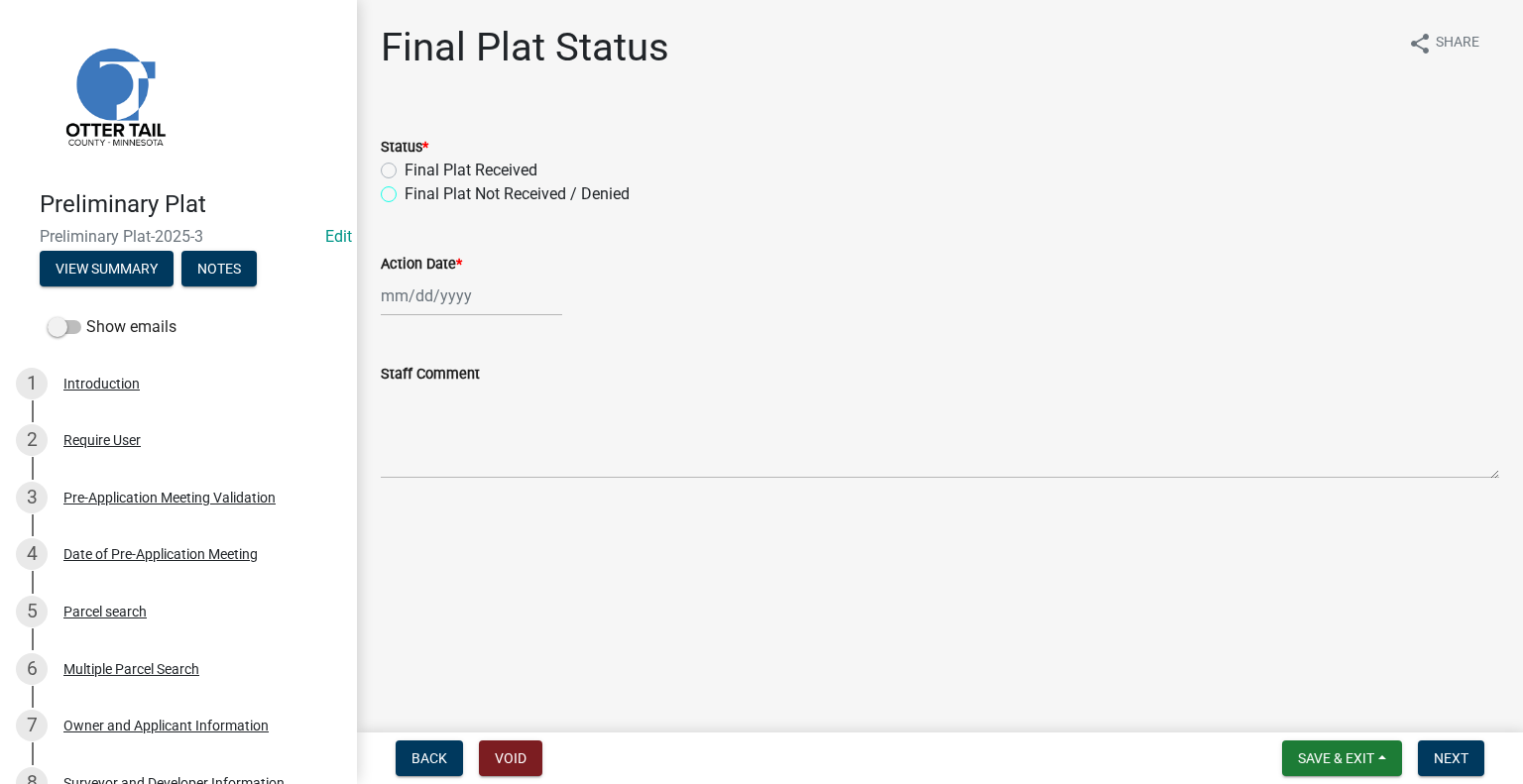 click on "Final Plat Not Received / Denied" at bounding box center (410, 188) 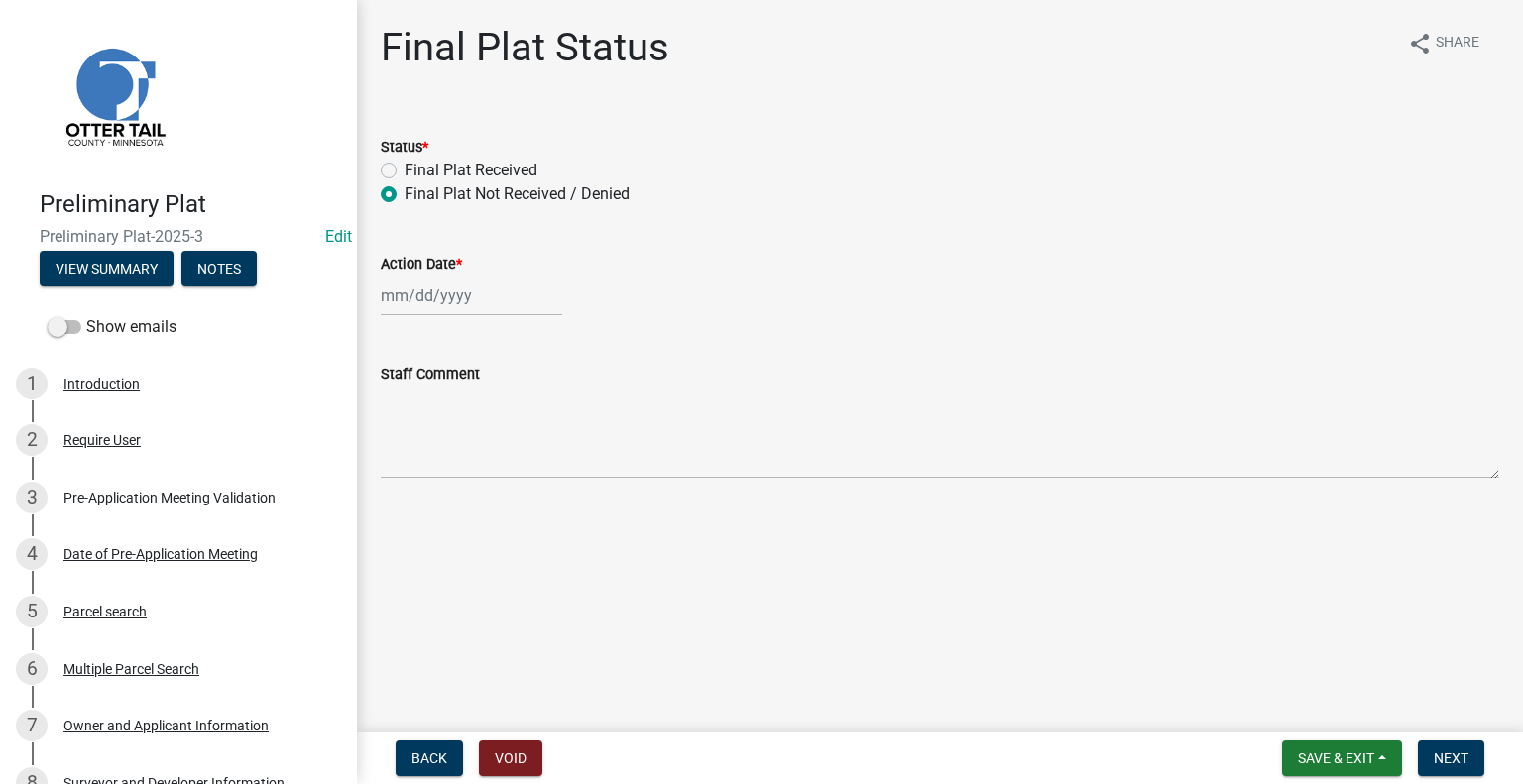 radio on "true" 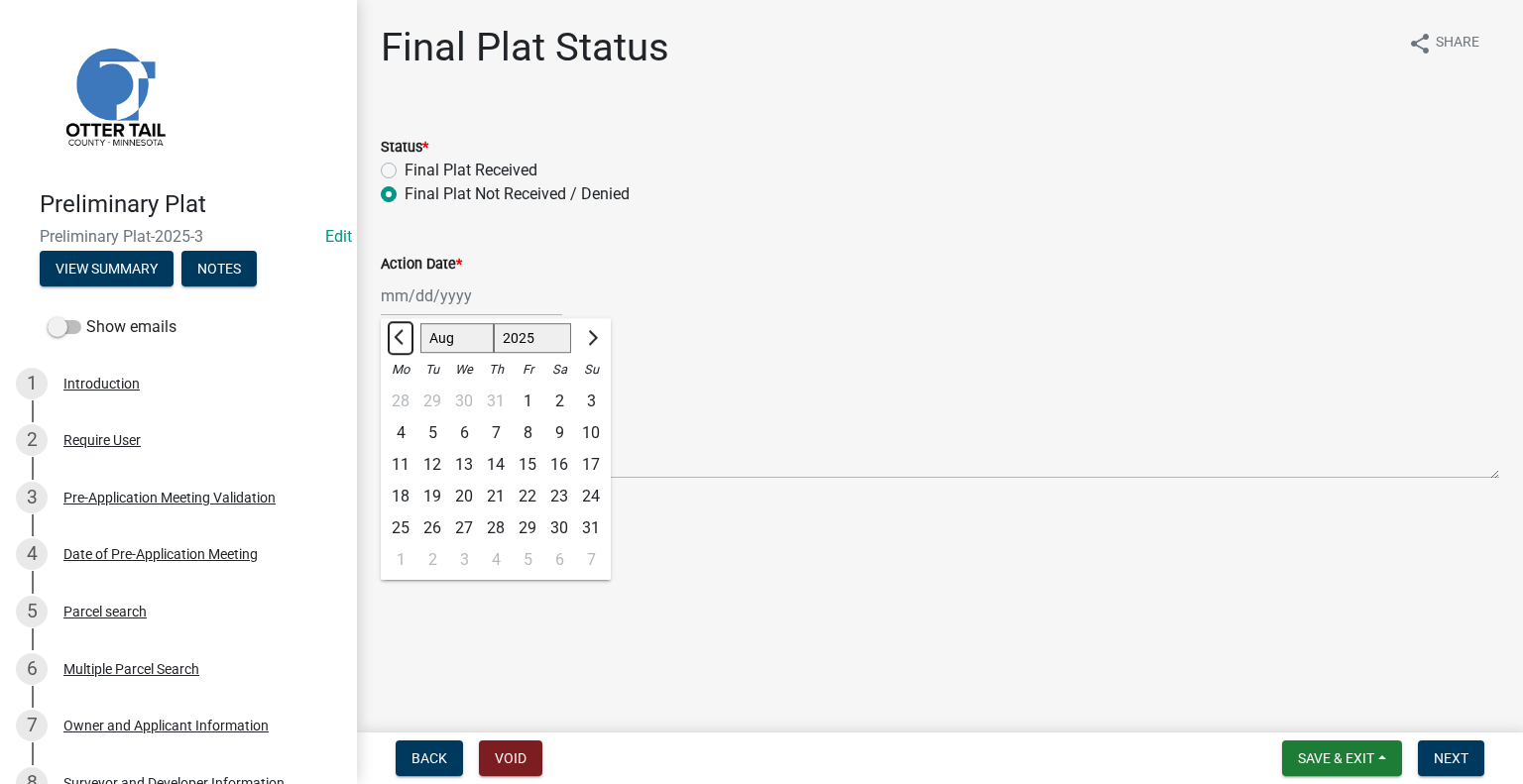 click 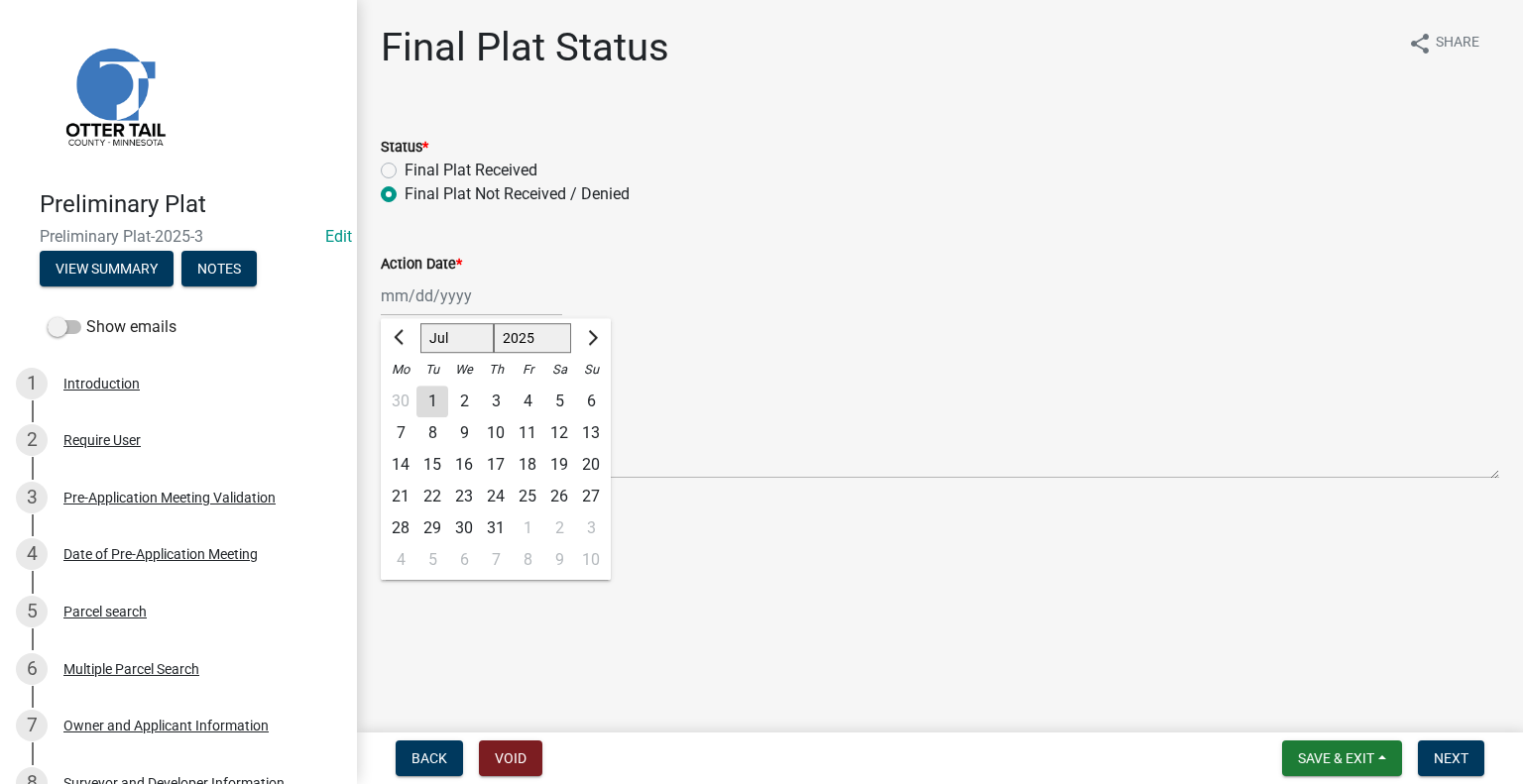 click on "22" 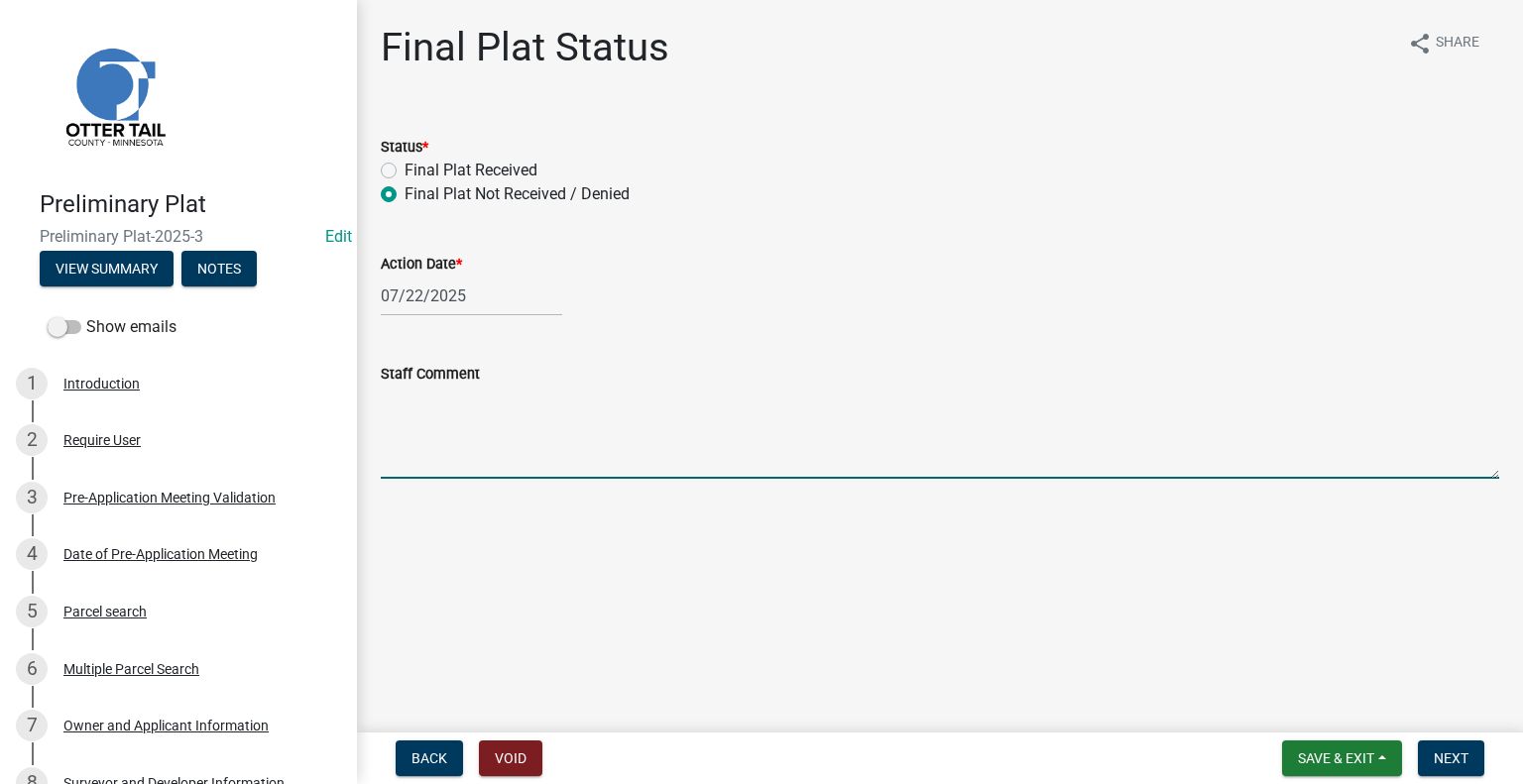 click on "Staff Comment" at bounding box center (940, 432) 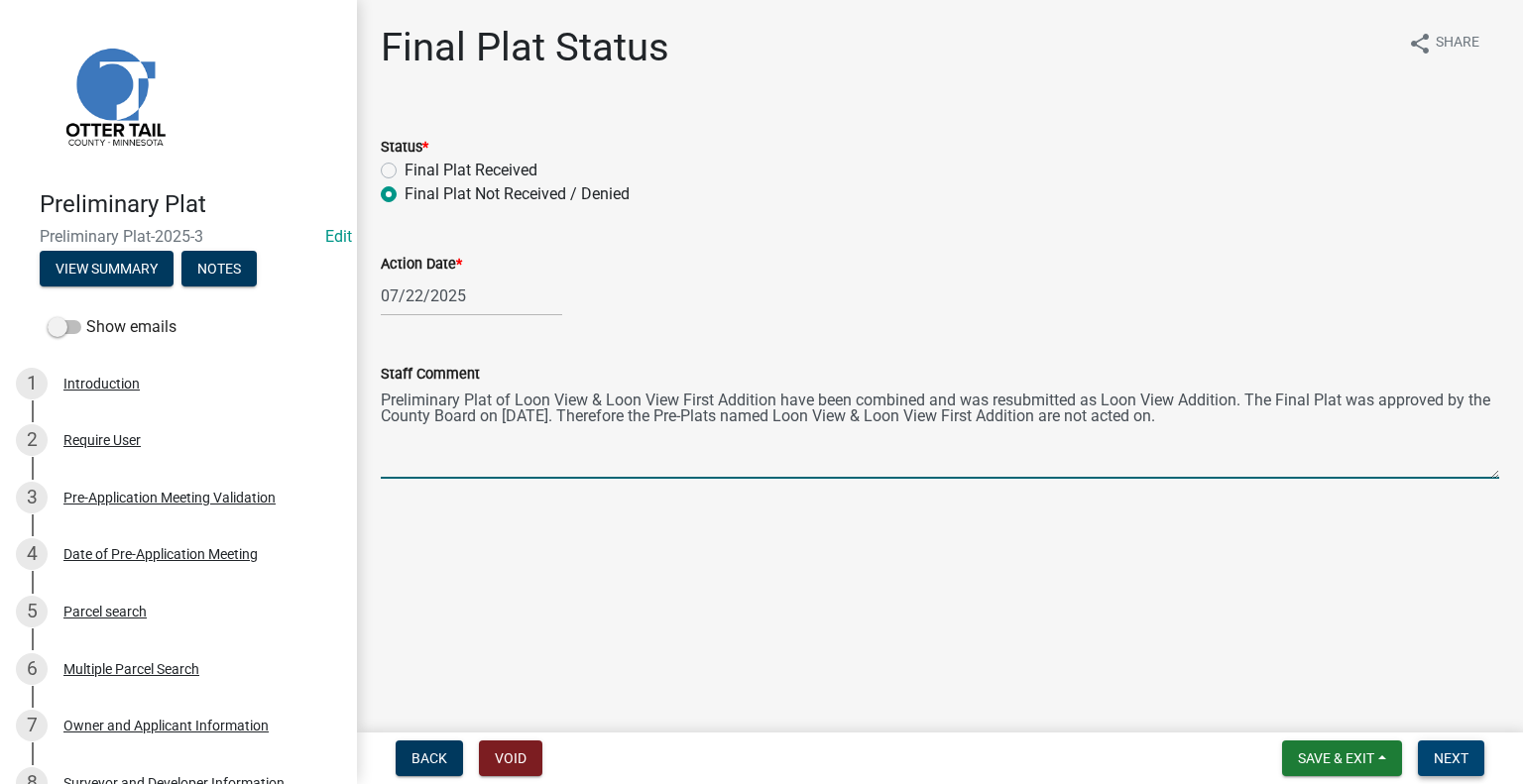 type on "Preliminary Plat of Loon View & Loon View First Addition have been combined and was resubmitted as Loon View Addition. The Final Plat was approved by the County Board on [DATE]. Therefore the Pre-Plats named Loon View & Loon View First Addition are not acted on." 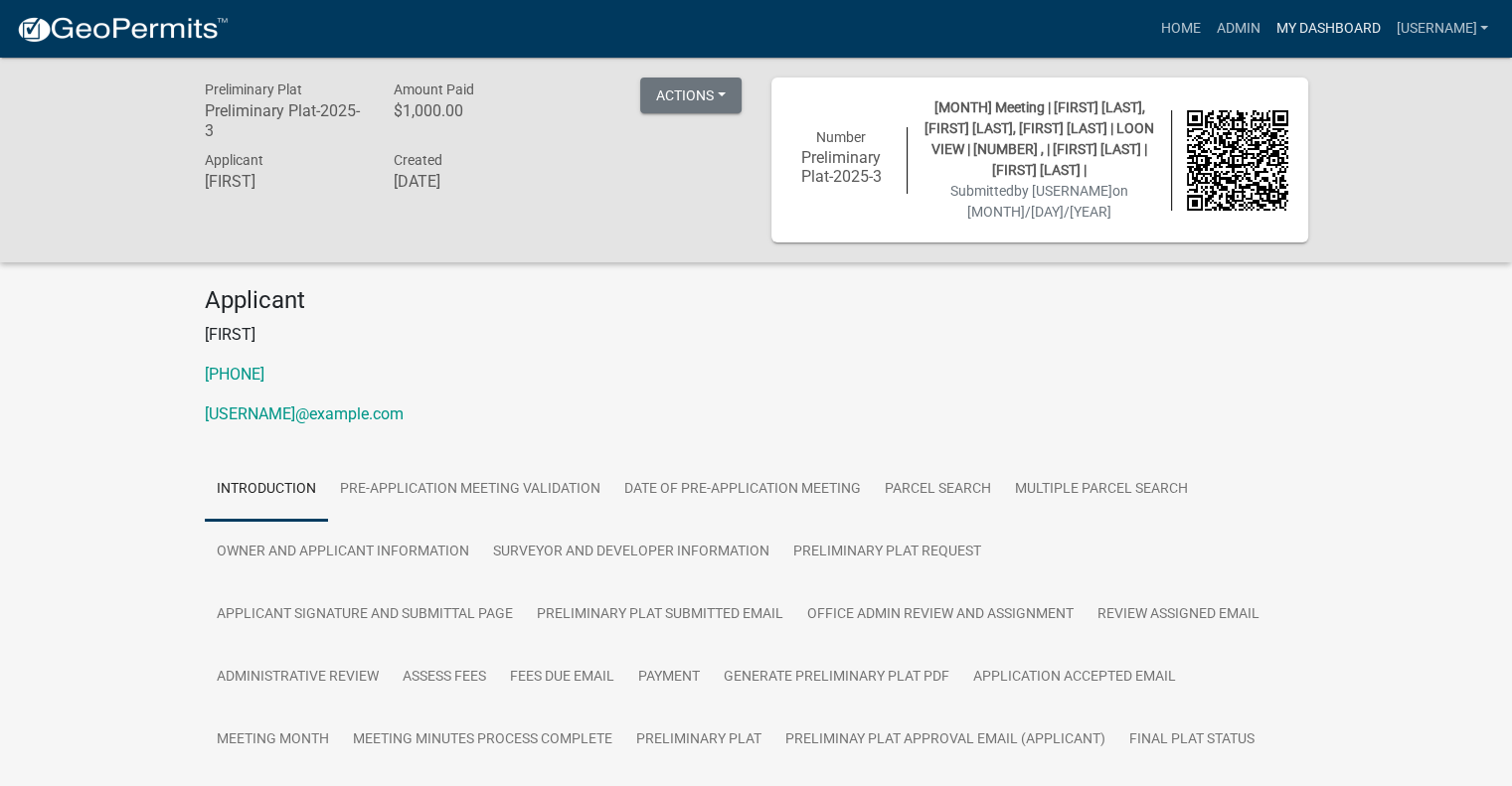 click on "My Dashboard" at bounding box center [1327, 29] 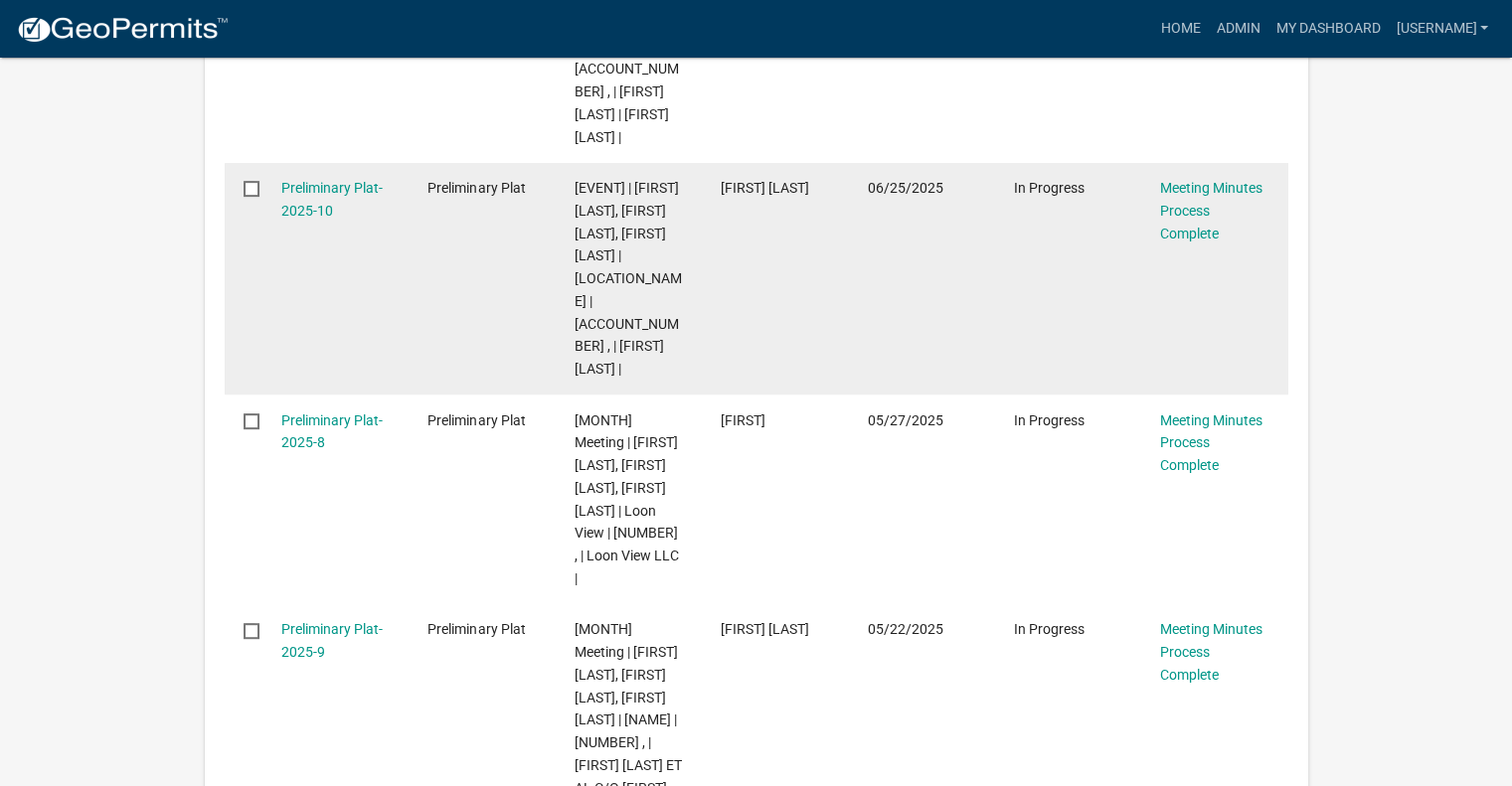 scroll, scrollTop: 894, scrollLeft: 0, axis: vertical 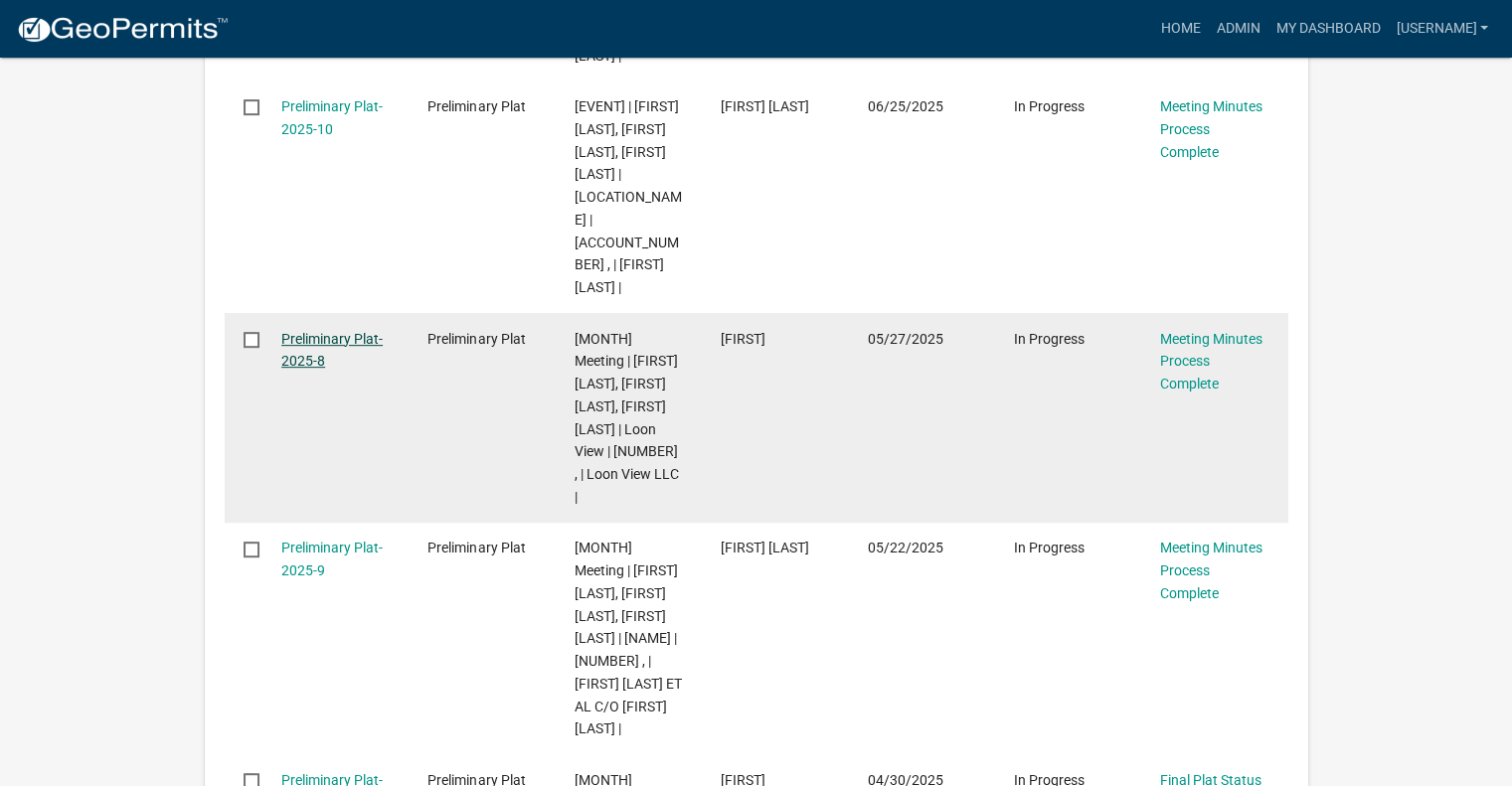 click on "Preliminary Plat-2025-8" 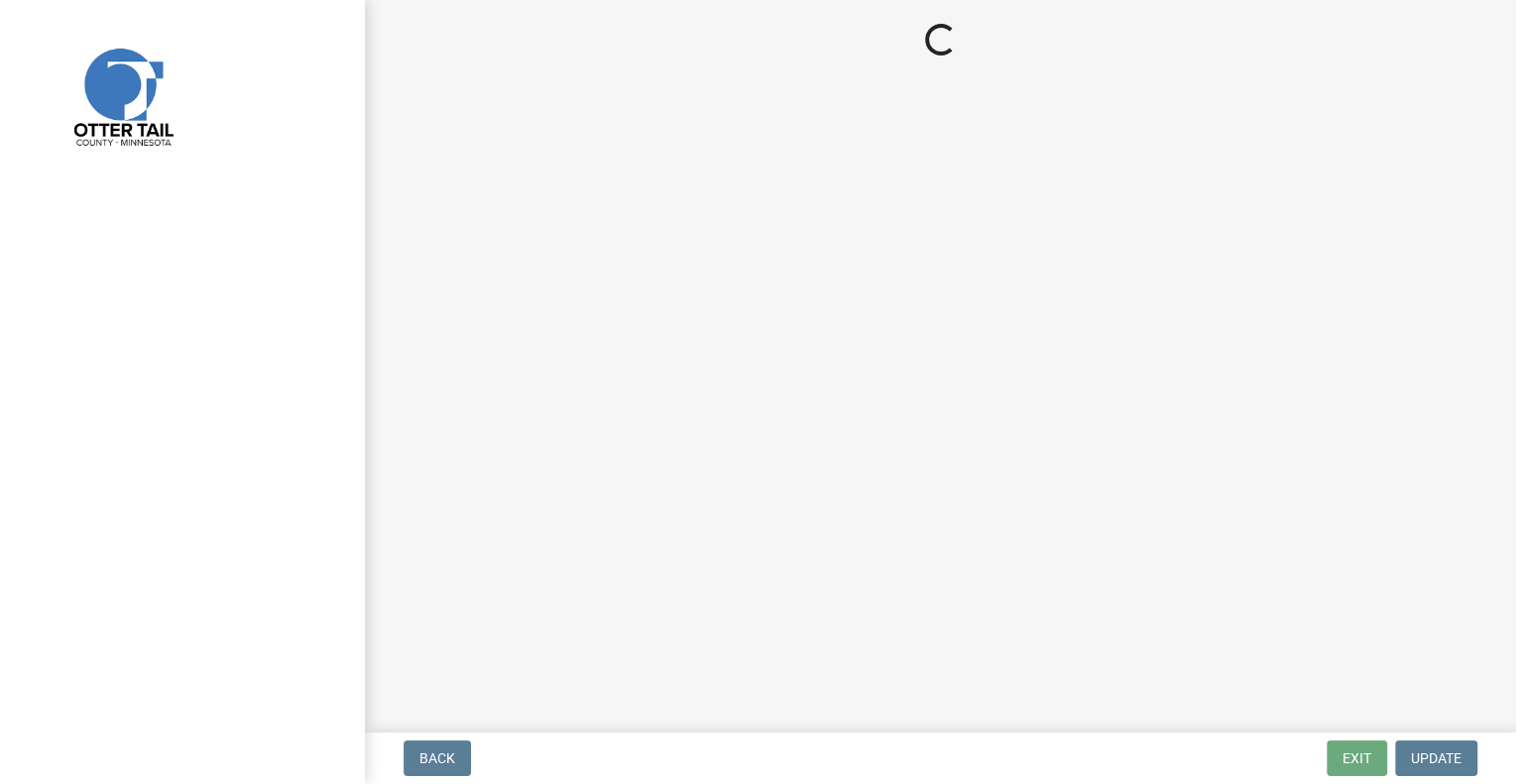 scroll, scrollTop: 0, scrollLeft: 0, axis: both 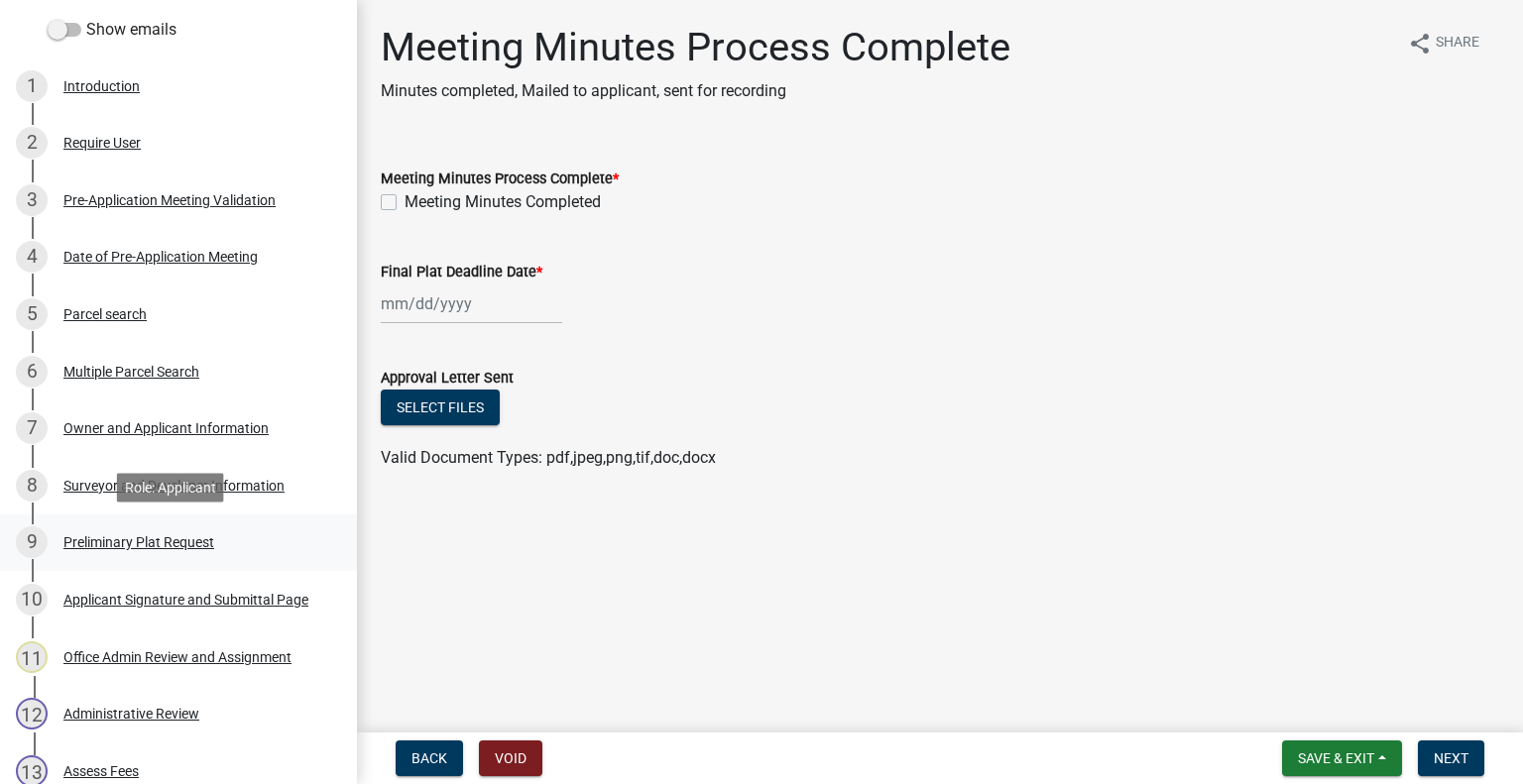click on "Preliminary Plat Request" at bounding box center (139, 542) 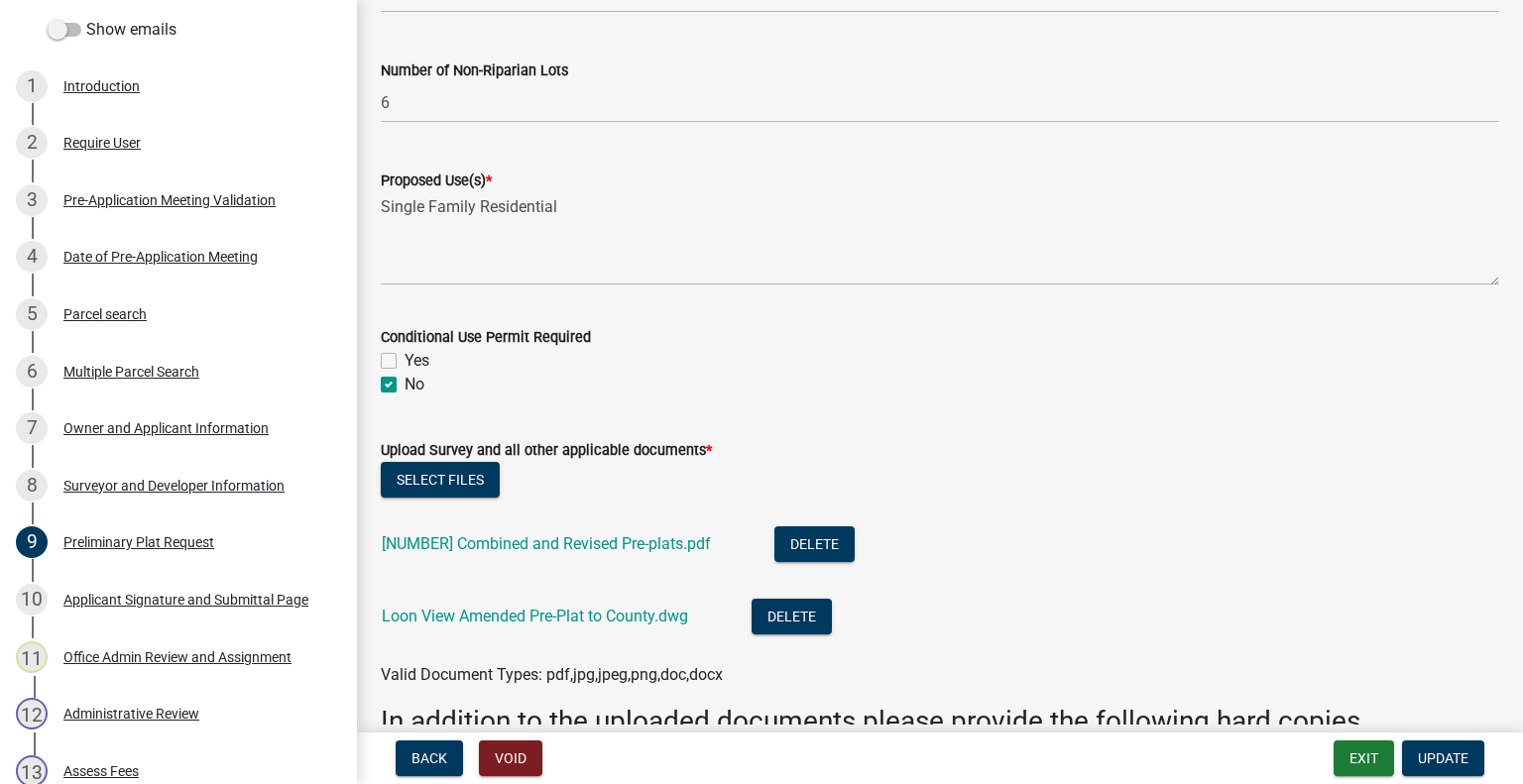 scroll, scrollTop: 1090, scrollLeft: 0, axis: vertical 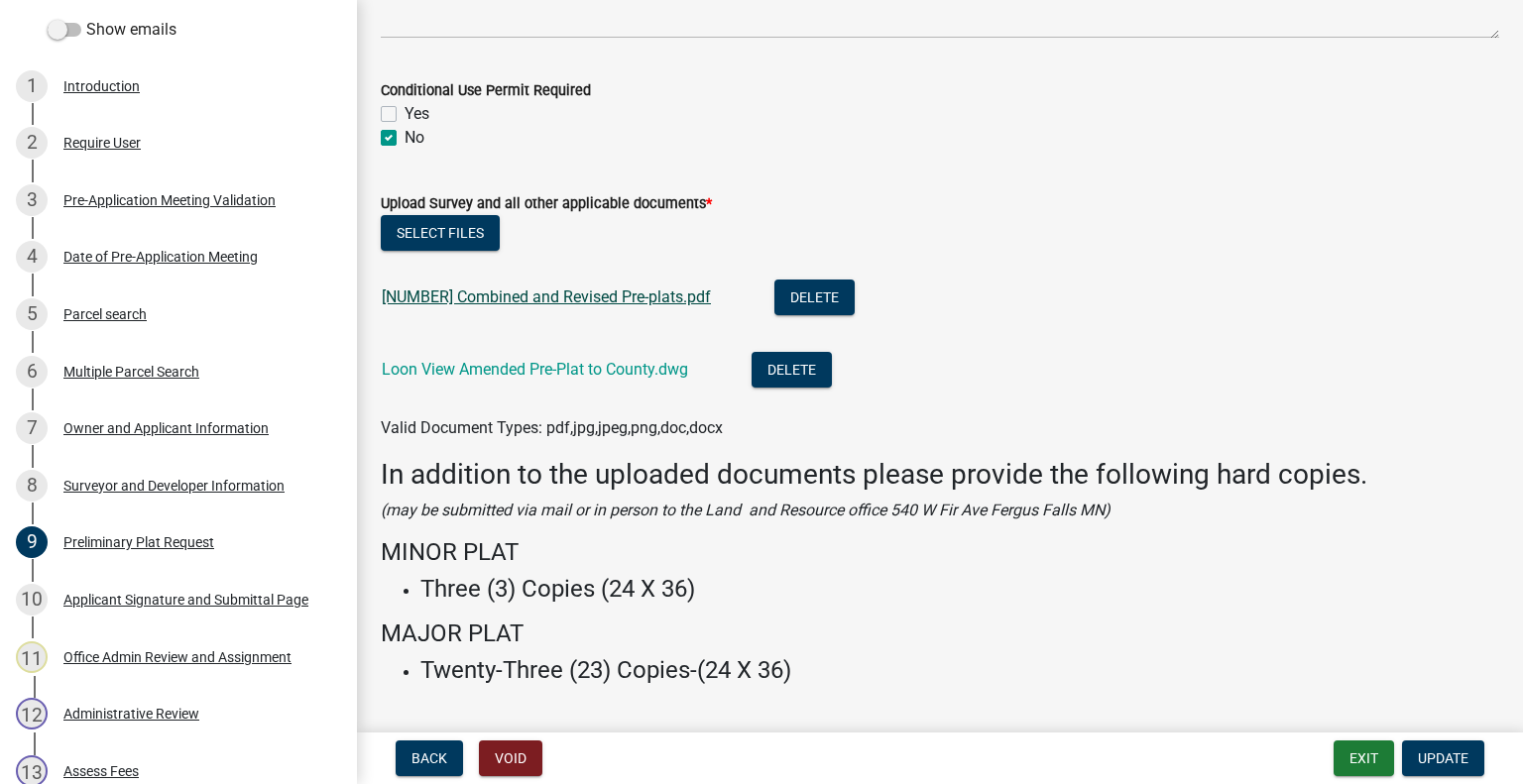 click on "[NUMBER] Combined and Revised Pre-plats.pdf" 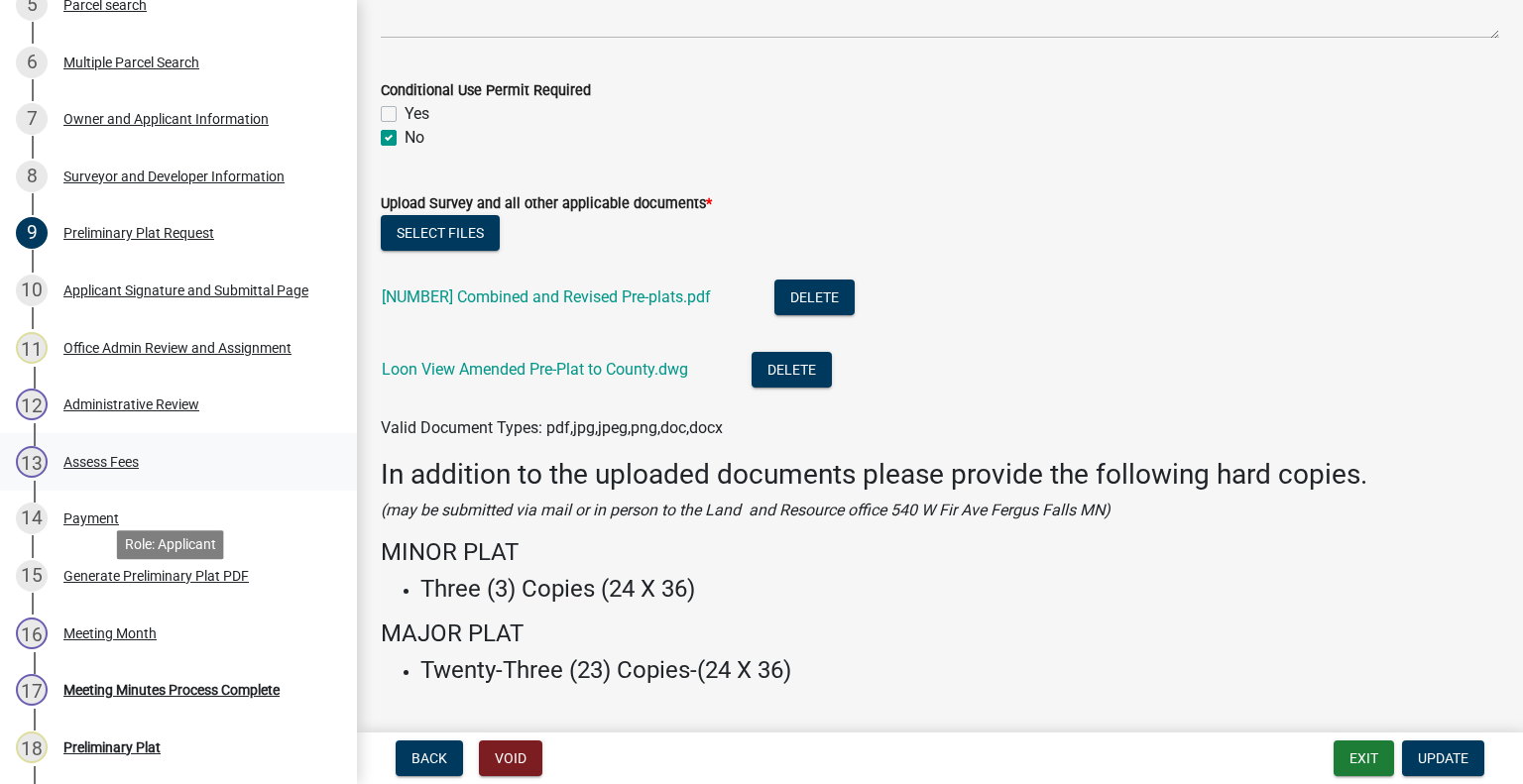 scroll, scrollTop: 884, scrollLeft: 0, axis: vertical 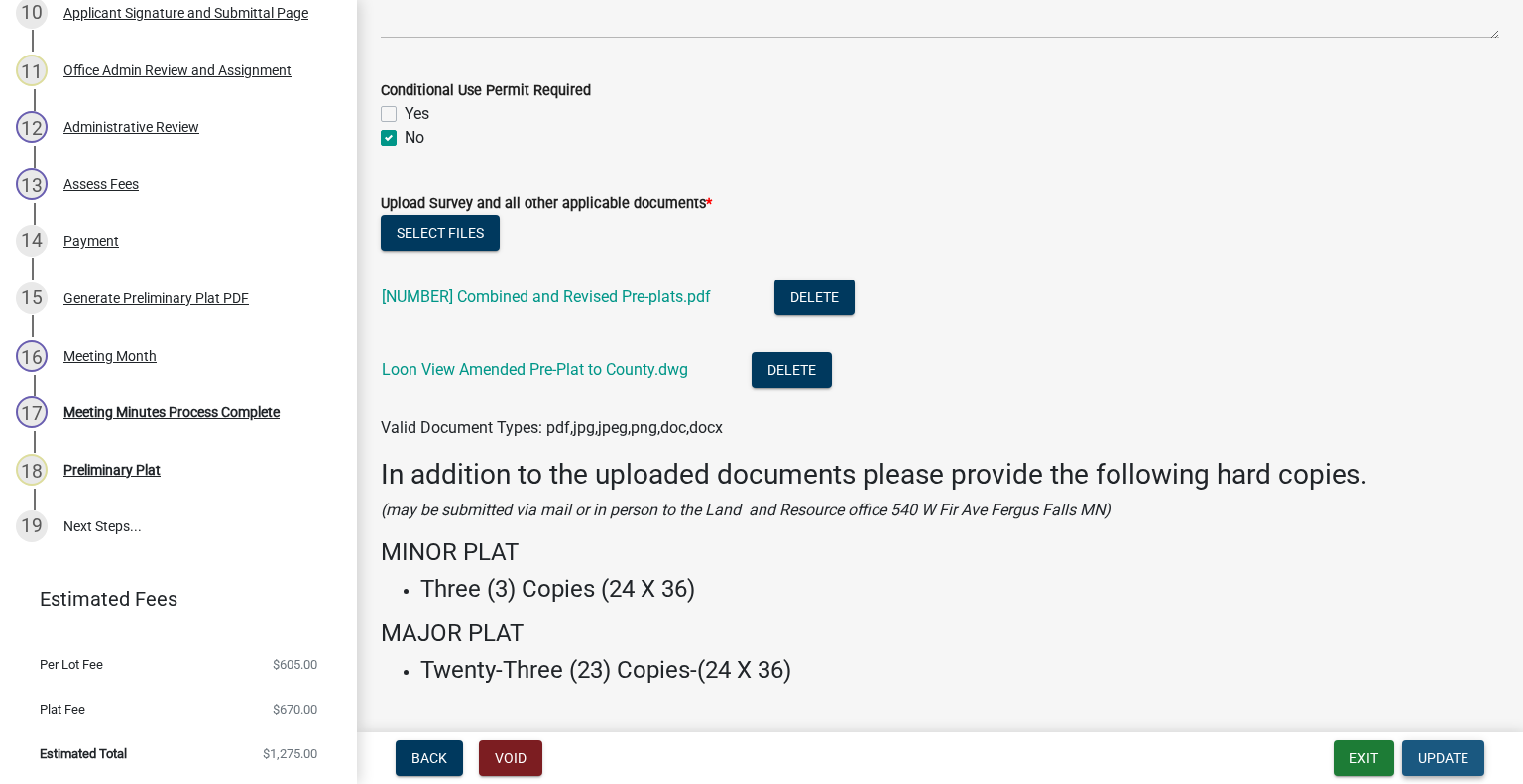 click on "Update" at bounding box center [1443, 758] 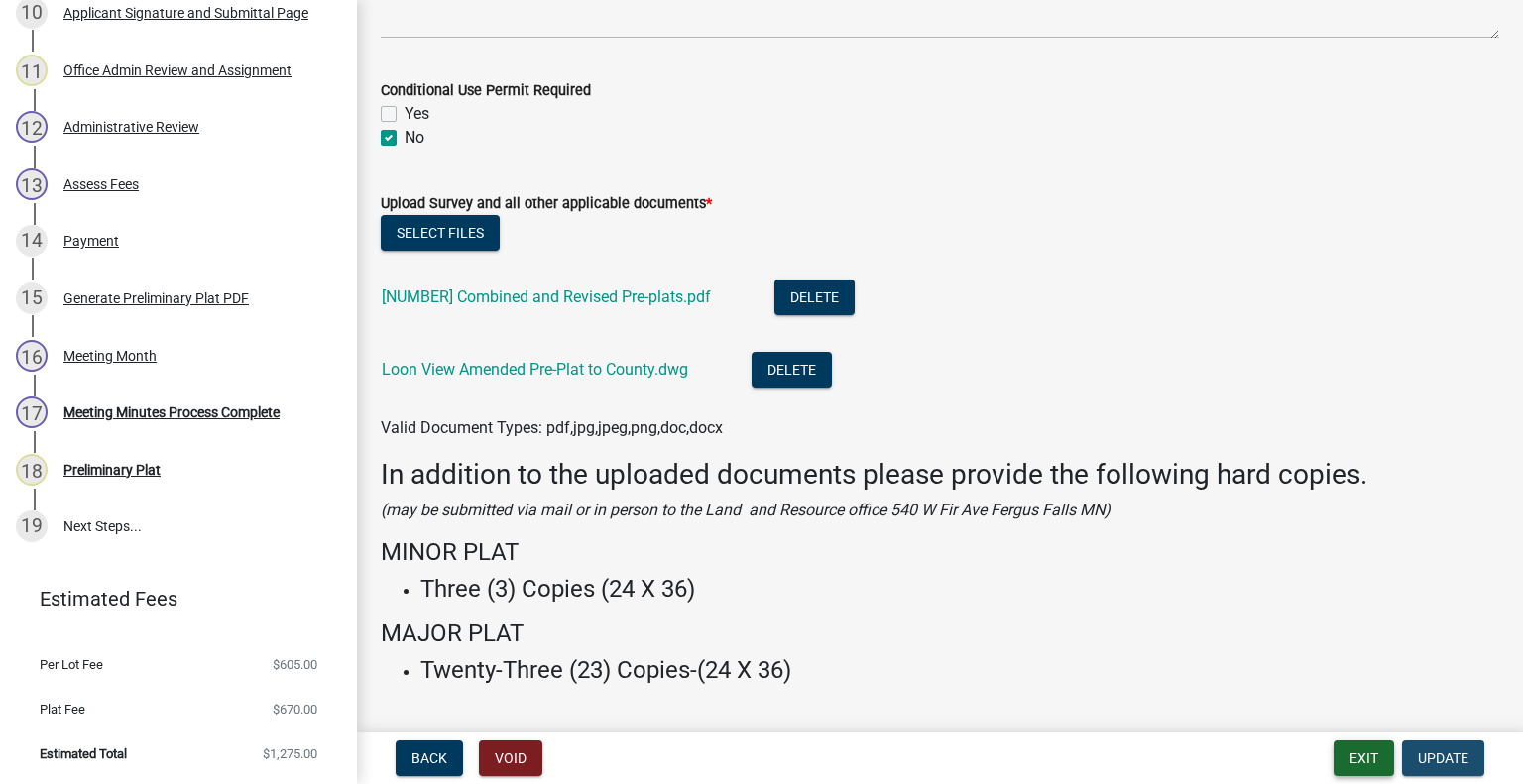 scroll, scrollTop: 0, scrollLeft: 0, axis: both 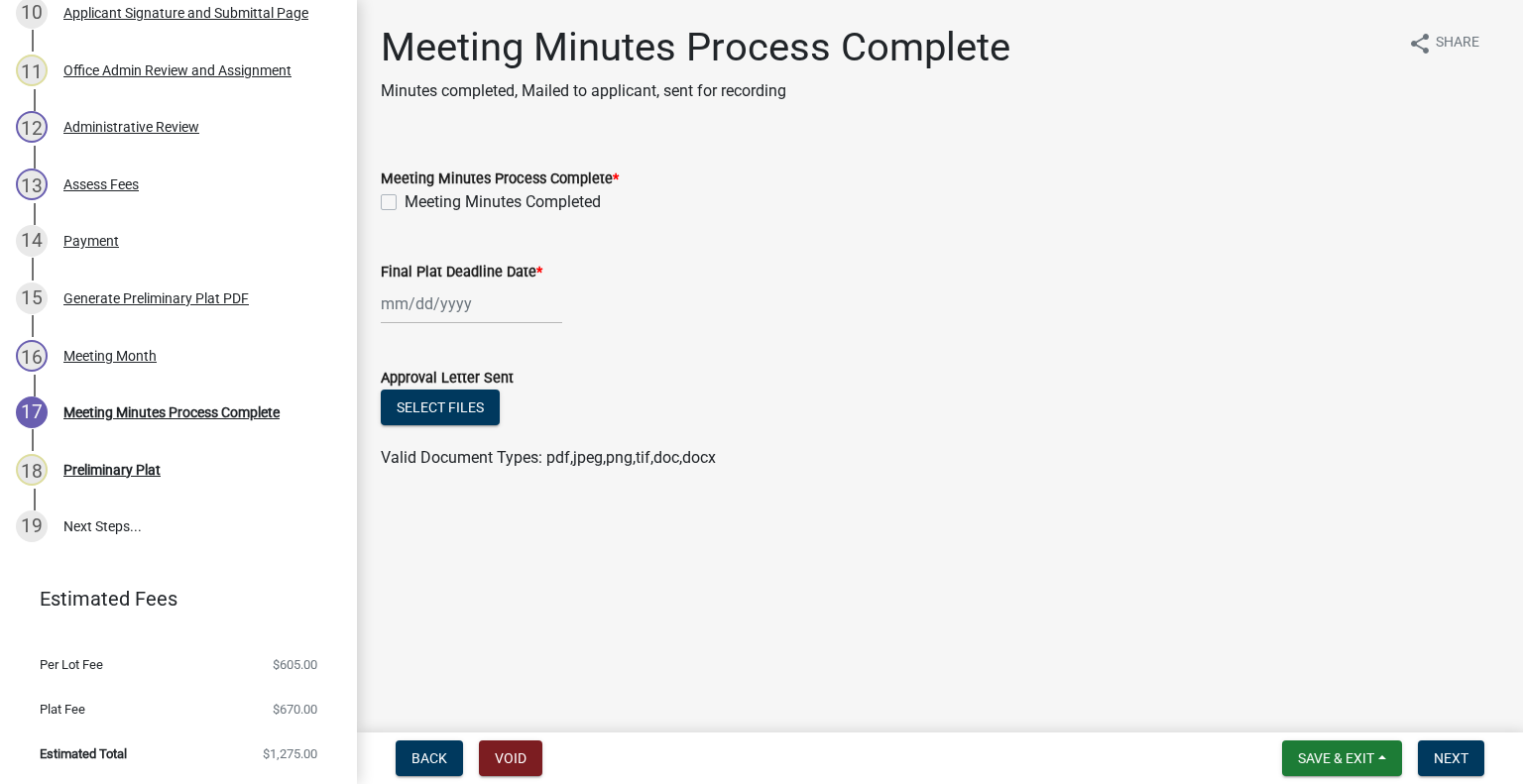 click on "Meeting Minutes Completed" 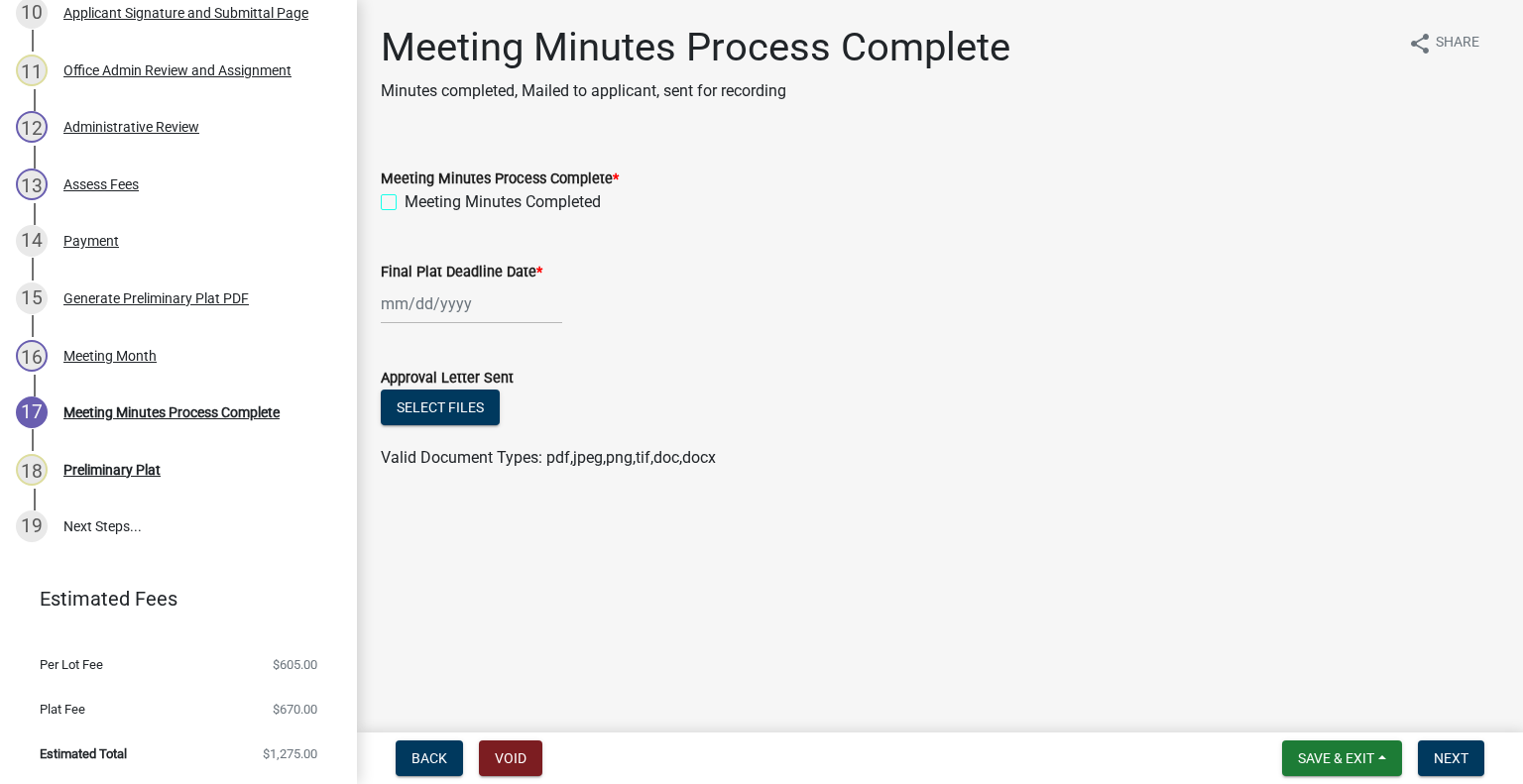 click on "Meeting Minutes Completed" at bounding box center (410, 196) 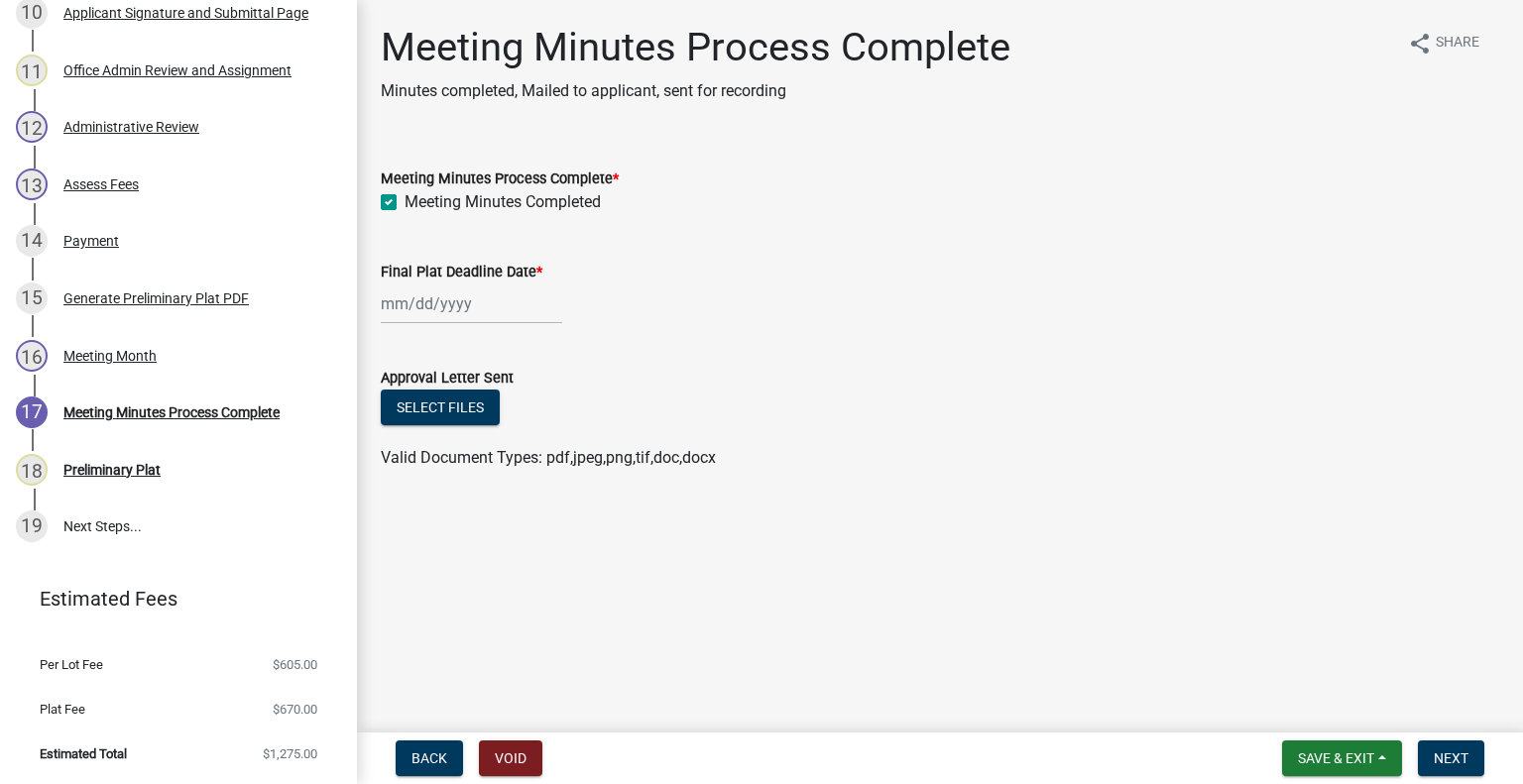 checkbox on "true" 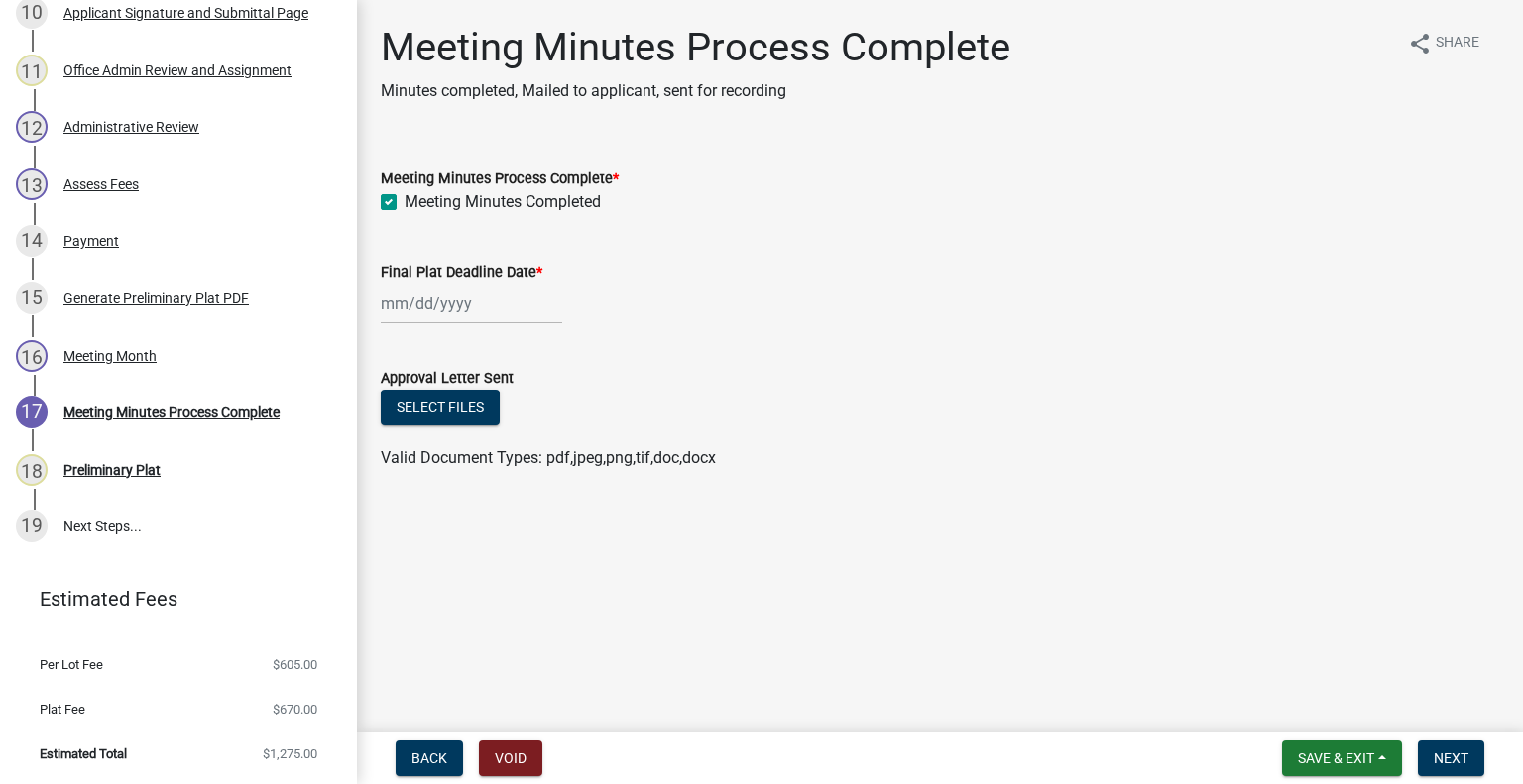 click 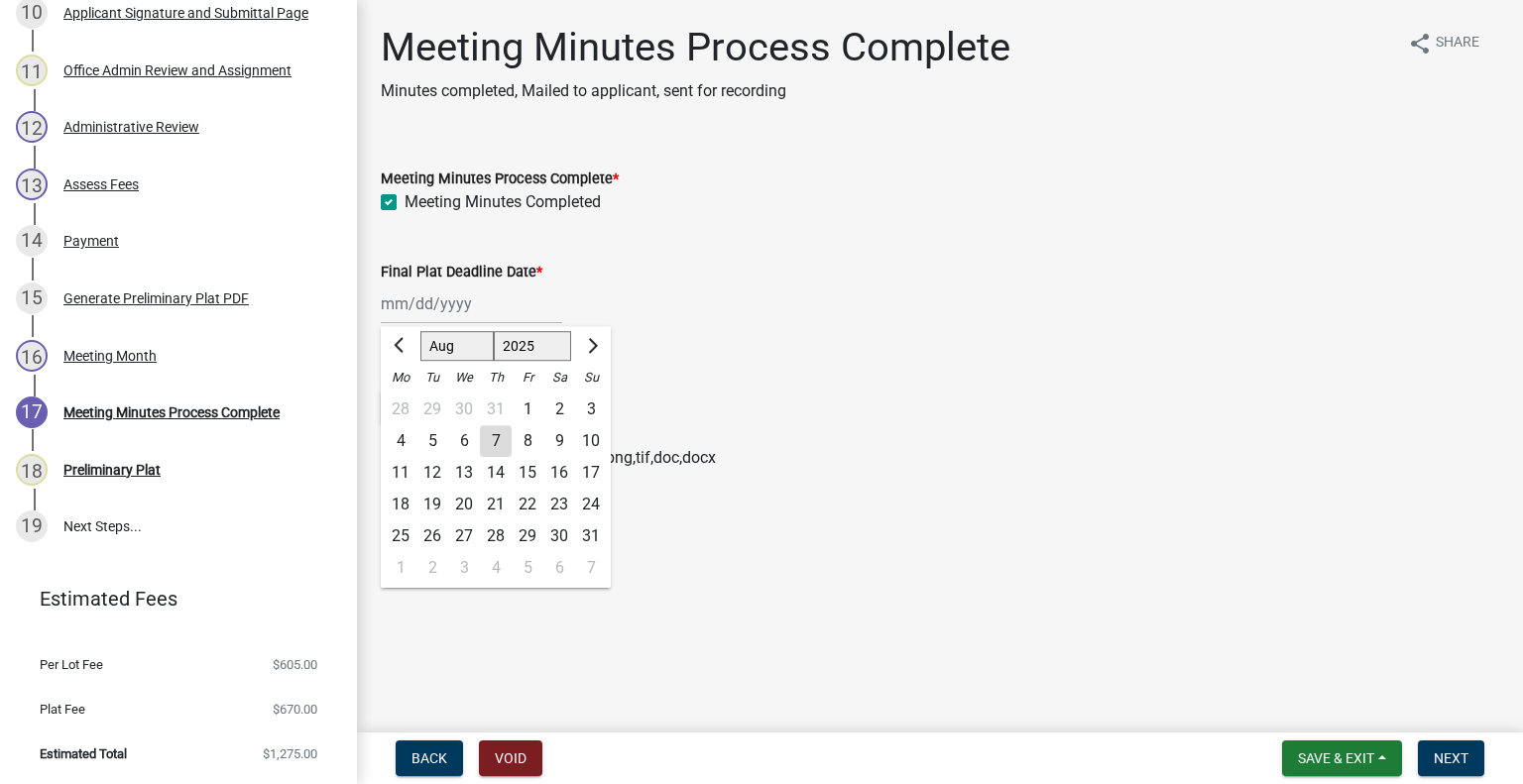 click on "1525 1526 1527 1528 1529 1530 1531 1532 1533 1534 1535 1536 1537 1538 1539 1540 1541 1542 1543 1544 1545 1546 1547 1548 1549 1550 1551 1552 1553 1554 1555 1556 1557 1558 1559 1560 1561 1562 1563 1564 1565 1566 1567 1568 1569 1570 1571 1572 1573 1574 1575 1576 1577 1578 1579 1580 1581 1582 1583 1584 1585 1586 1587 1588 1589 1590 1591 1592 1593 1594 1595 1596 1597 1598 1599 1600 1601 1602 1603 1604 1605 1606 1607 1608 1609 1610 1611 1612 1613 1614 1615 1616 1617 1618 1619 1620 1621 1622 1623 1624 1625 1626 1627 1628 1629 1630 1631 1632 1633 1634 1635 1636 1637 1638 1639 1640 1641 1642 1643 1644 1645 1646 1647 1648 1649 1650 1651 1652 1653 1654 1655 1656 1657 1658 1659 1660 1661 1662 1663 1664 1665 1666 1667 1668 1669 1670 1671 1672 1673 1674 1675 1676 1677 1678 1679 1680 1681 1682 1683 1684 1685 1686 1687 1688 1689 1690 1691 1692 1693 1694 1695 1696 1697 1698 1699 1700 1701 1702 1703 1704 1705 1706 1707 1708 1709 1710 1711 1712 1713 1714 1715 1716 1717 1718 1719 1720 1721 1722 1723 1724 1725 1726 1727 1728 1729" 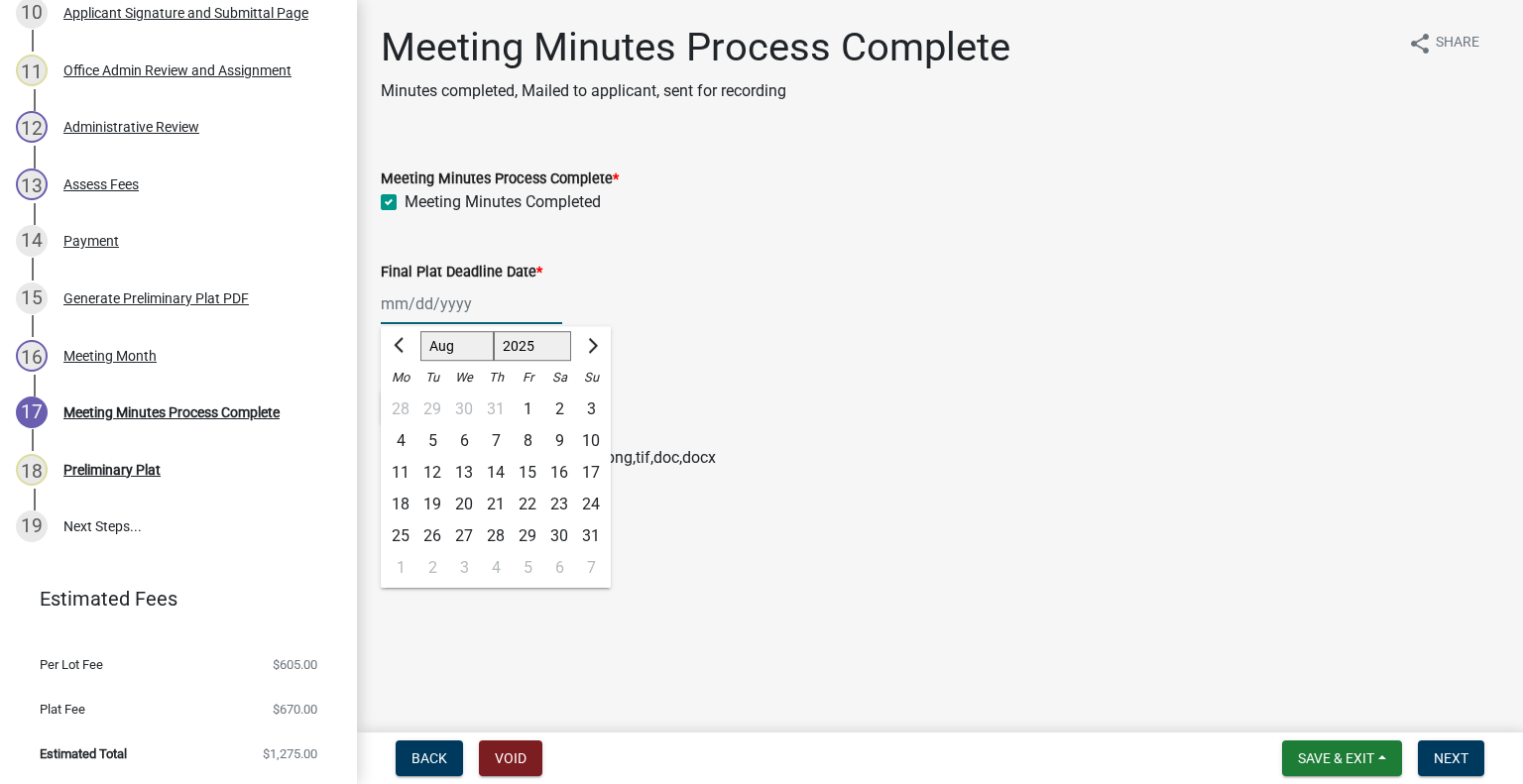 select on "2027" 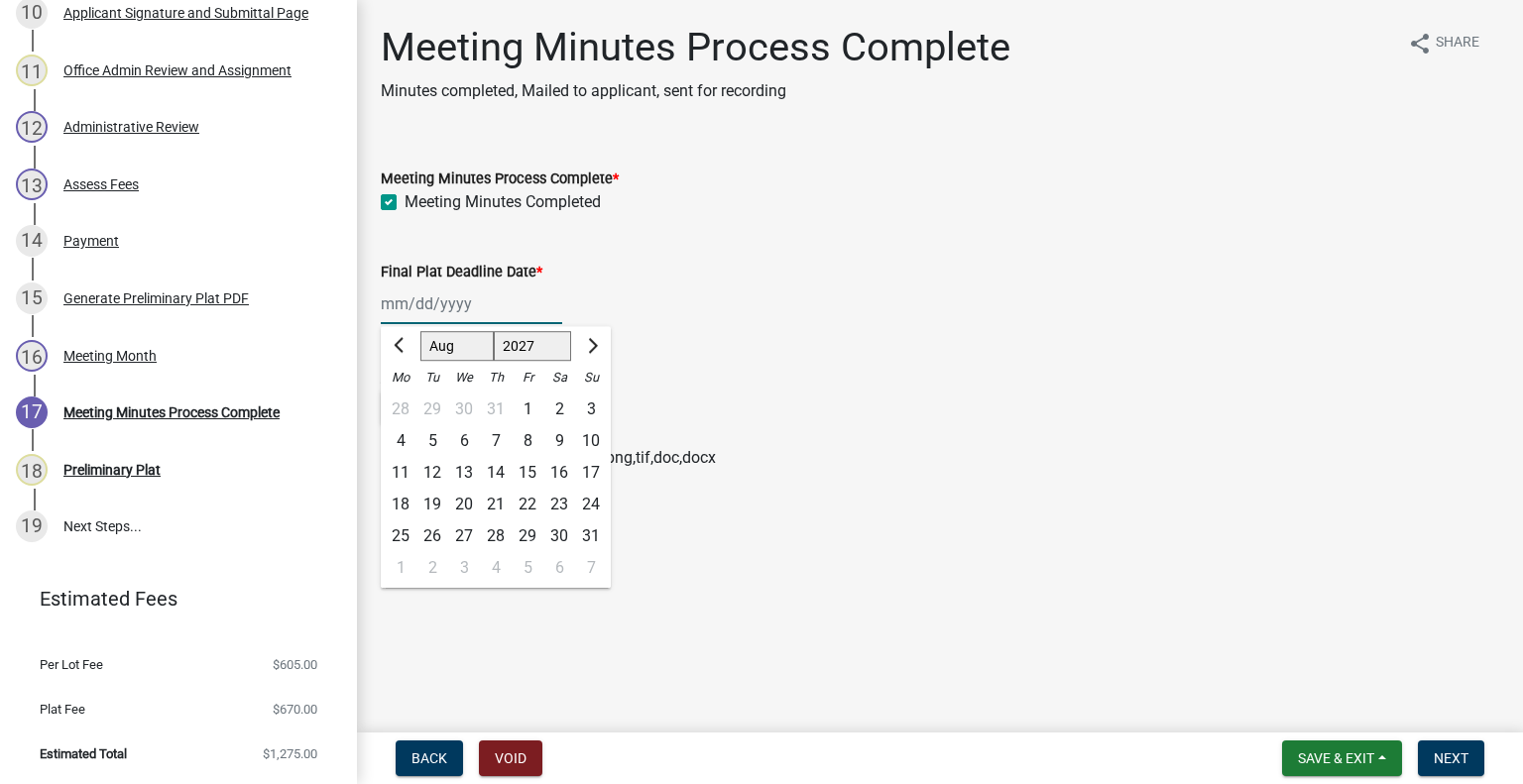 click on "1525 1526 1527 1528 1529 1530 1531 1532 1533 1534 1535 1536 1537 1538 1539 1540 1541 1542 1543 1544 1545 1546 1547 1548 1549 1550 1551 1552 1553 1554 1555 1556 1557 1558 1559 1560 1561 1562 1563 1564 1565 1566 1567 1568 1569 1570 1571 1572 1573 1574 1575 1576 1577 1578 1579 1580 1581 1582 1583 1584 1585 1586 1587 1588 1589 1590 1591 1592 1593 1594 1595 1596 1597 1598 1599 1600 1601 1602 1603 1604 1605 1606 1607 1608 1609 1610 1611 1612 1613 1614 1615 1616 1617 1618 1619 1620 1621 1622 1623 1624 1625 1626 1627 1628 1629 1630 1631 1632 1633 1634 1635 1636 1637 1638 1639 1640 1641 1642 1643 1644 1645 1646 1647 1648 1649 1650 1651 1652 1653 1654 1655 1656 1657 1658 1659 1660 1661 1662 1663 1664 1665 1666 1667 1668 1669 1670 1671 1672 1673 1674 1675 1676 1677 1678 1679 1680 1681 1682 1683 1684 1685 1686 1687 1688 1689 1690 1691 1692 1693 1694 1695 1696 1697 1698 1699 1700 1701 1702 1703 1704 1705 1706 1707 1708 1709 1710 1711 1712 1713 1714 1715 1716 1717 1718 1719 1720 1721 1722 1723 1724 1725 1726 1727 1728 1729" 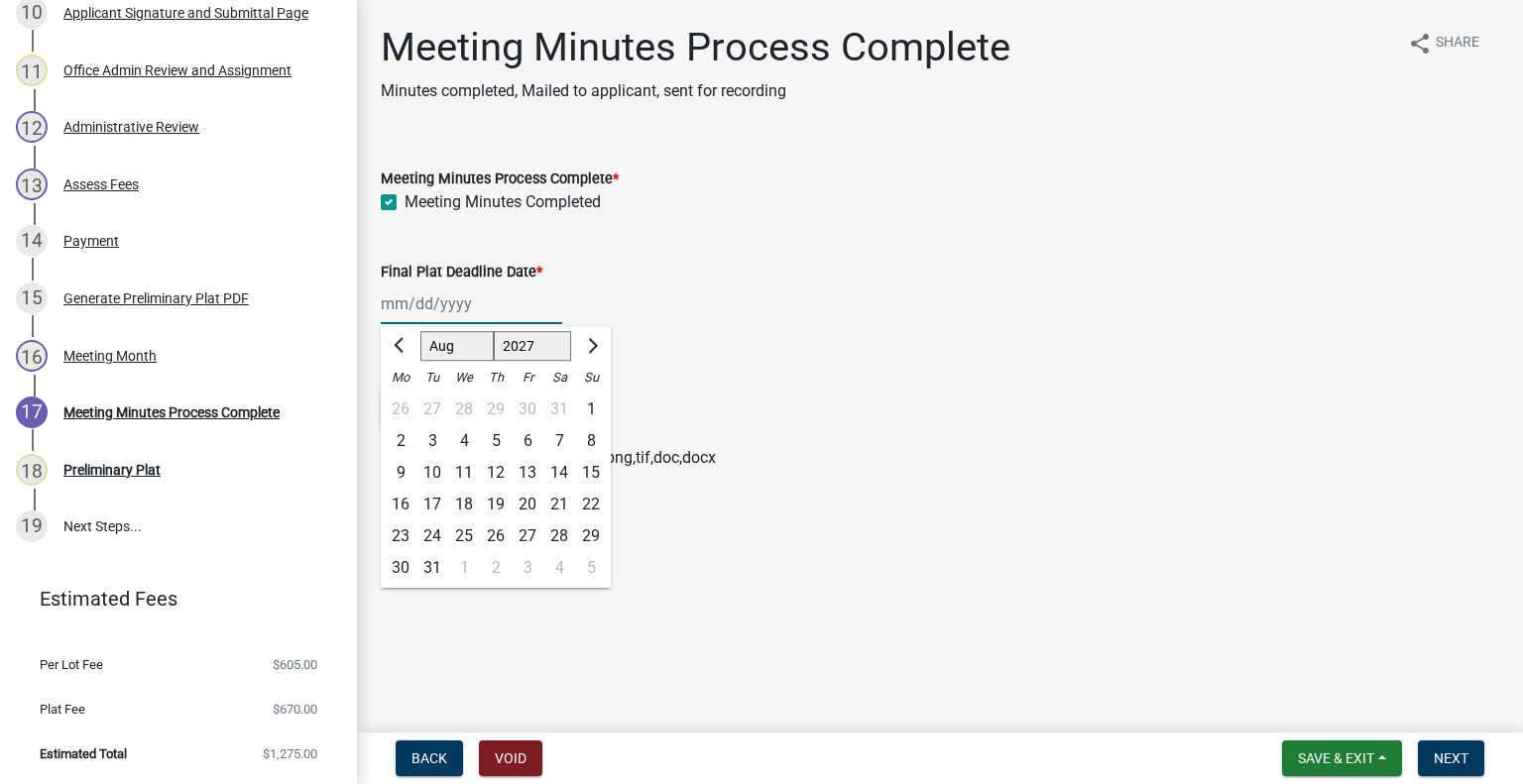 click on "Jan Feb Mar Apr May Jun Jul Aug Sep Oct Nov Dec" 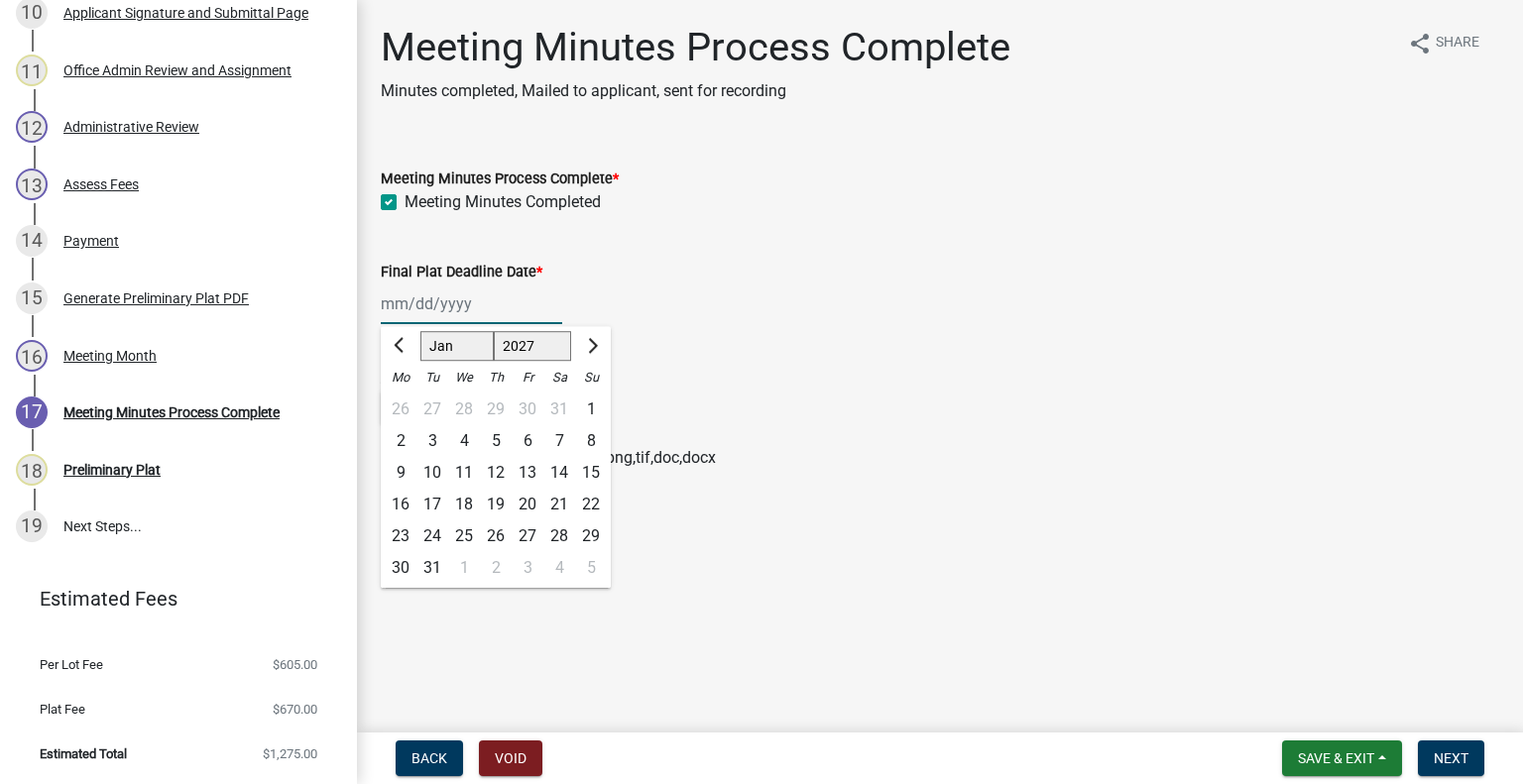 click on "Jan Feb Mar Apr May Jun Jul Aug Sep Oct Nov Dec" 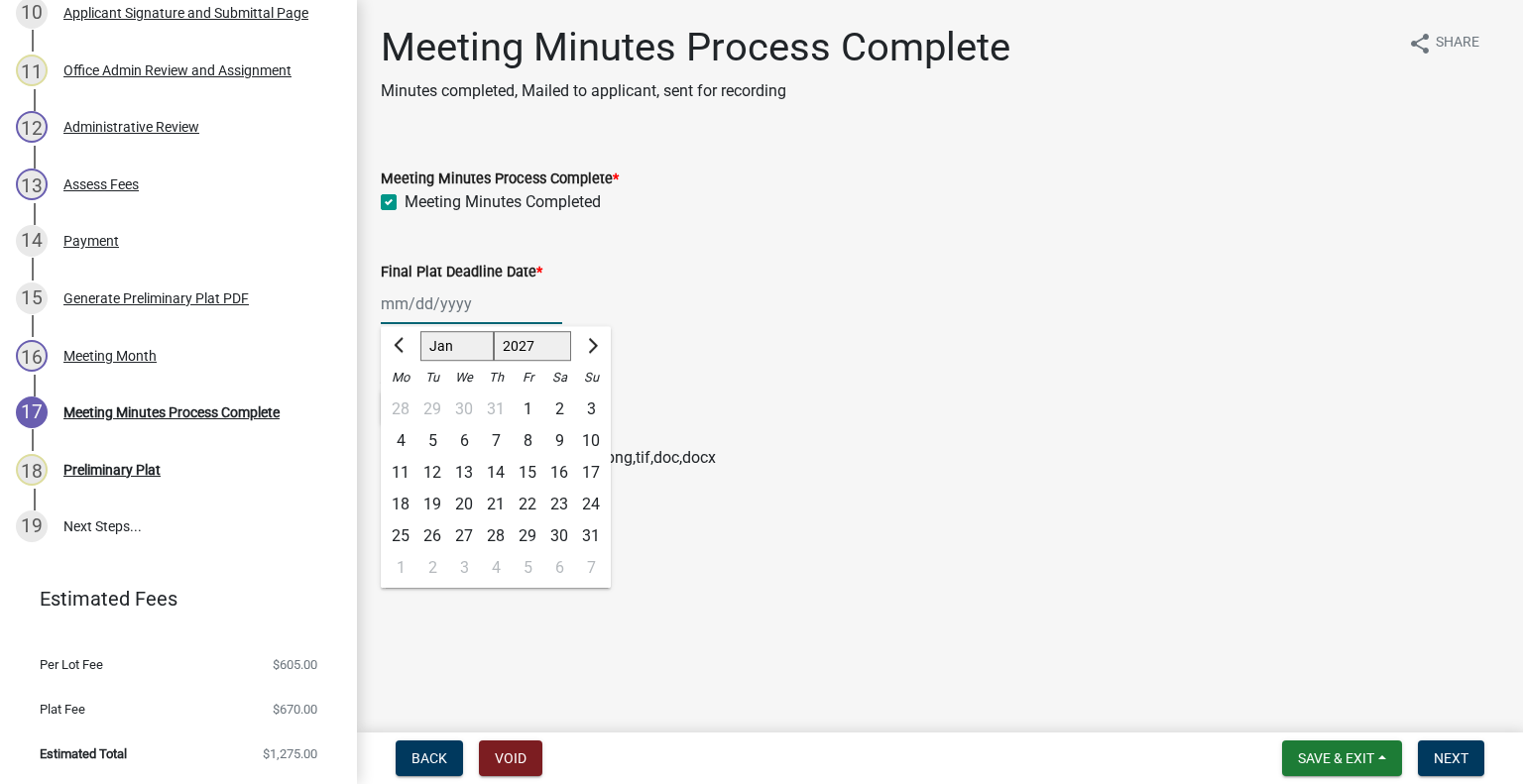 click on "22" 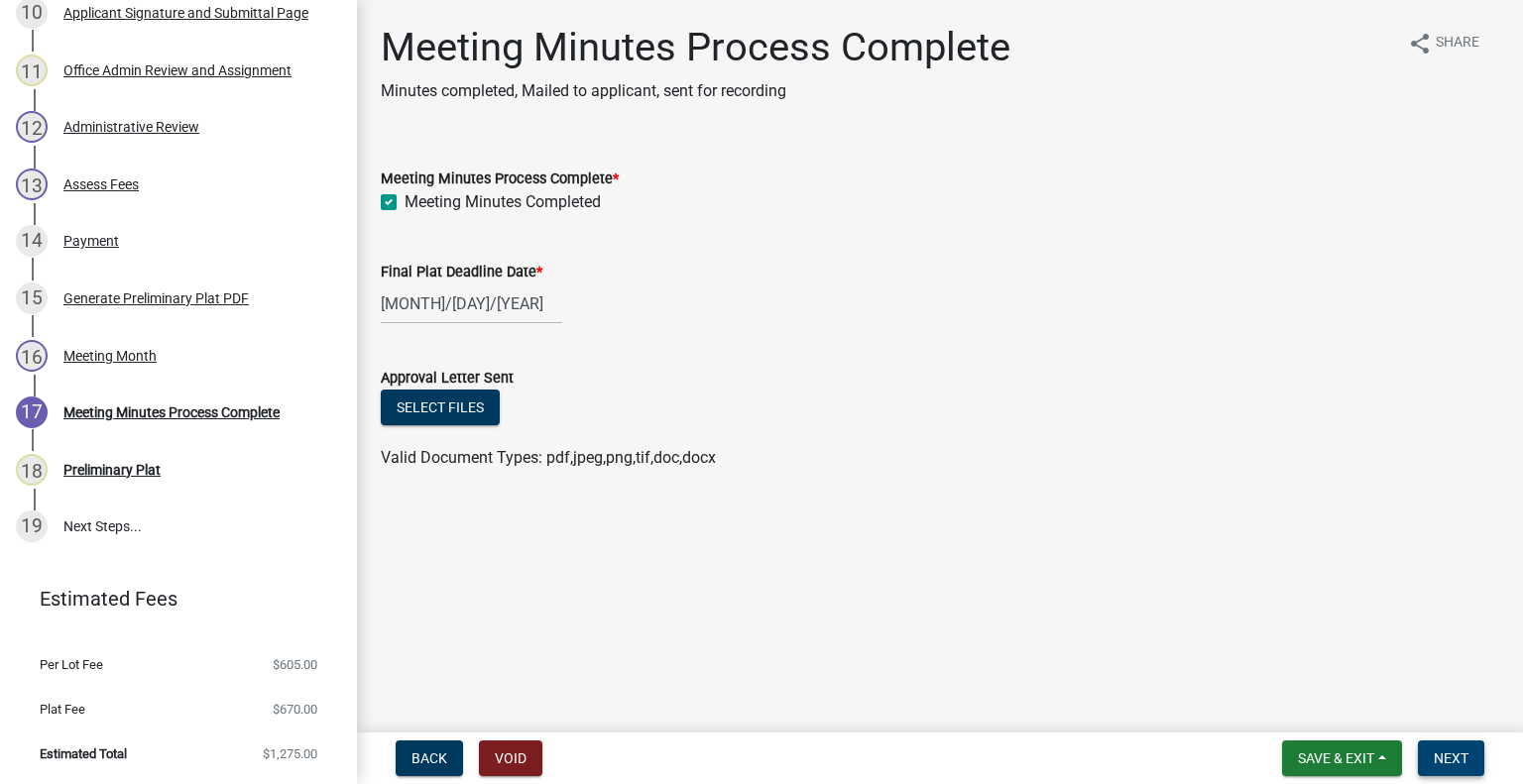 click on "Next" at bounding box center [1451, 758] 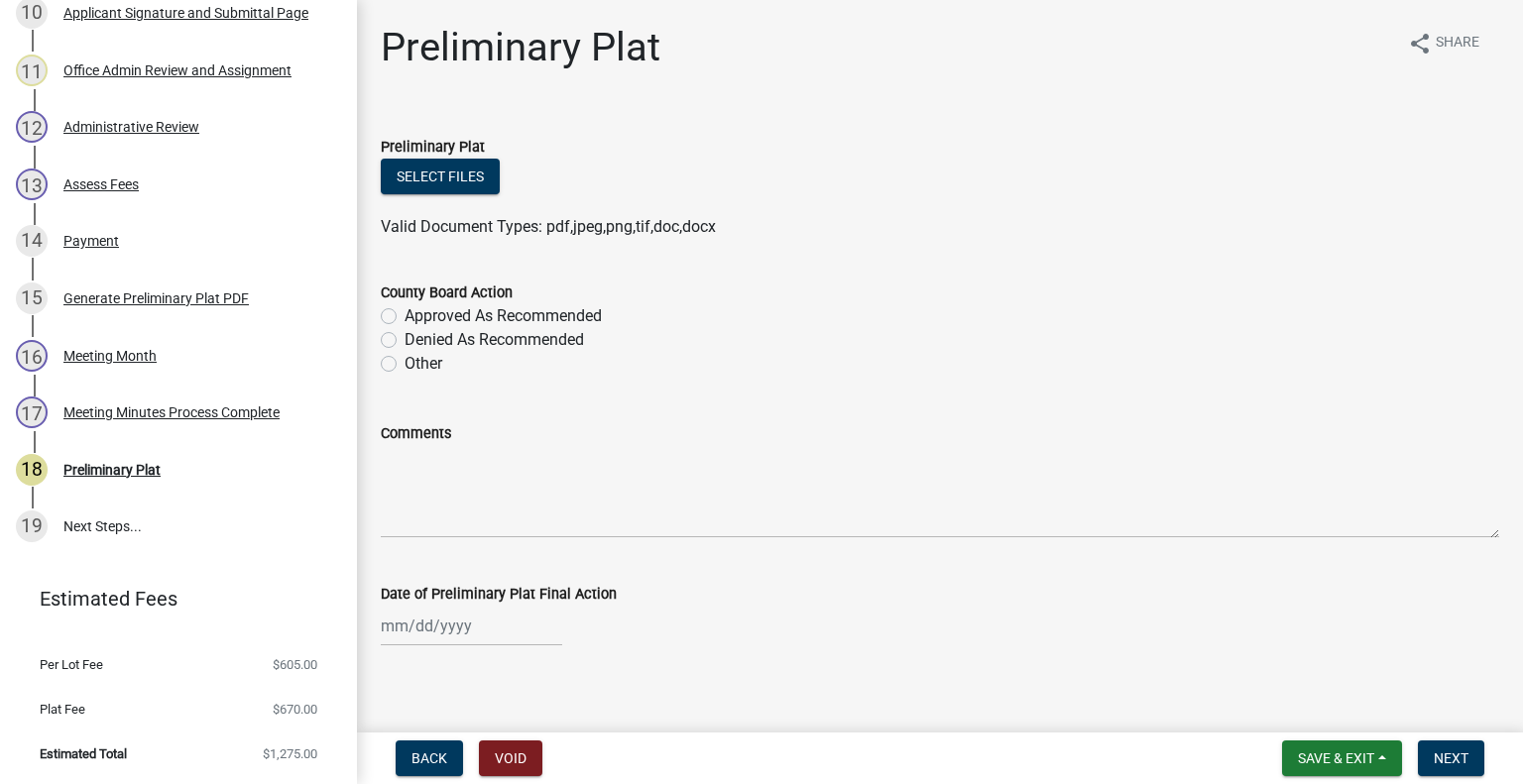 click on "Approved As Recommended" 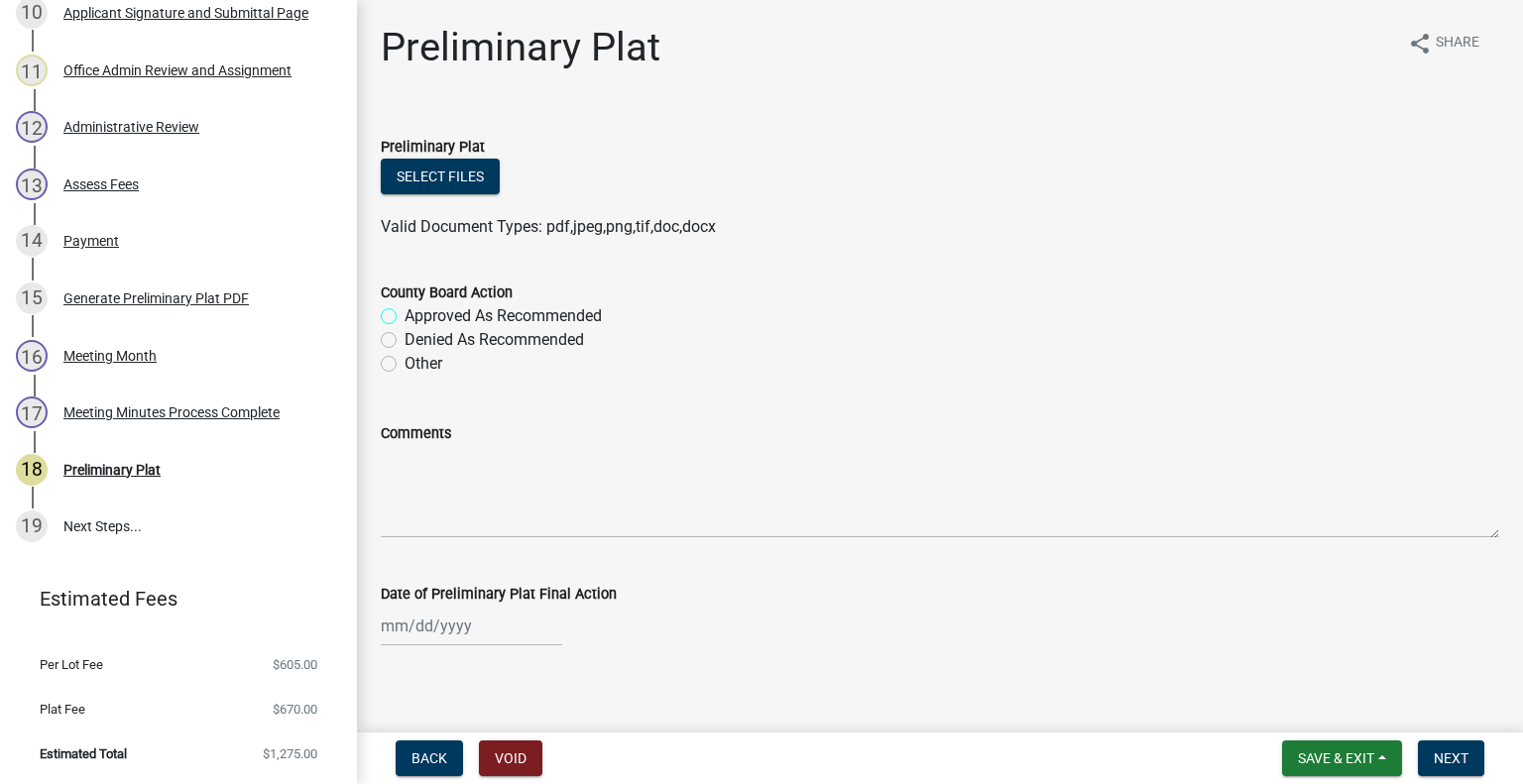 click on "Approved As Recommended" at bounding box center [410, 310] 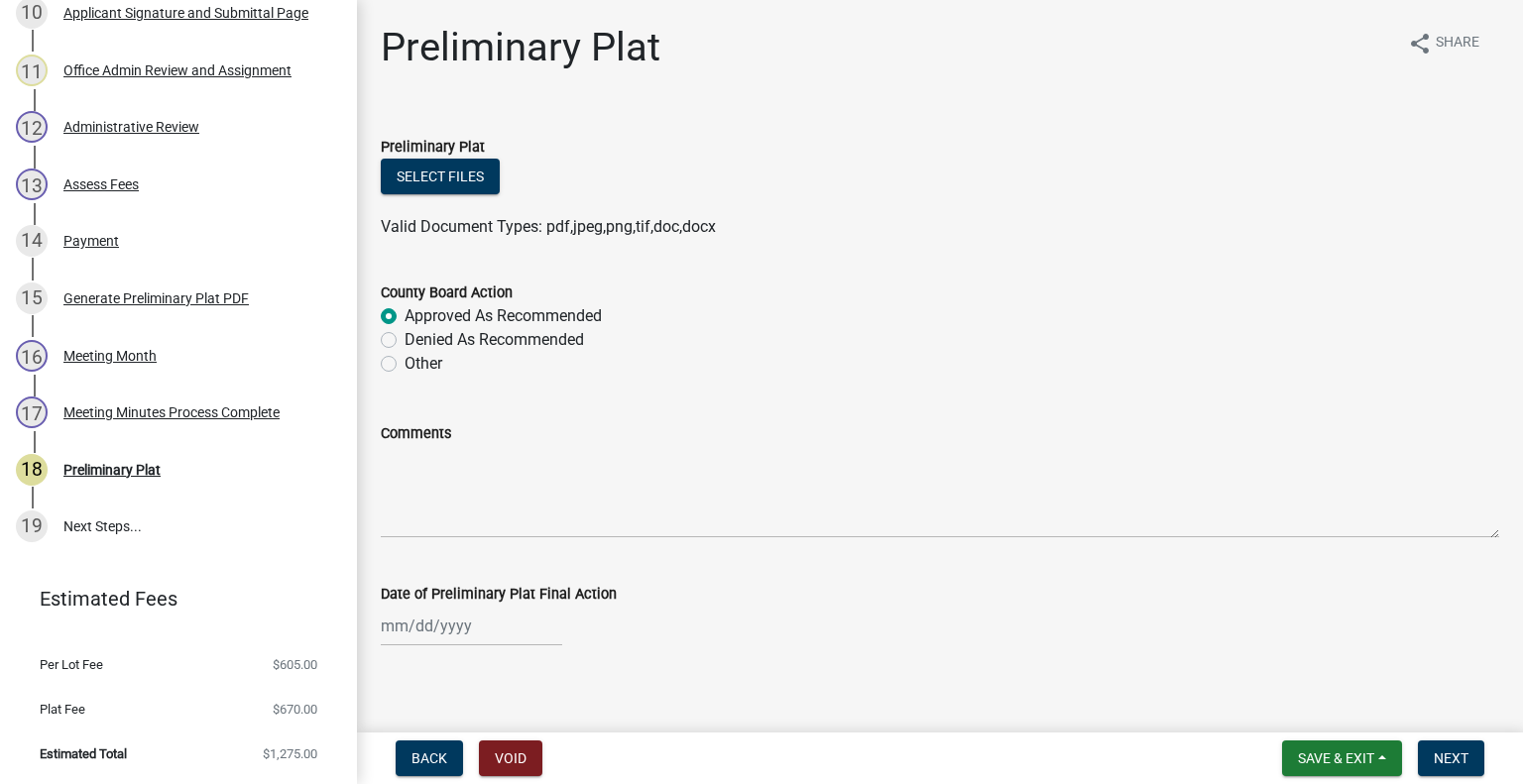 radio on "true" 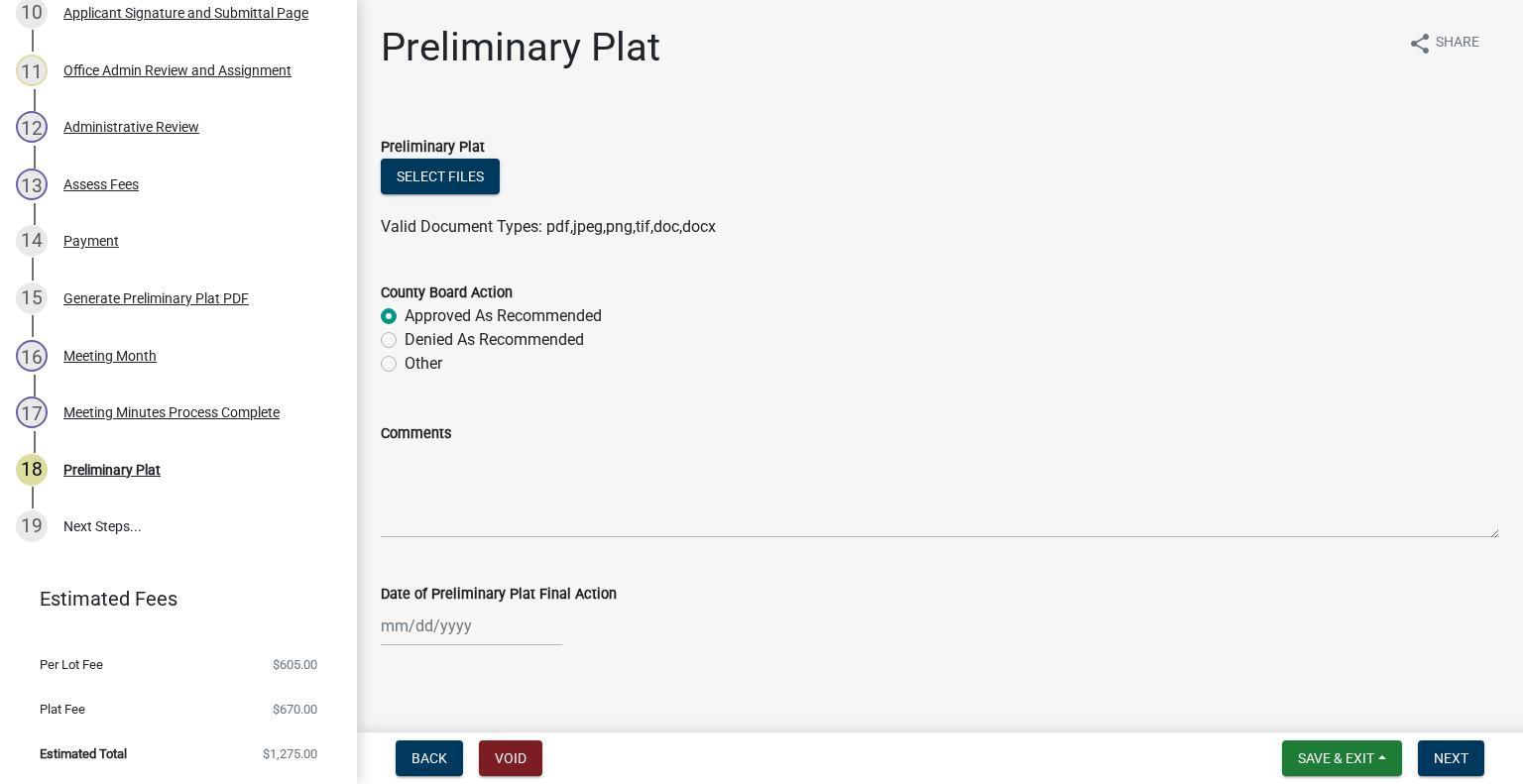 click 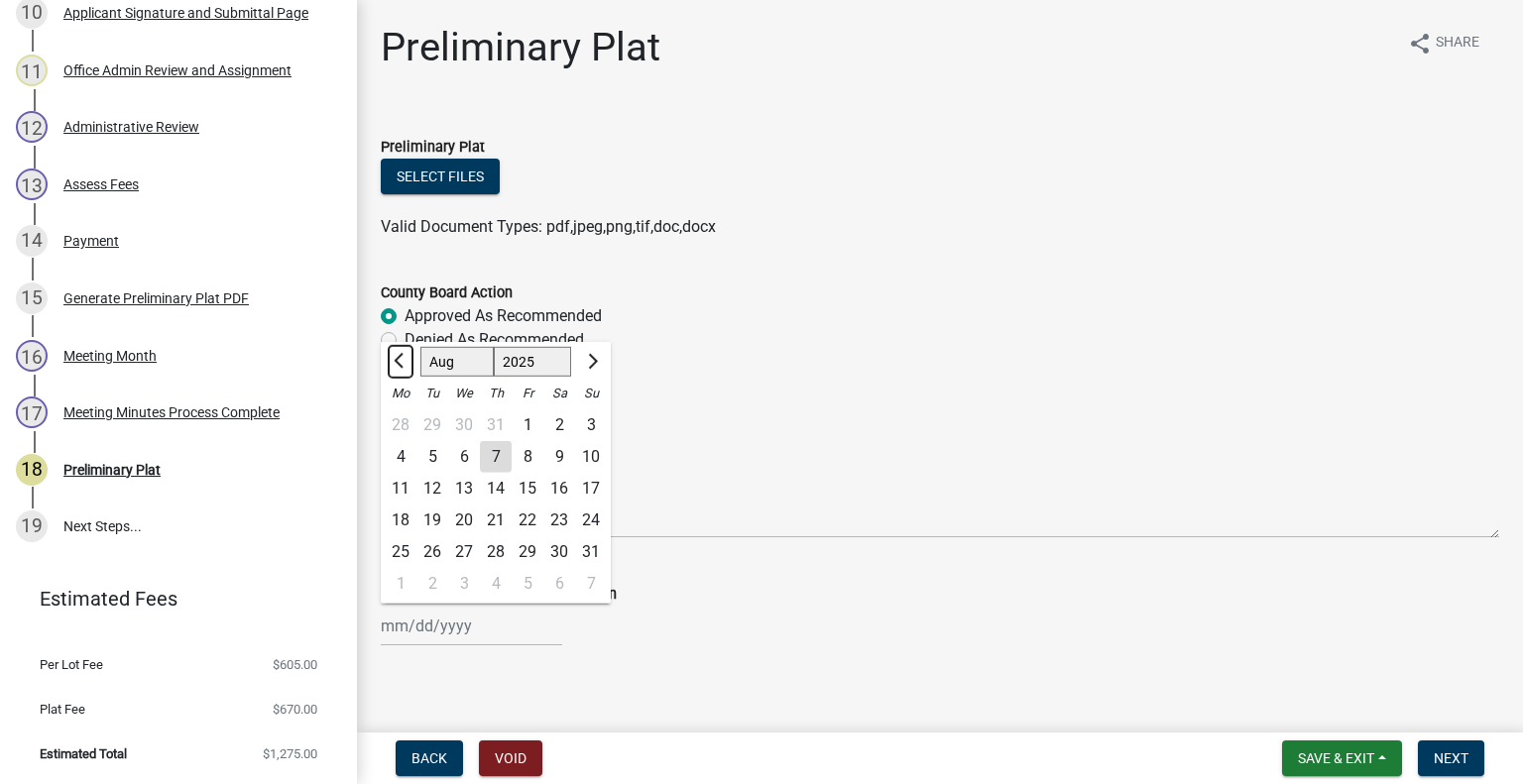 click 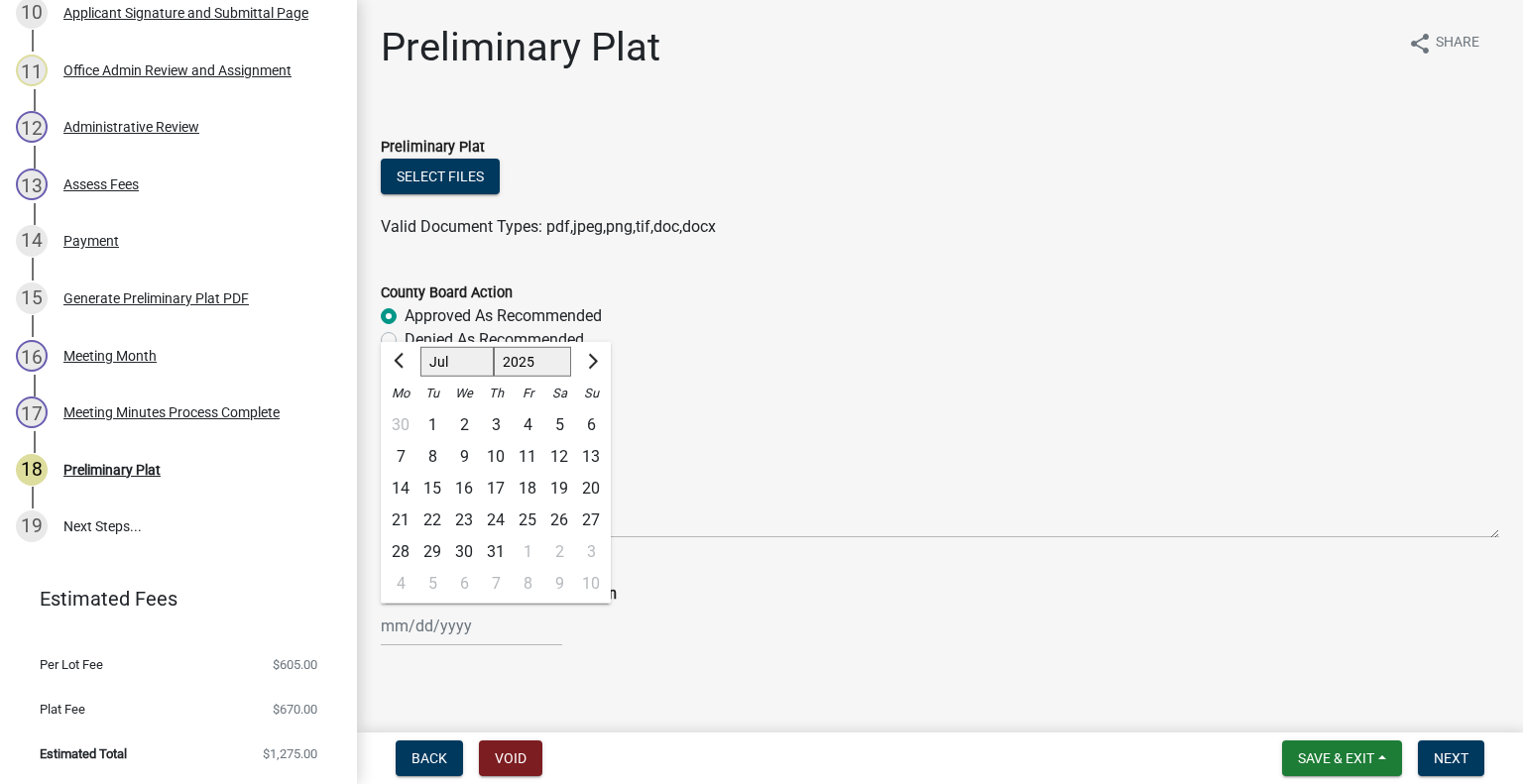 click on "22" 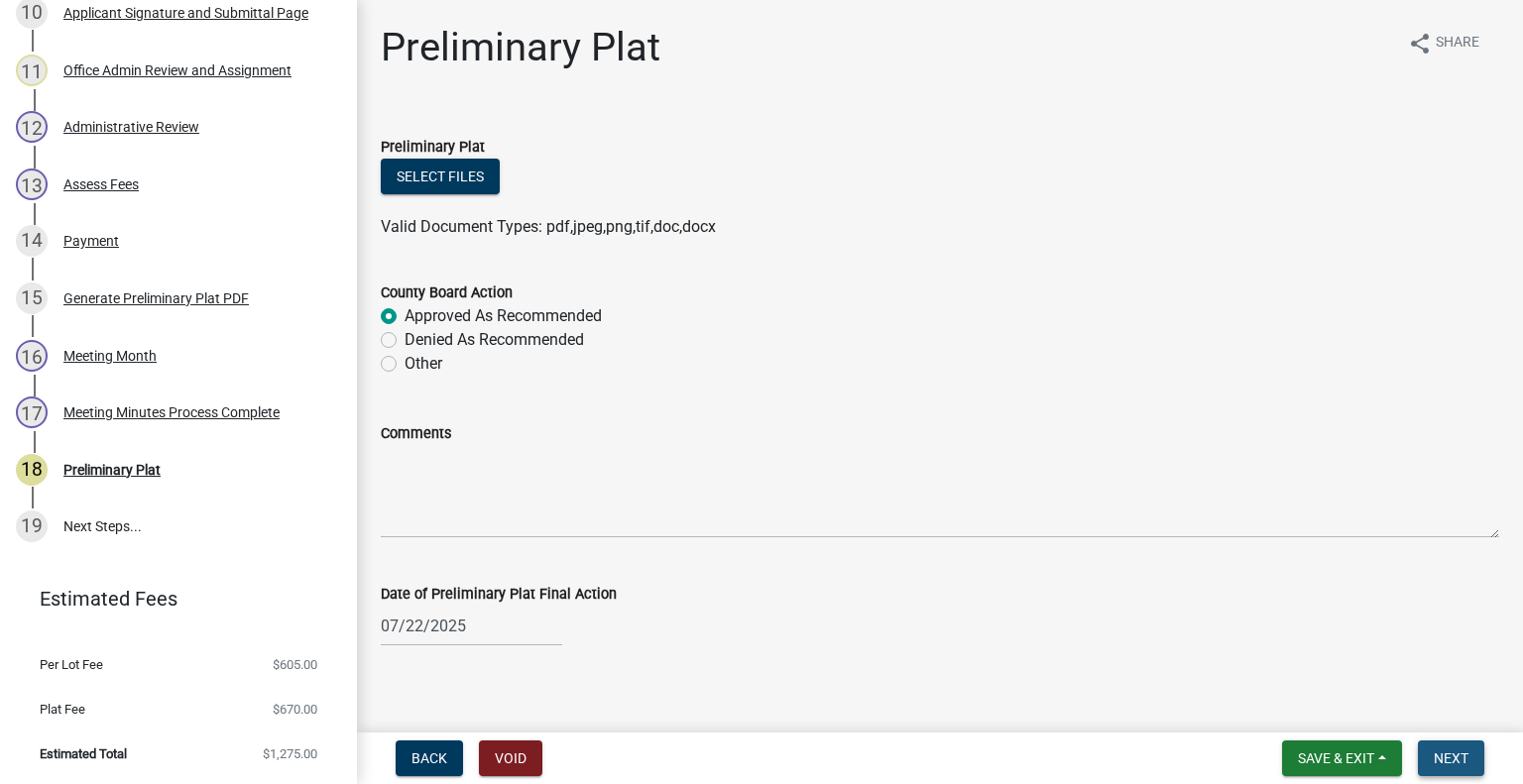 drag, startPoint x: 1448, startPoint y: 754, endPoint x: 1435, endPoint y: 752, distance: 13.152946 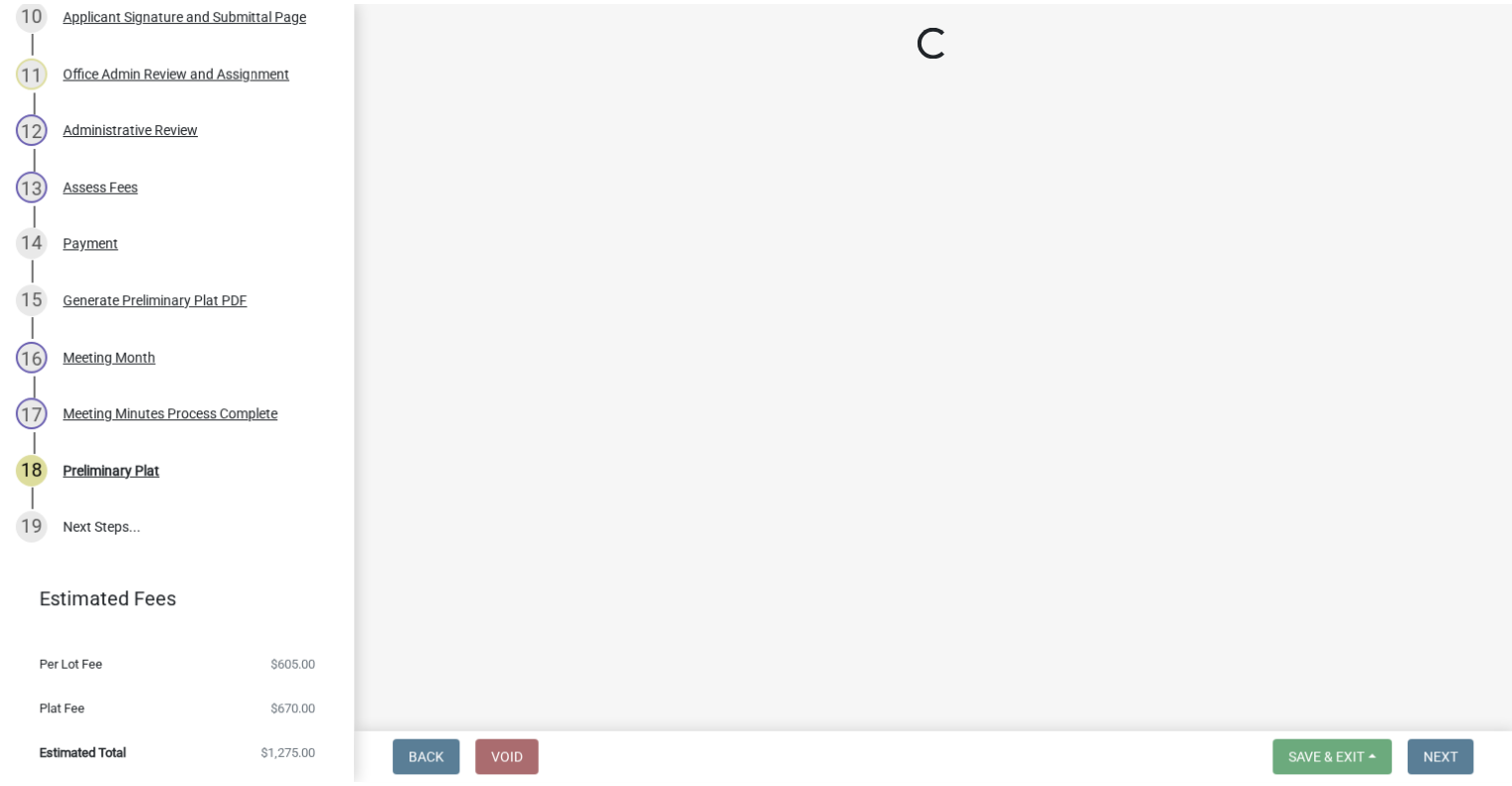 scroll, scrollTop: 943, scrollLeft: 0, axis: vertical 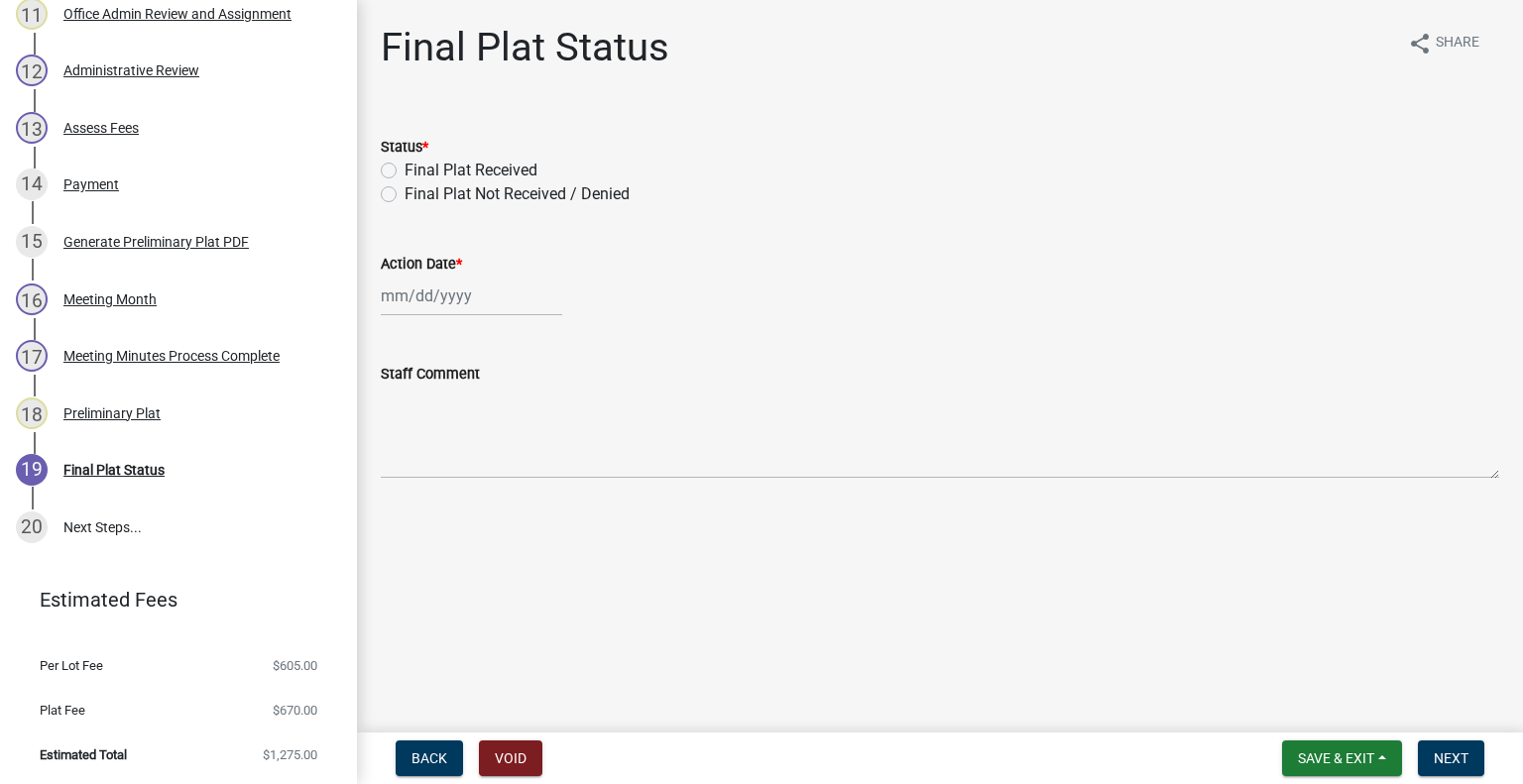 click on "Final Plat Received" 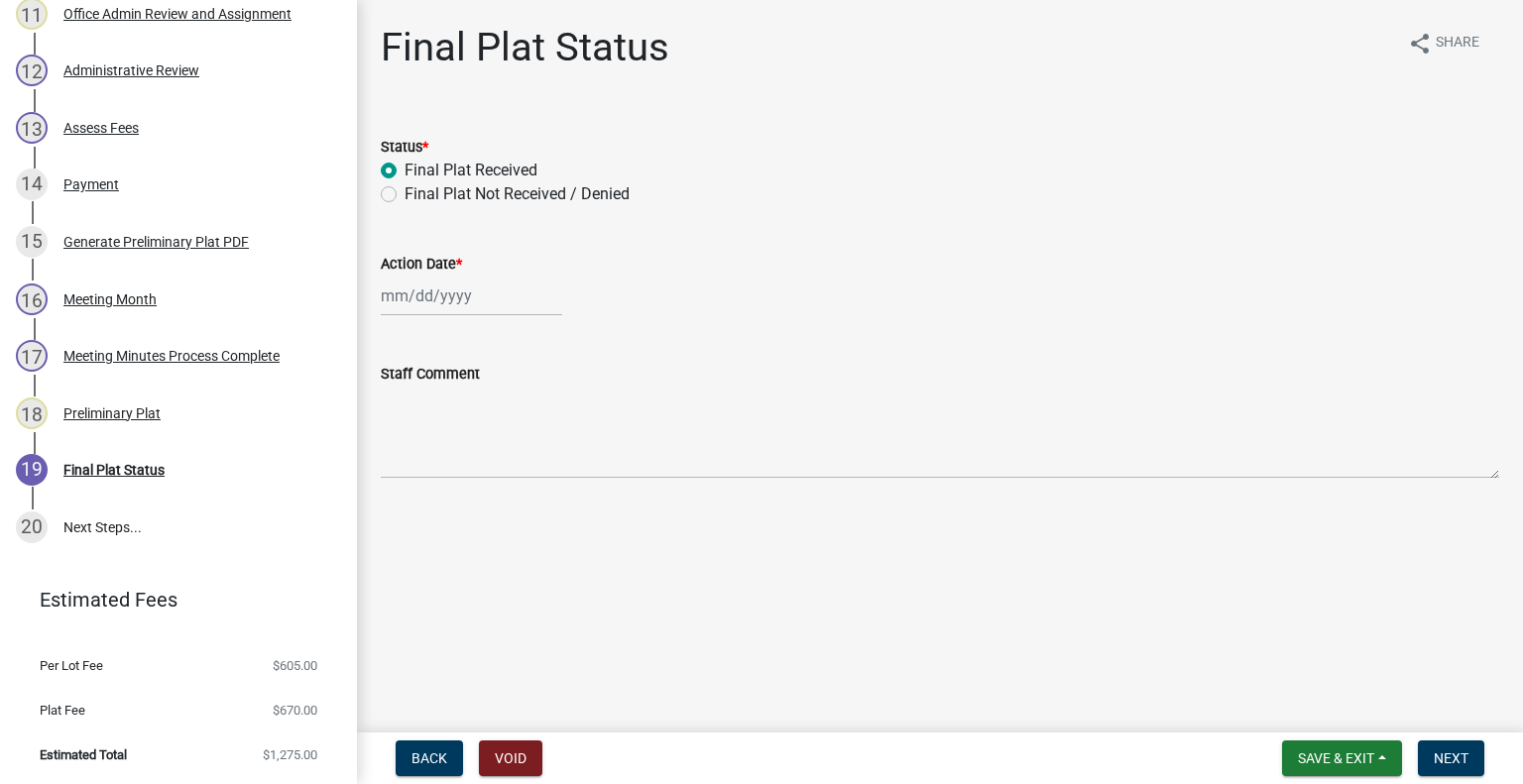 radio on "true" 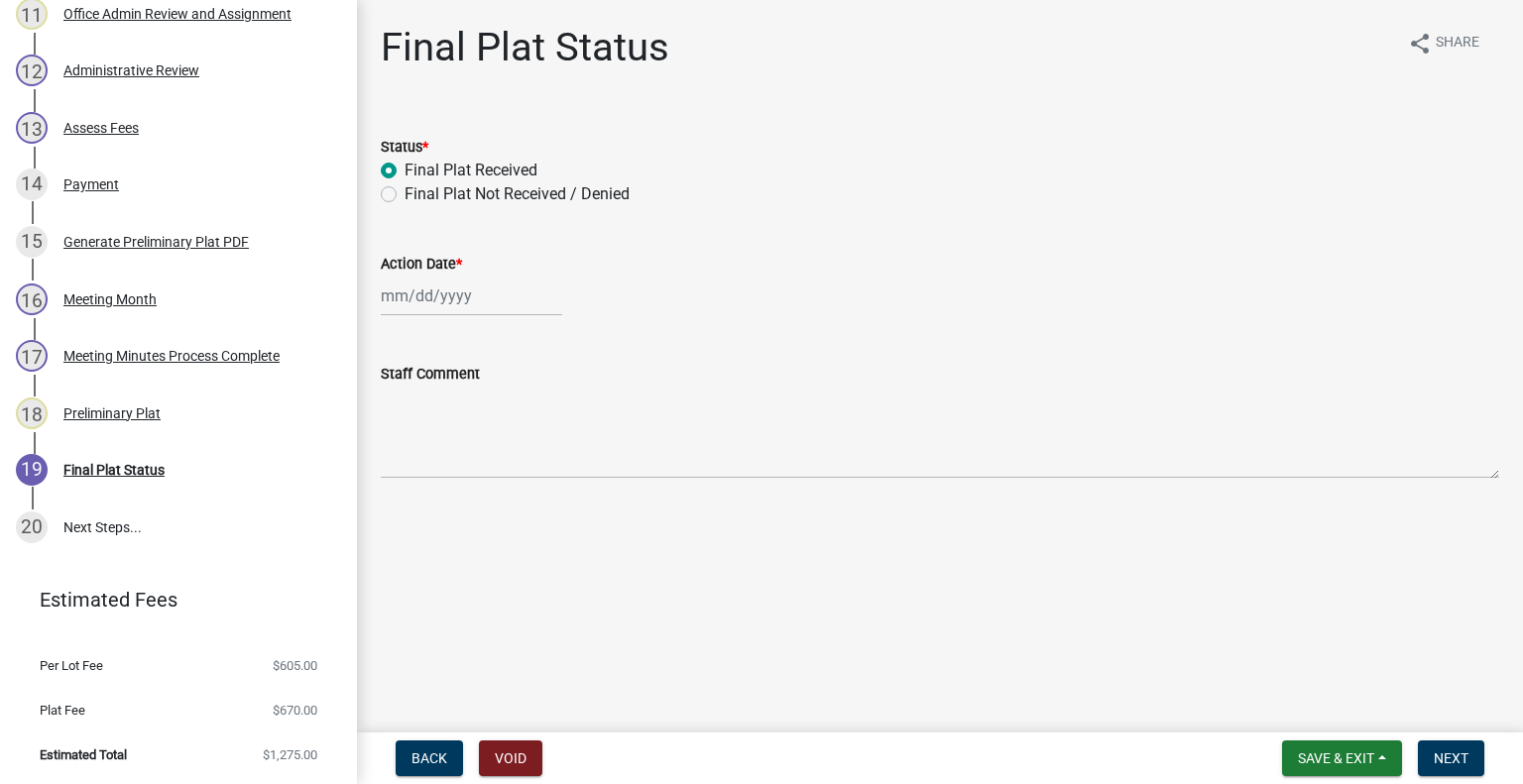 select on "8" 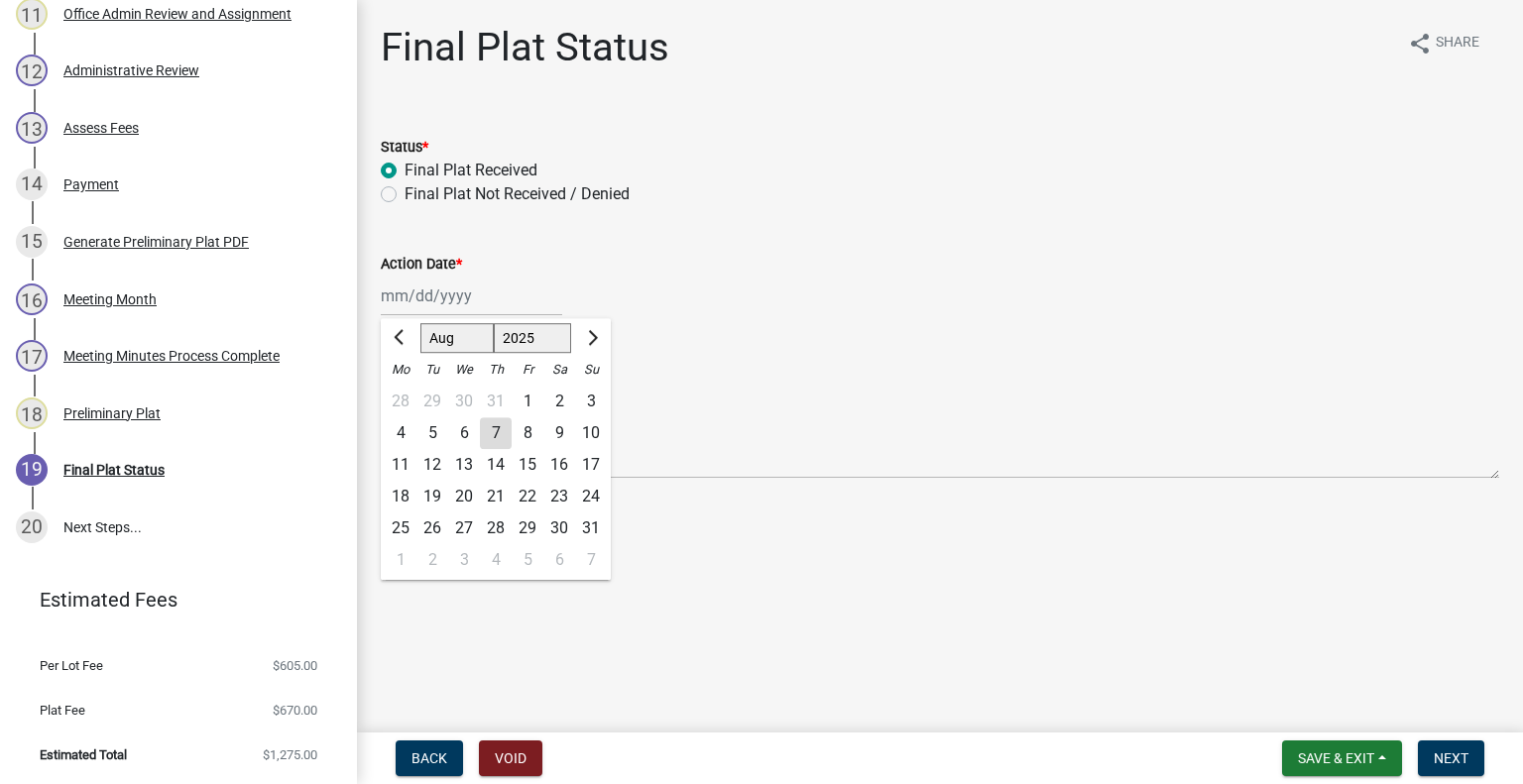 click on "Jan Feb Mar Apr May Jun Jul Aug Sep Oct Nov Dec 1525 1526 1527 1528 1529 1530 1531 1532 1533 1534 1535 1536 1537 1538 1539 1540 1541 1542 1543 1544 1545 1546 1547 1548 1549 1550 1551 1552 1553 1554 1555 1556 1557 1558 1559 1560 1561 1562 1563 1564 1565 1566 1567 1568 1569 1570 1571 1572 1573 1574 1575 1576 1577 1578 1579 1580 1581 1582 1583 1584 1585 1586 1587 1588 1589 1590 1591 1592 1593 1594 1595 1596 1597 1598 1599 1600 1601 1602 1603 1604 1605 1606 1607 1608 1609 1610 1611 1612 1613 1614 1615 1616 1617 1618 1619 1620 1621 1622 1623 1624 1625 1626 1627 1628 1629 1630 1631 1632 1633 1634 1635 1636 1637 1638 1639 1640 1641 1642 1643 1644 1645 1646 1647 1648 1649 1650 1651 1652 1653 1654 1655 1656 1657 1658 1659 1660 1661 1662 1663 1664 1665 1666 1667 1668 1669 1670 1671 1672 1673 1674 1675 1676 1677 1678 1679 1680 1681 1682 1683 1684 1685 1686 1687 1688 1689 1690 1691 1692 1693 1694 1695 1696 1697 1698 1699 1700 1701 1702 1703 1704 1705 1706 1707 1708 1709 1710 1711 1712 1713 1714 1715 1716 1717 1718 1719 1" 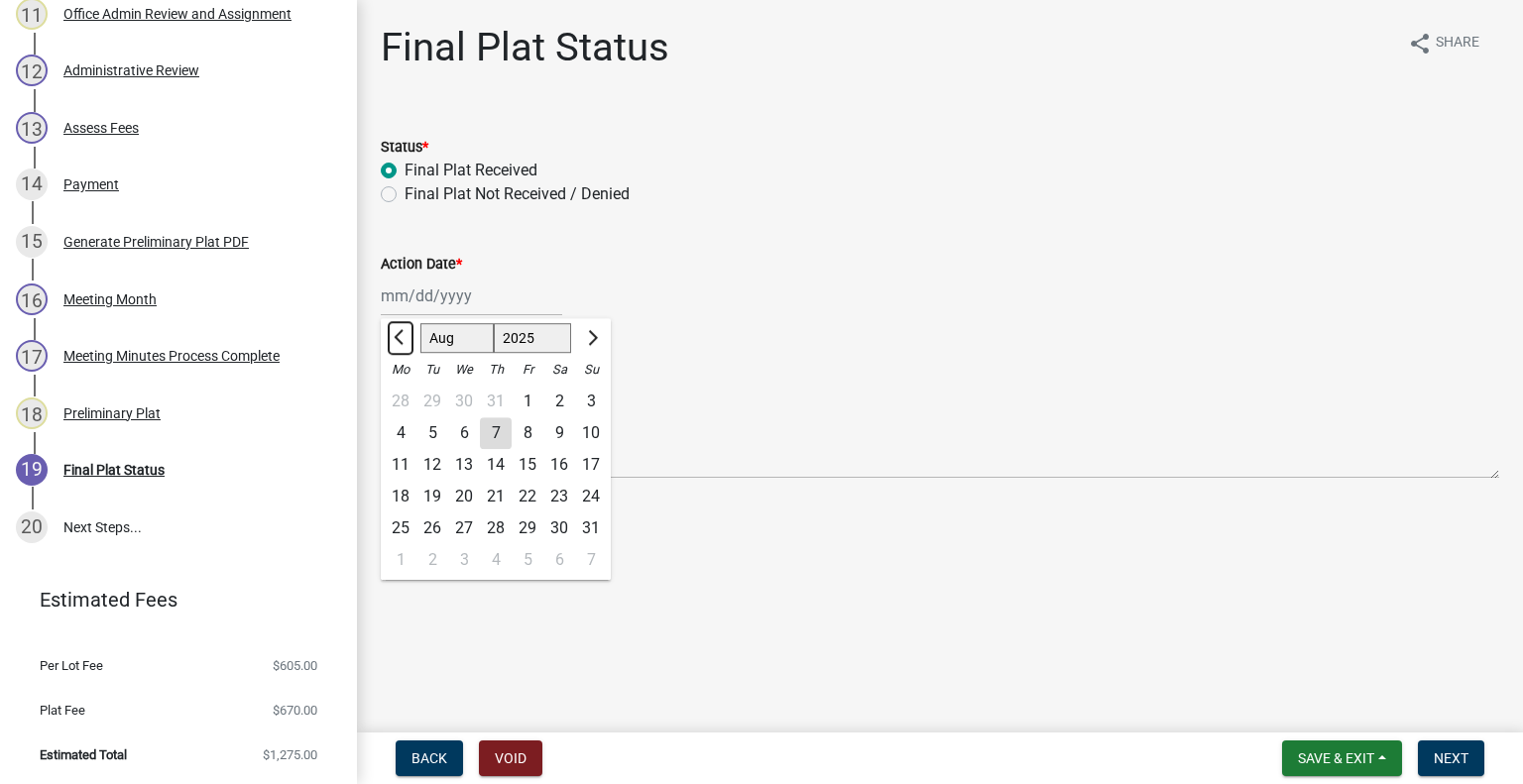 click 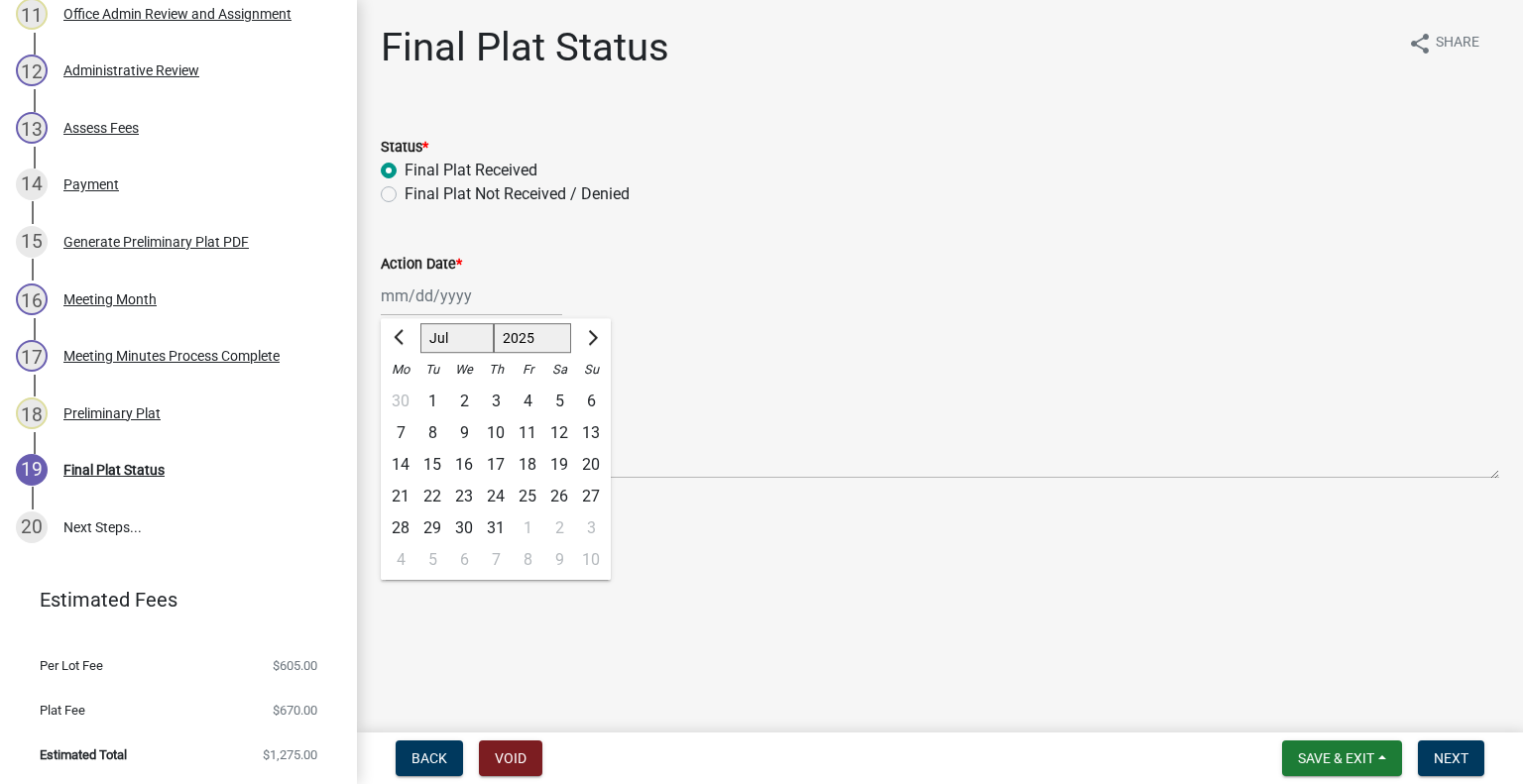 click on "22" 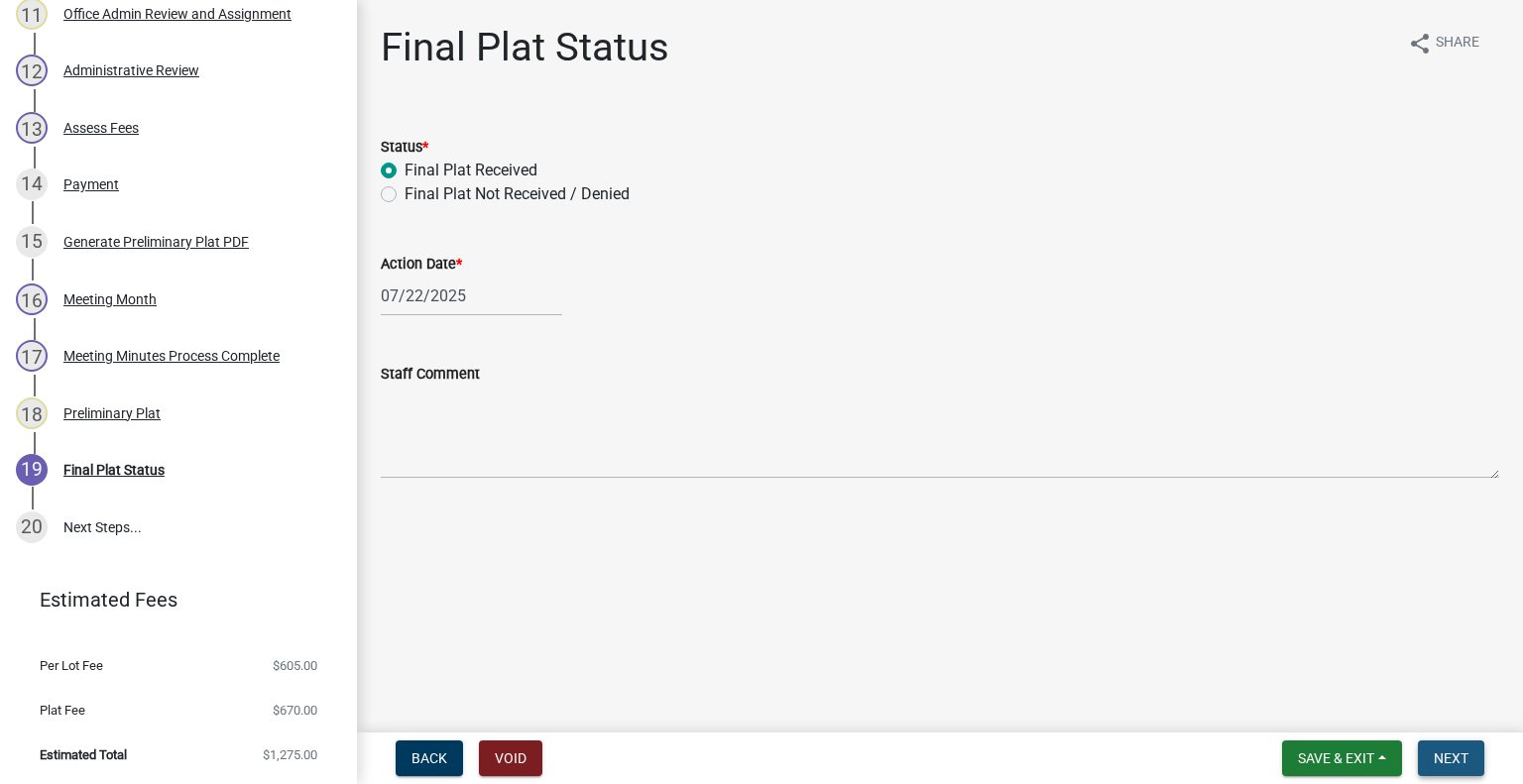 click on "Next" at bounding box center (1451, 758) 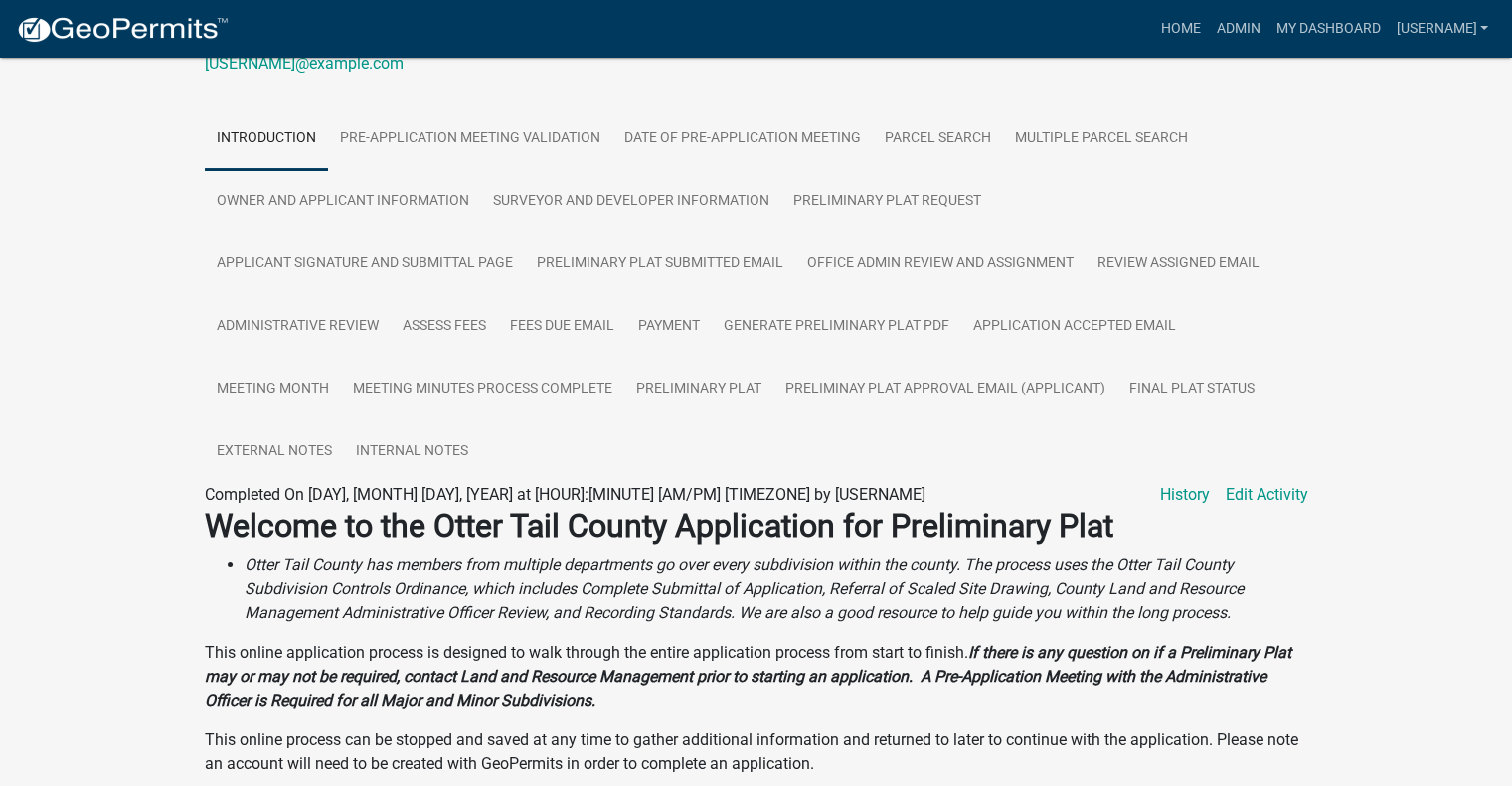 scroll, scrollTop: 397, scrollLeft: 0, axis: vertical 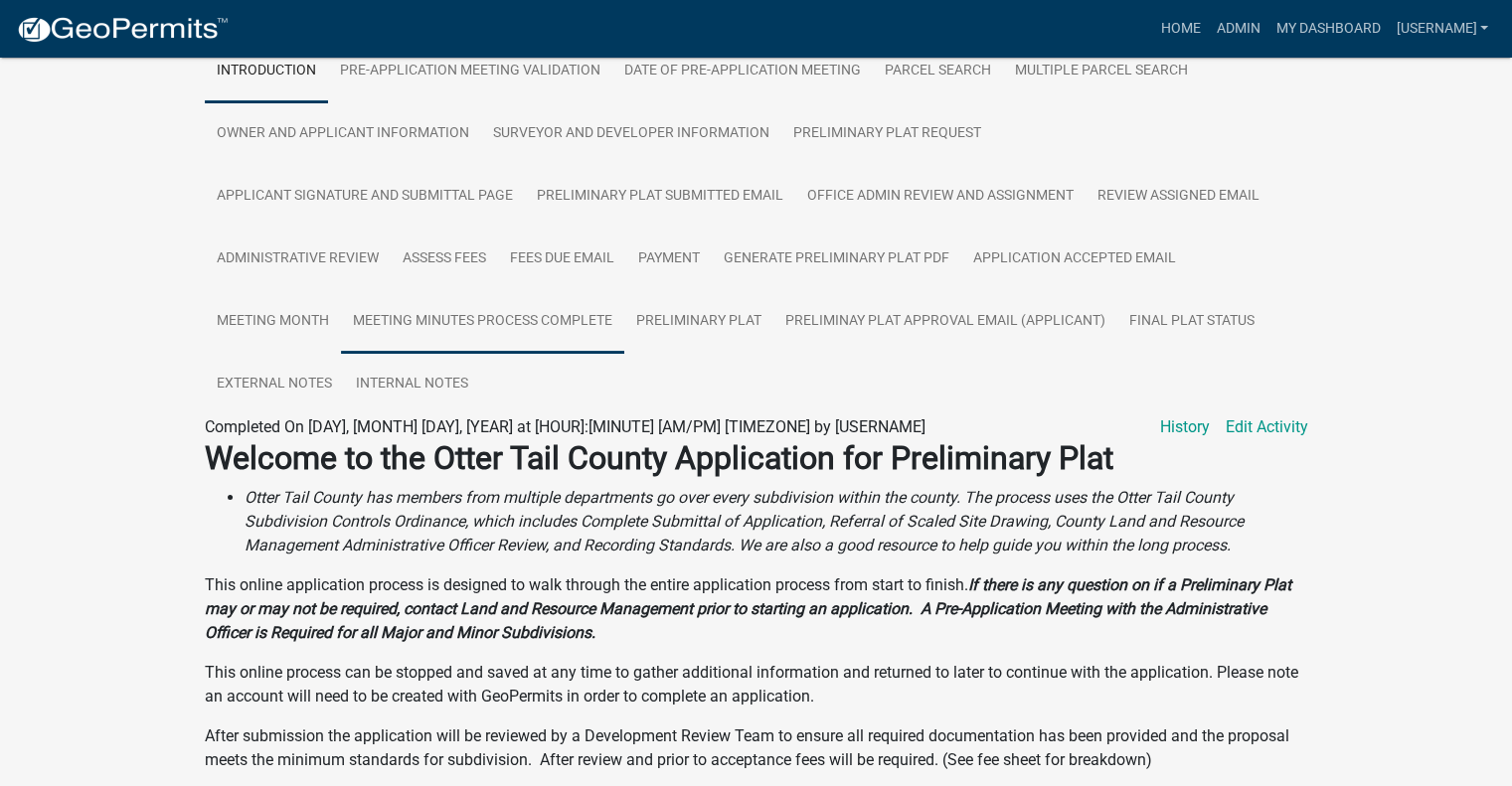 click on "Meeting Minutes Process Complete" at bounding box center [482, 322] 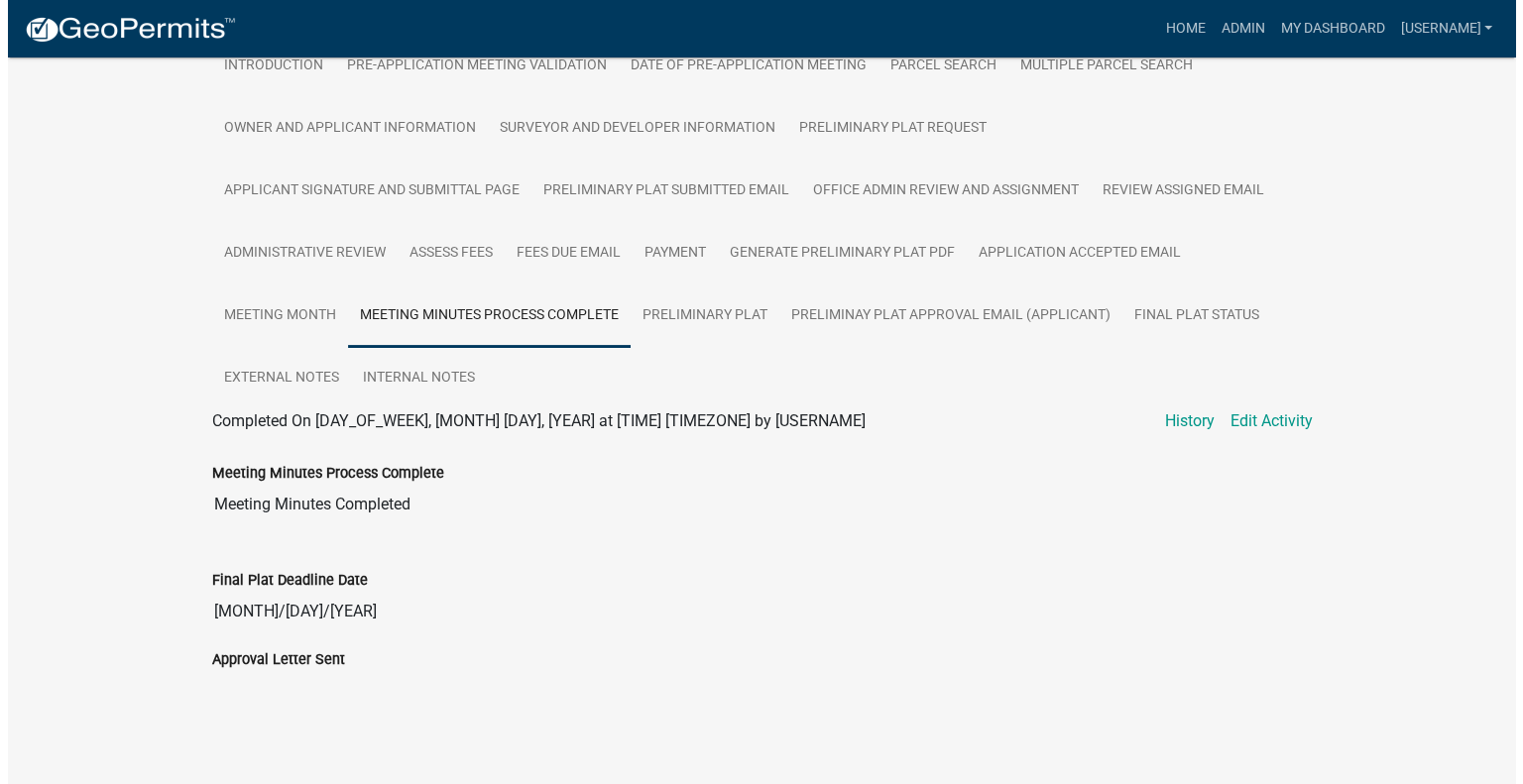 scroll, scrollTop: 403, scrollLeft: 0, axis: vertical 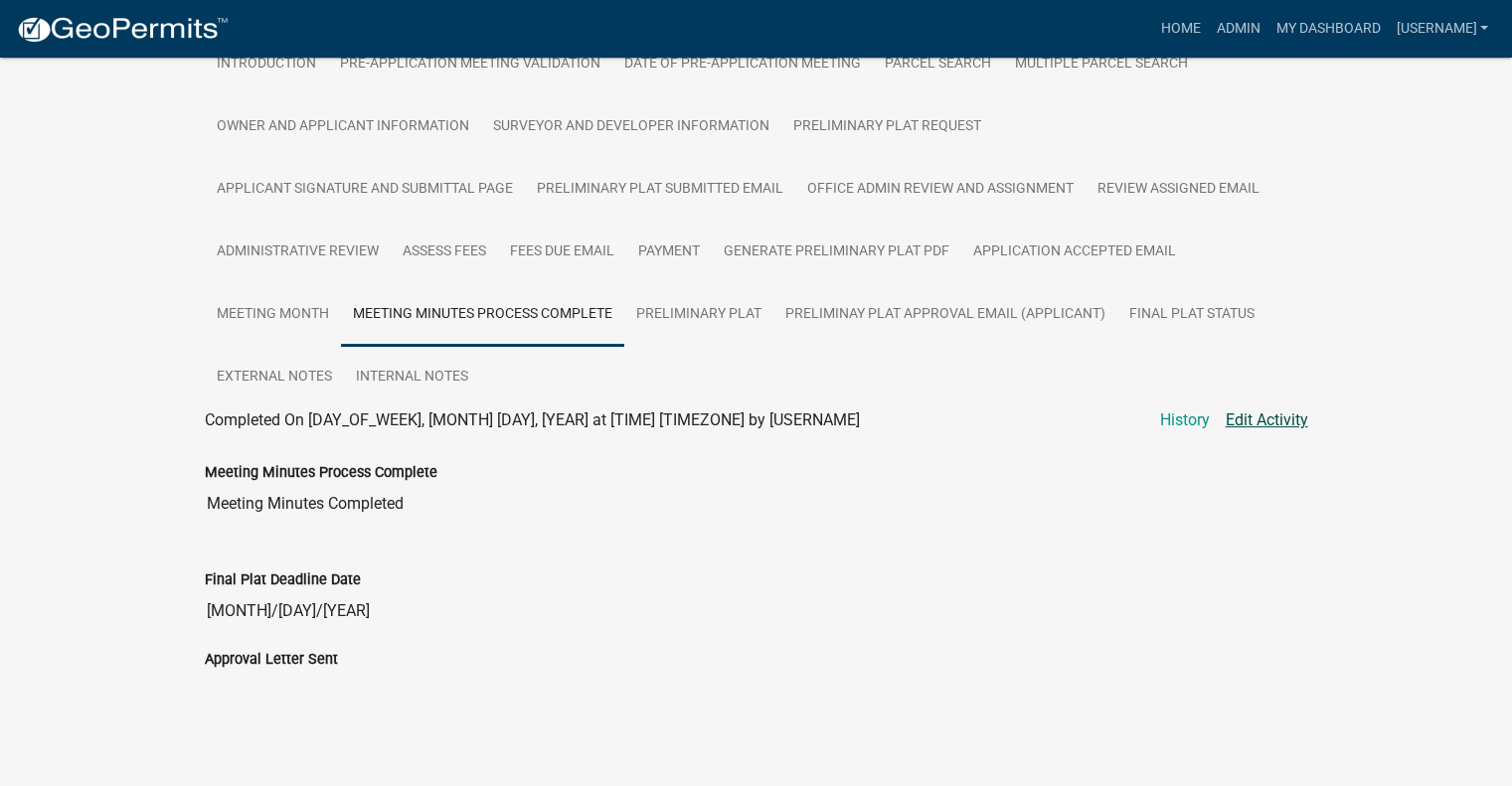 click on "Edit Activity" at bounding box center [1266, 420] 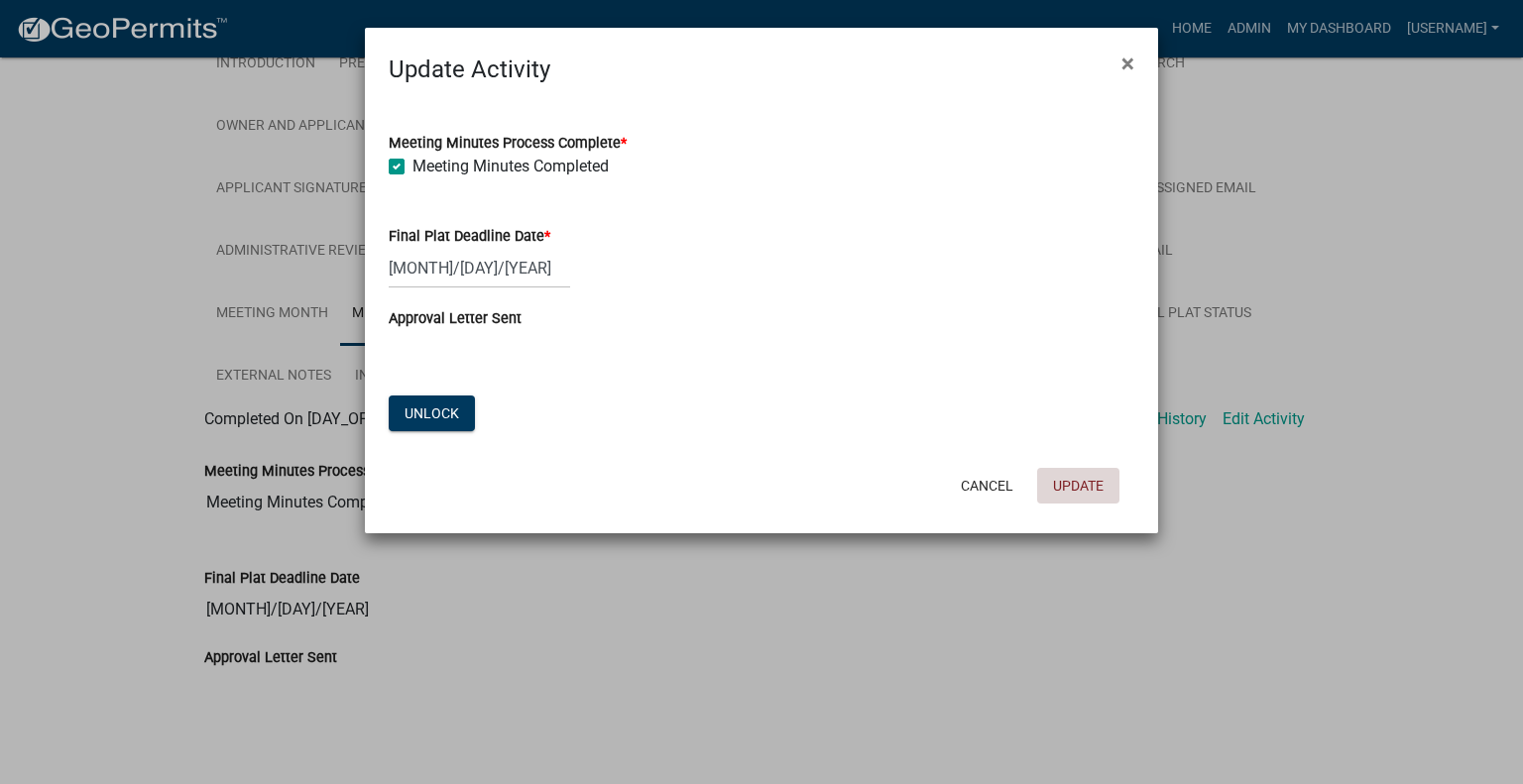 click on "Update" 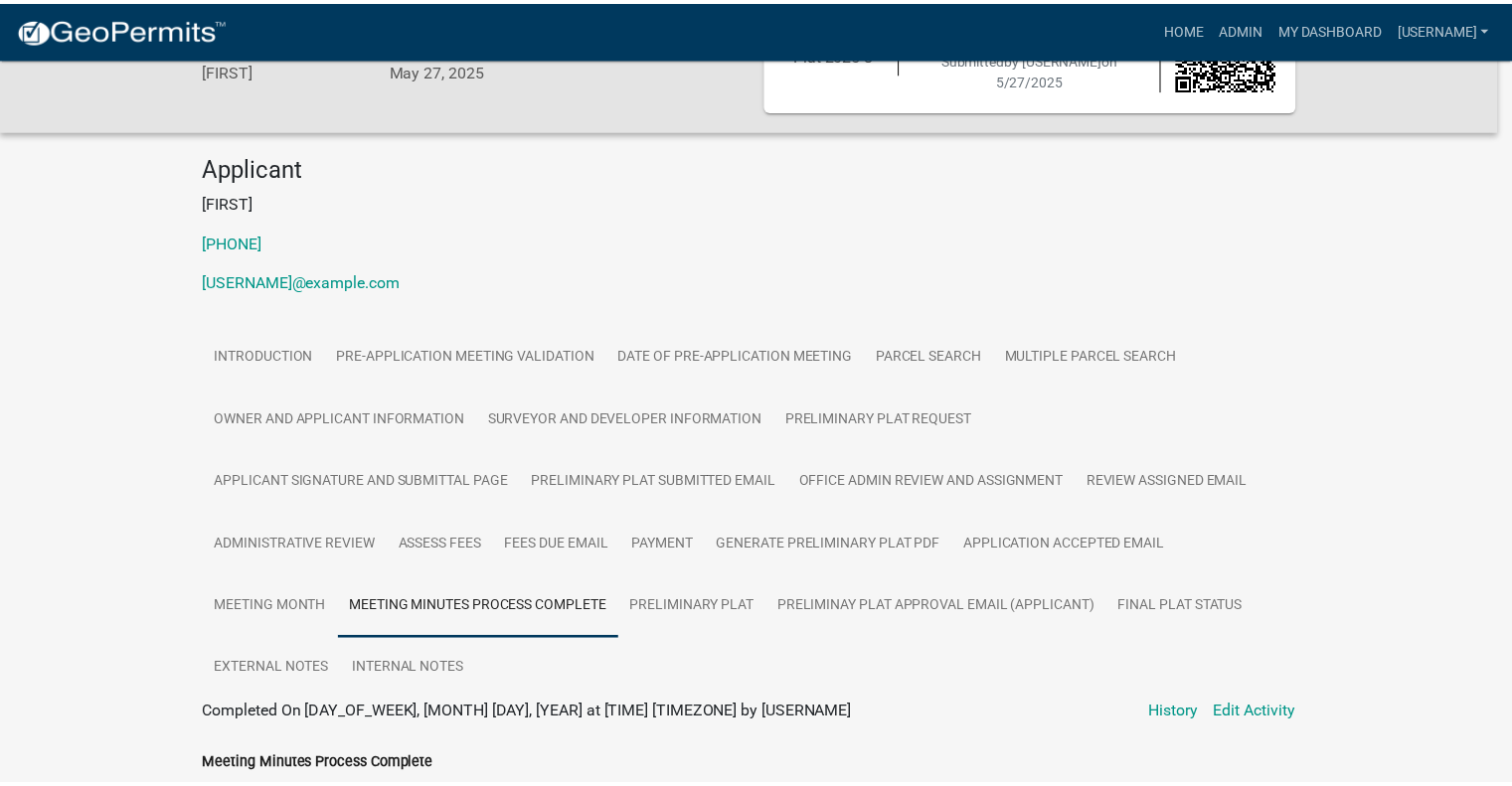 scroll, scrollTop: 404, scrollLeft: 0, axis: vertical 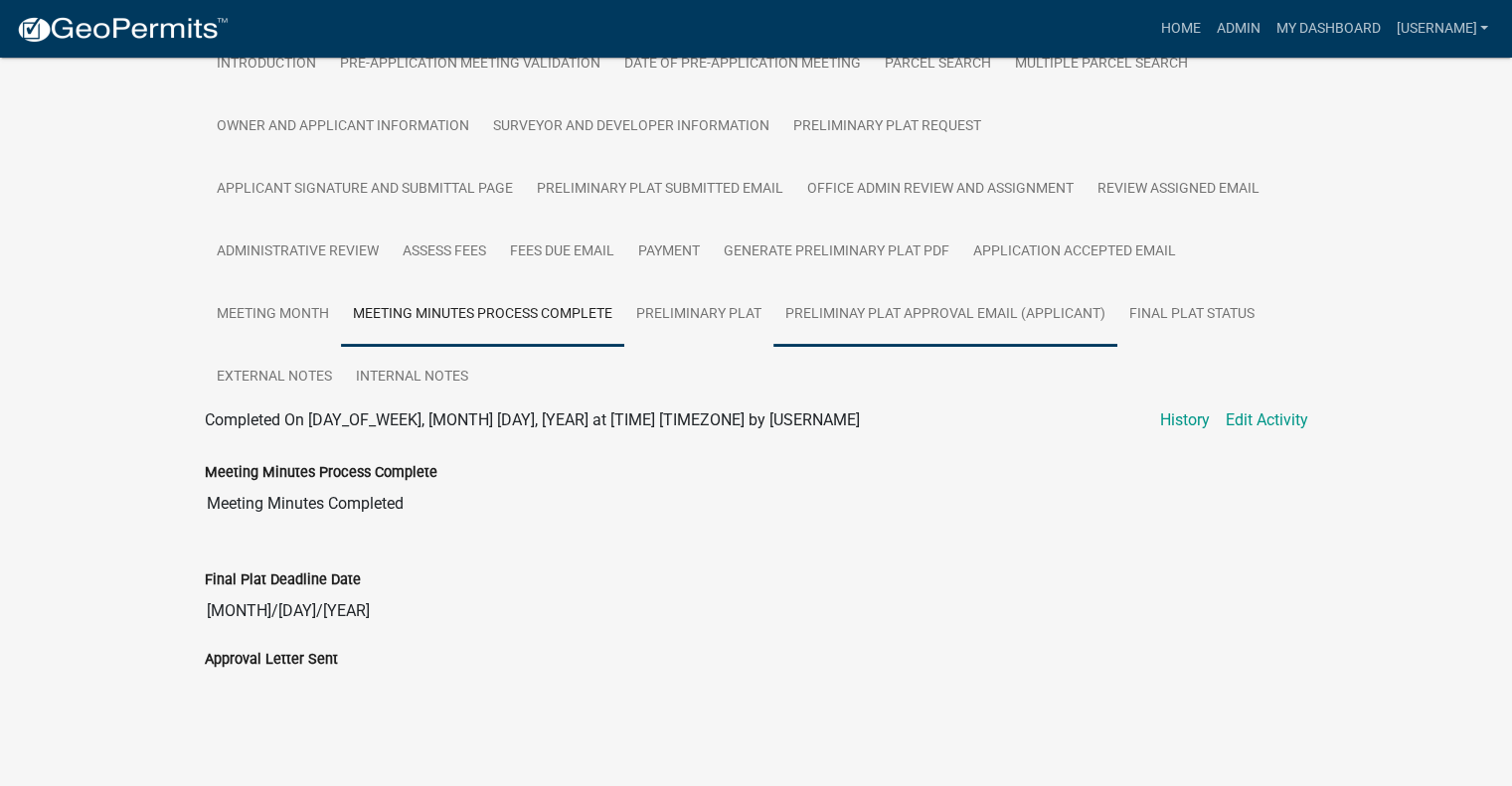 click on "Preliminay Plat Approval Email (Applicant)" at bounding box center [945, 315] 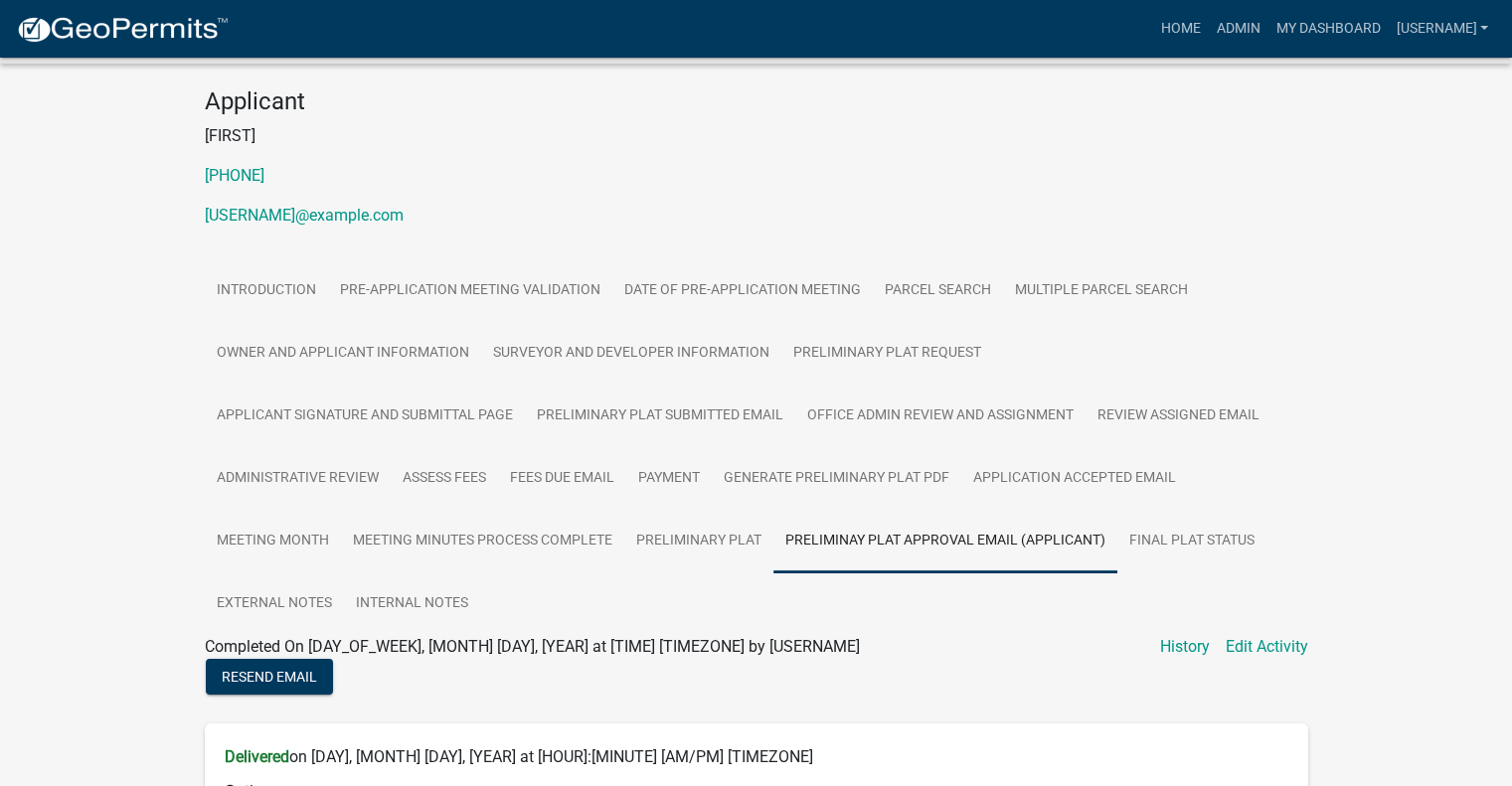 scroll, scrollTop: 497, scrollLeft: 0, axis: vertical 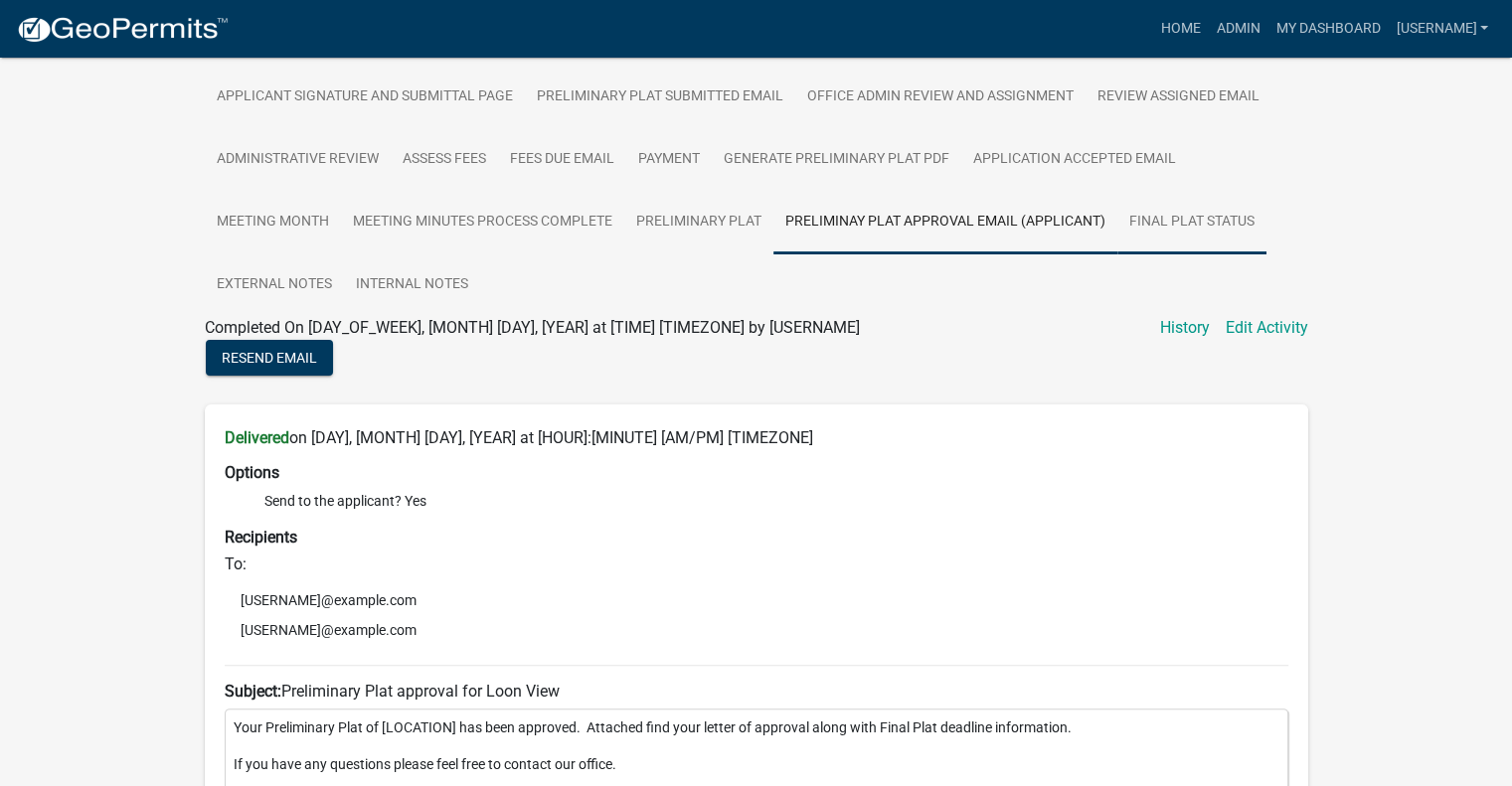 click on "Final Plat Status" at bounding box center [1192, 223] 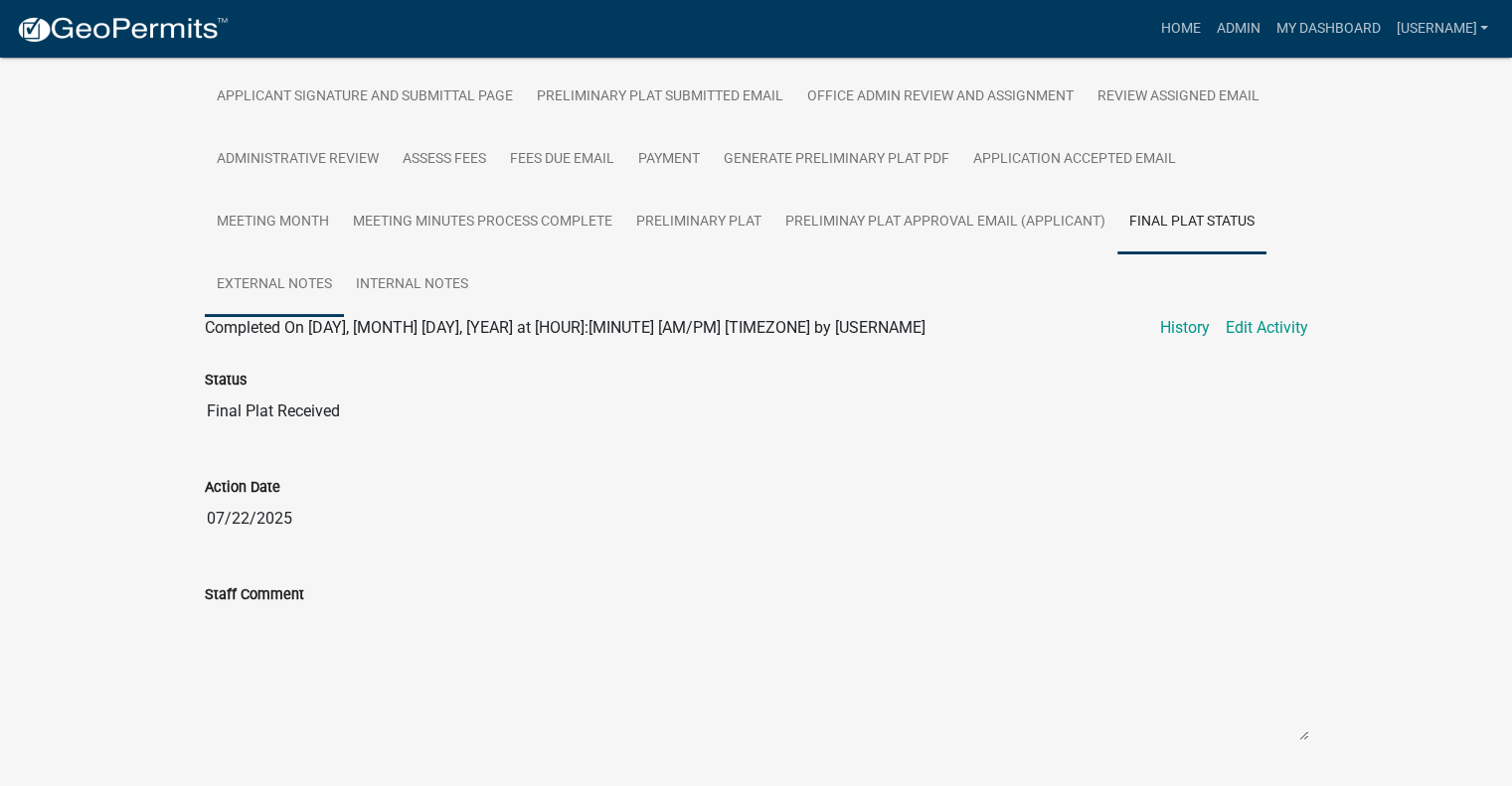 click on "External Notes" at bounding box center [274, 285] 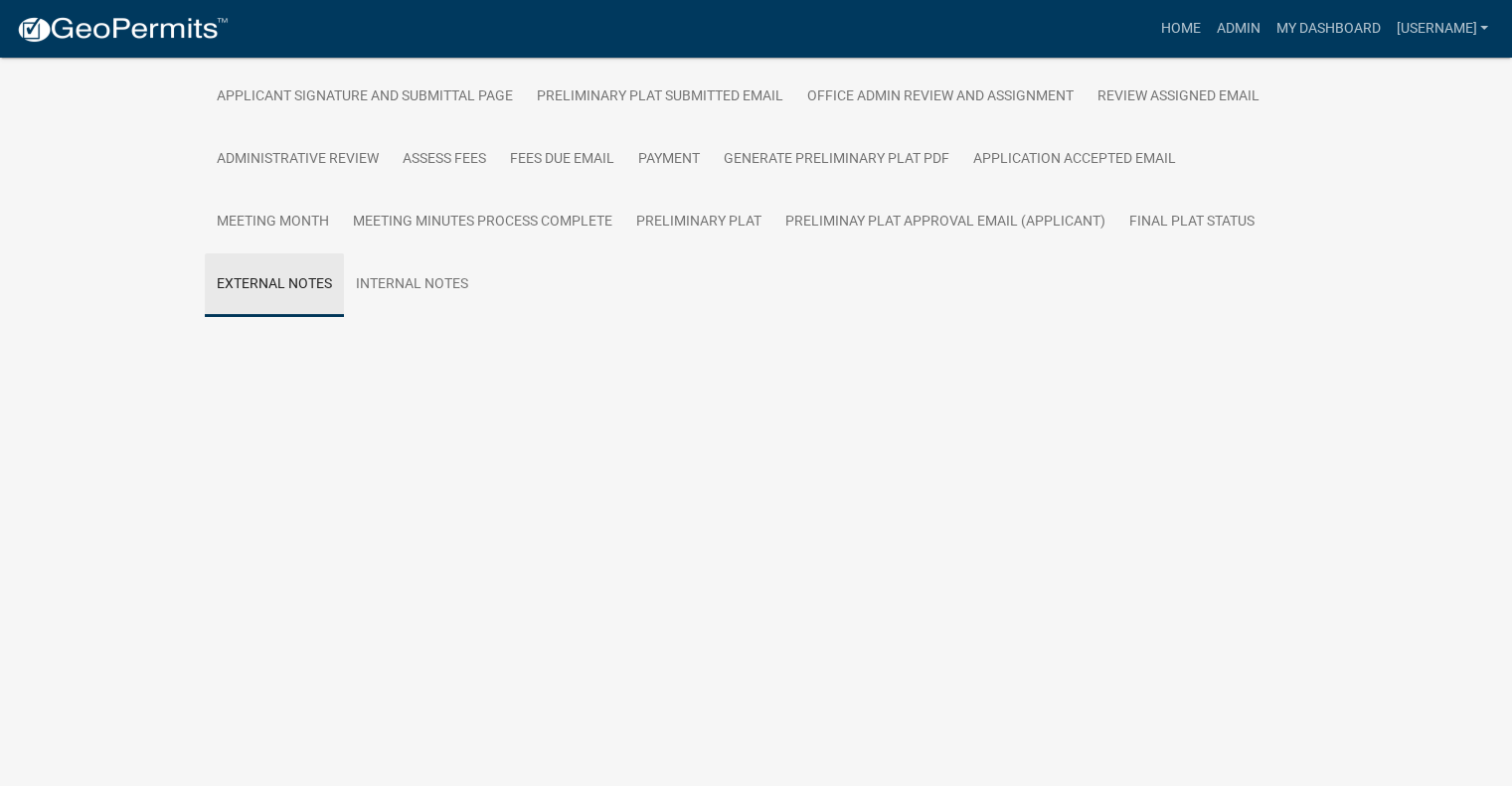 scroll, scrollTop: 460, scrollLeft: 0, axis: vertical 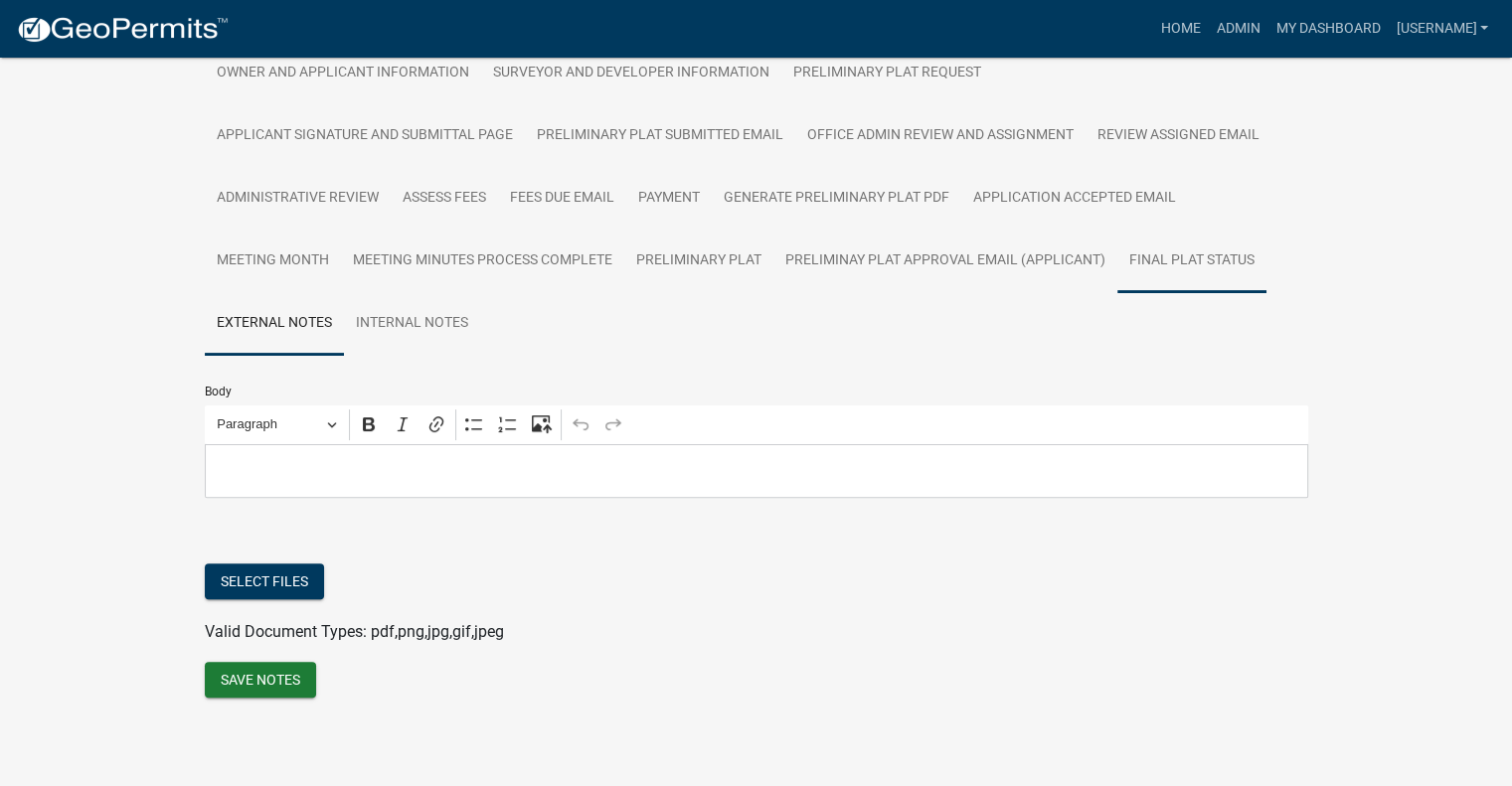 click on "Final Plat Status" at bounding box center [1192, 261] 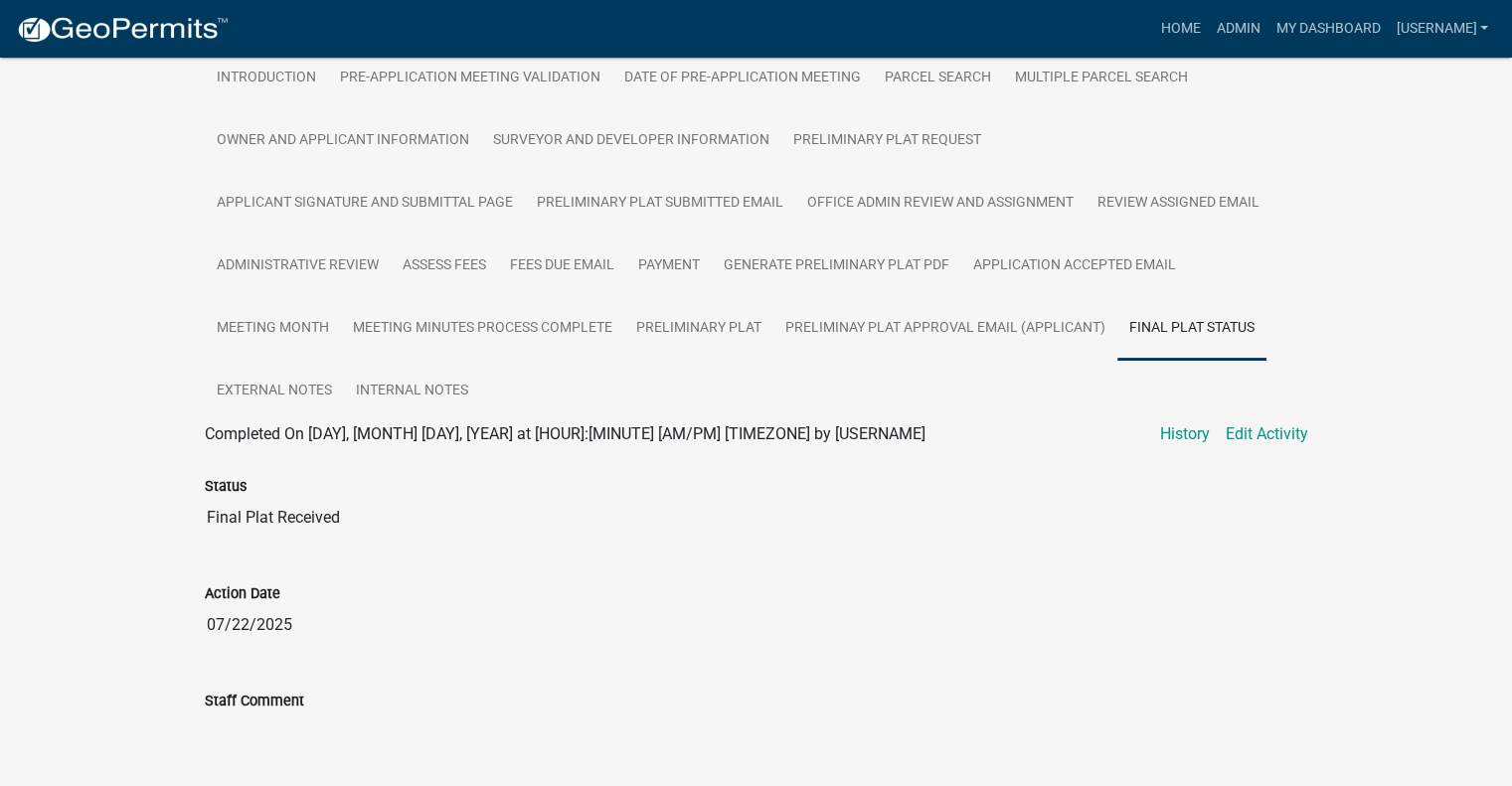 scroll, scrollTop: 397, scrollLeft: 0, axis: vertical 